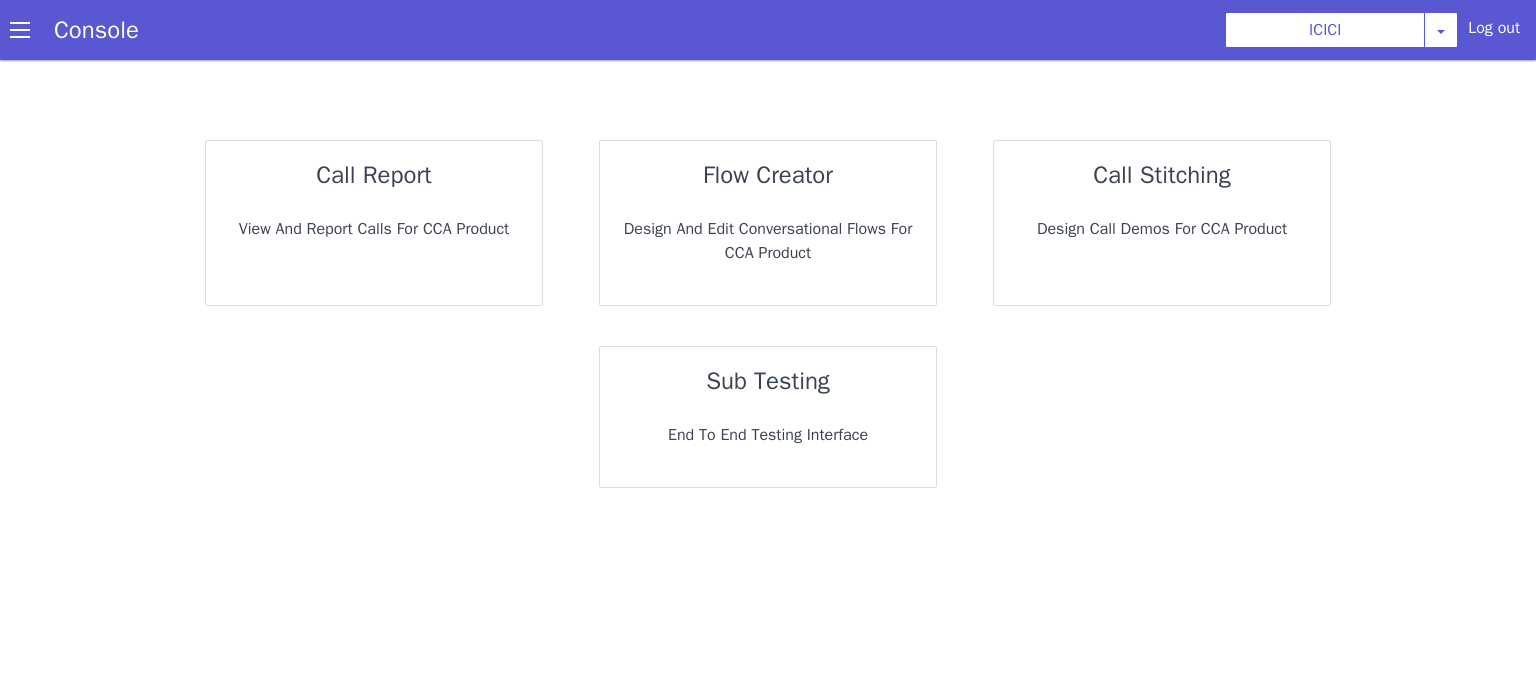 scroll, scrollTop: 0, scrollLeft: 0, axis: both 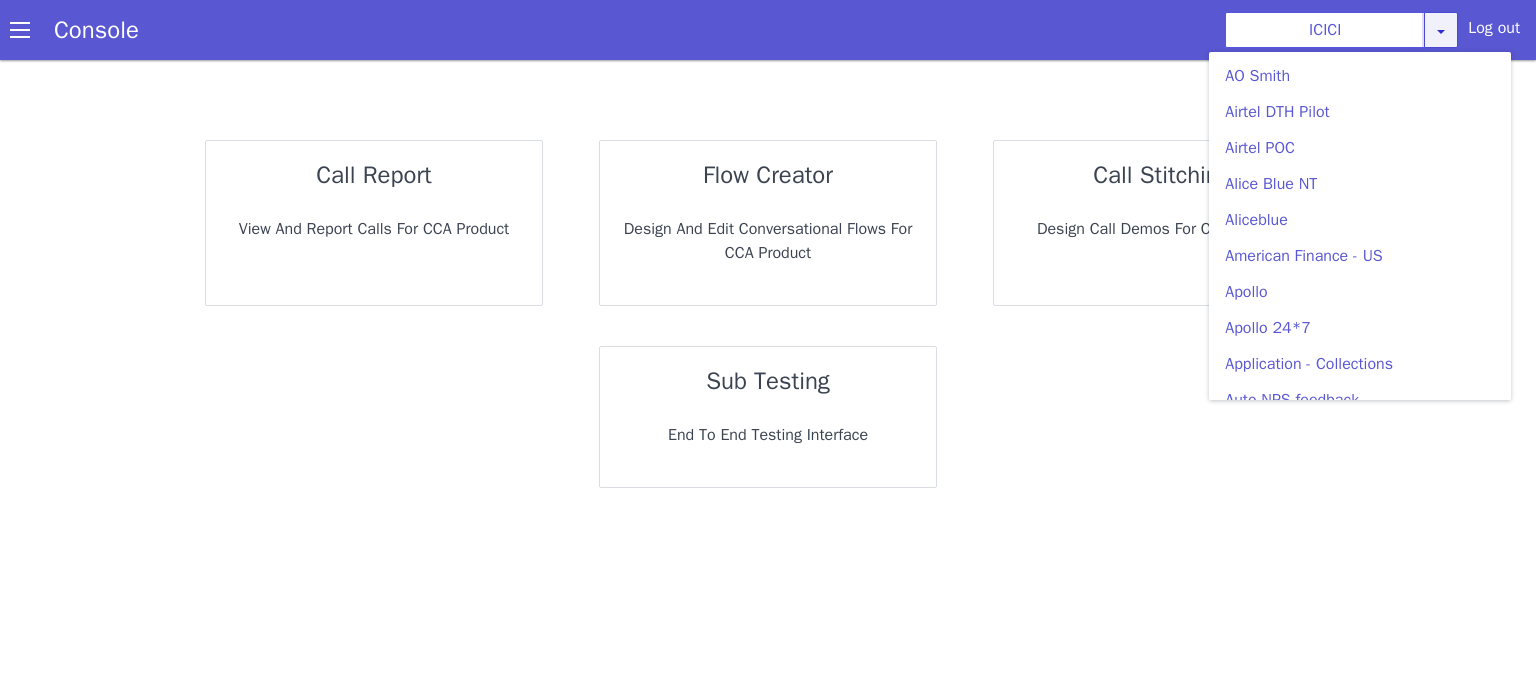 click on "ICICI AO Smith Airtel DTH Pilot Airtel POC Alice Blue NT Aliceblue American Finance - US Apollo Apollo 24*7 Application - Collections Auto NPS feedback Avaya Devconnect Axis Axis AMC Axis Outbound BAGIC BALIC BALIC Old 2 Bajaj Autofinance Bajaj Fin Banking Demo Barbeque Nation Buy Now Pay Later Cars24 Cashe Central Bank of India Charles Tyrwhitt Cholamandalam Finance Consumer Durables Coverfox Covid19 Helpline Credgenics CreditMate DPDzero DUMMY Data collection Demo - Collections Dish TV ERCM Emeritus Eureka Forbes - LQ FFAM360 - US Familiarity Farming_Axis Finaccel Flipkart Flow Templates Fusion Microfinance Giorgos_TestBot Great Learning Grievance Bot HDB Finance HDFC HDFC Ergo HDFC Freedom CC HDFC Life Demo HDFC Securities Hathway Internet Hathway V2 Home Credit IBM IBM Banking Demo ICICI ICICI Bank Outbound ICICI Lombard Persistency ICICI Prudential ICICI securities ICICI_lombard IDFC First Bank IFFCO Tokio Insurance Iffco Tokio Indiamart Indigo IndusInd - Settlement IndusInd CC Indusind - Agri Loan Kent" at bounding box center (1341, 30) 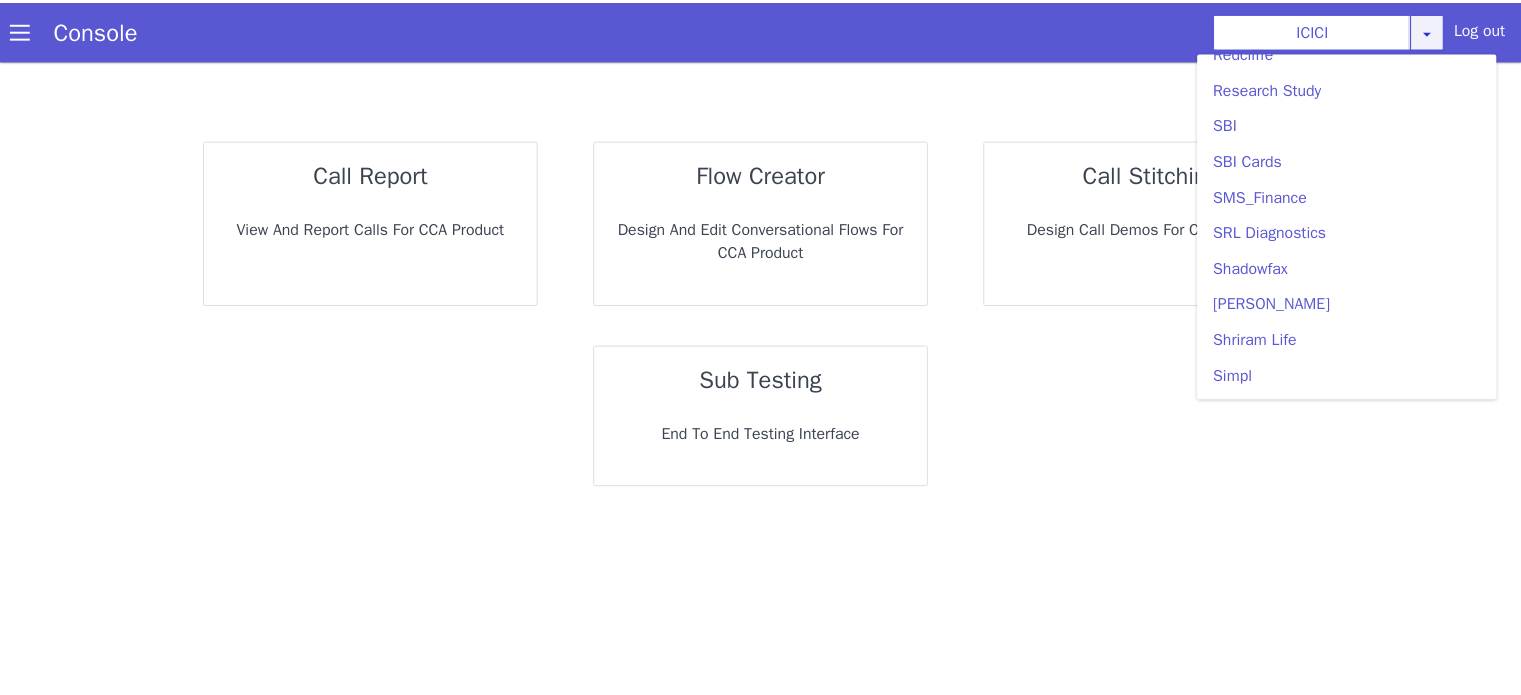 scroll, scrollTop: 4100, scrollLeft: 0, axis: vertical 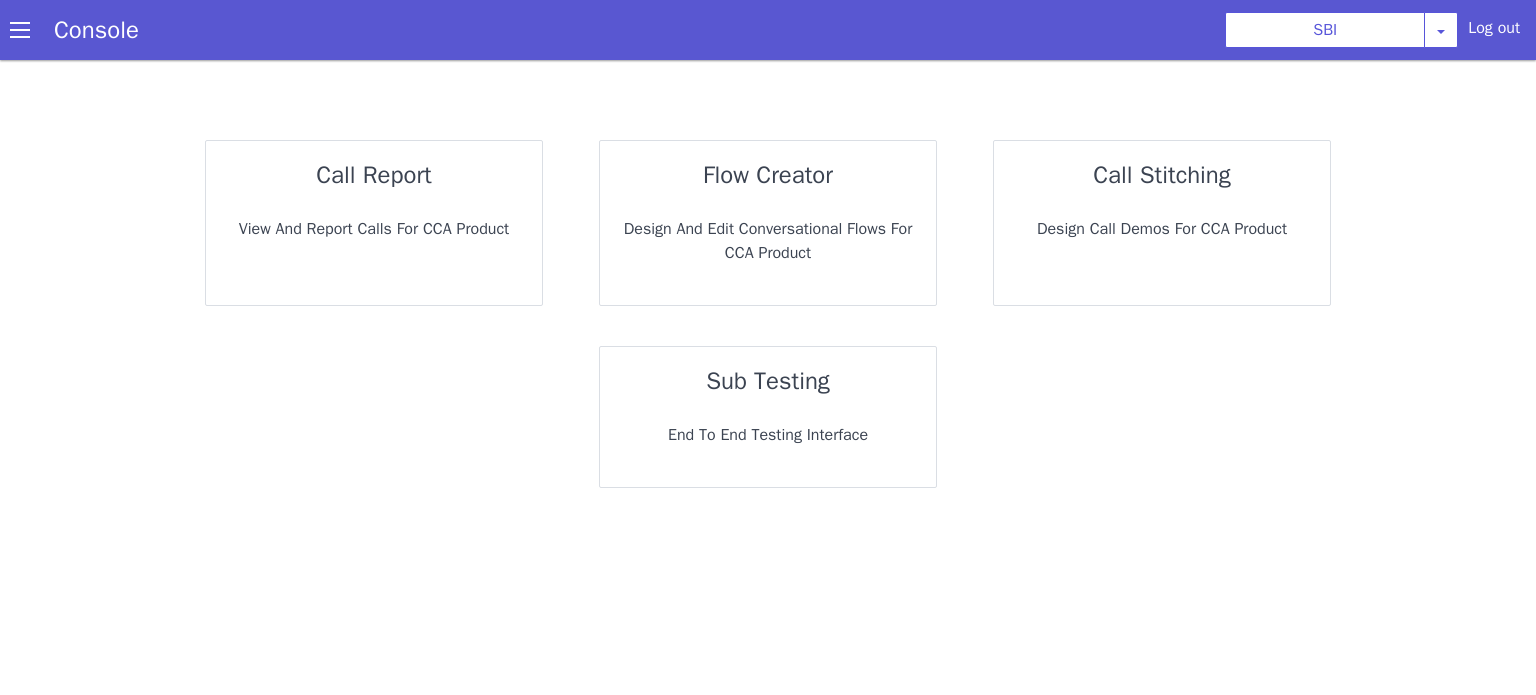 click on "call report" at bounding box center (365, 499) 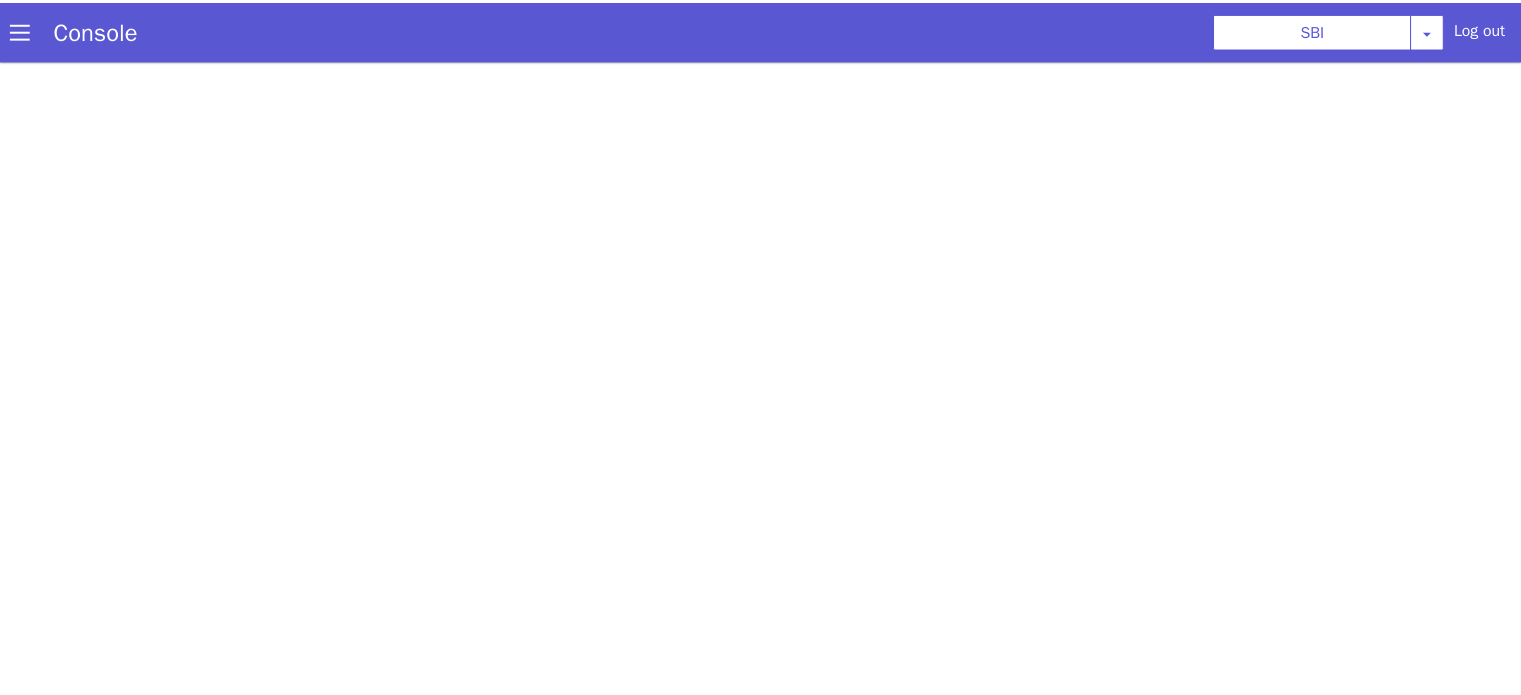 scroll, scrollTop: 0, scrollLeft: 0, axis: both 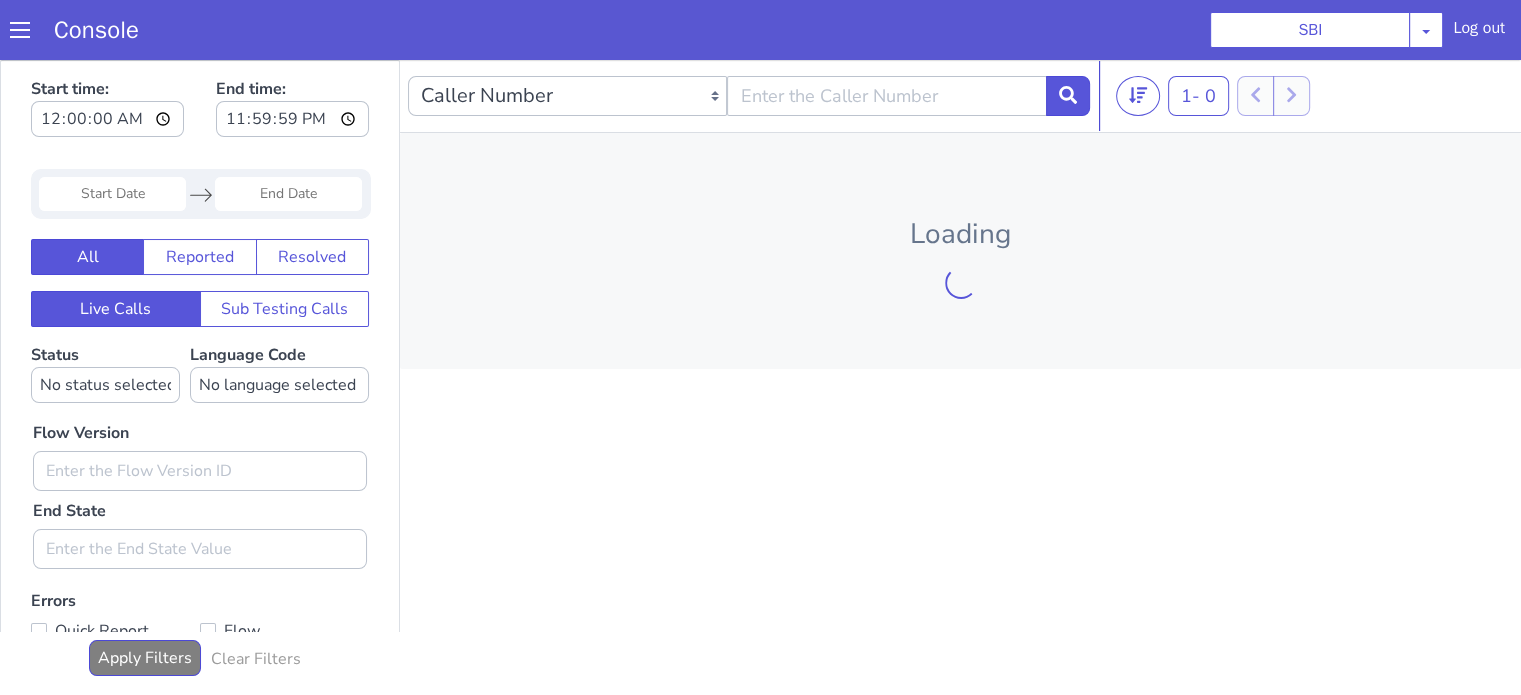 click at bounding box center [112, 194] 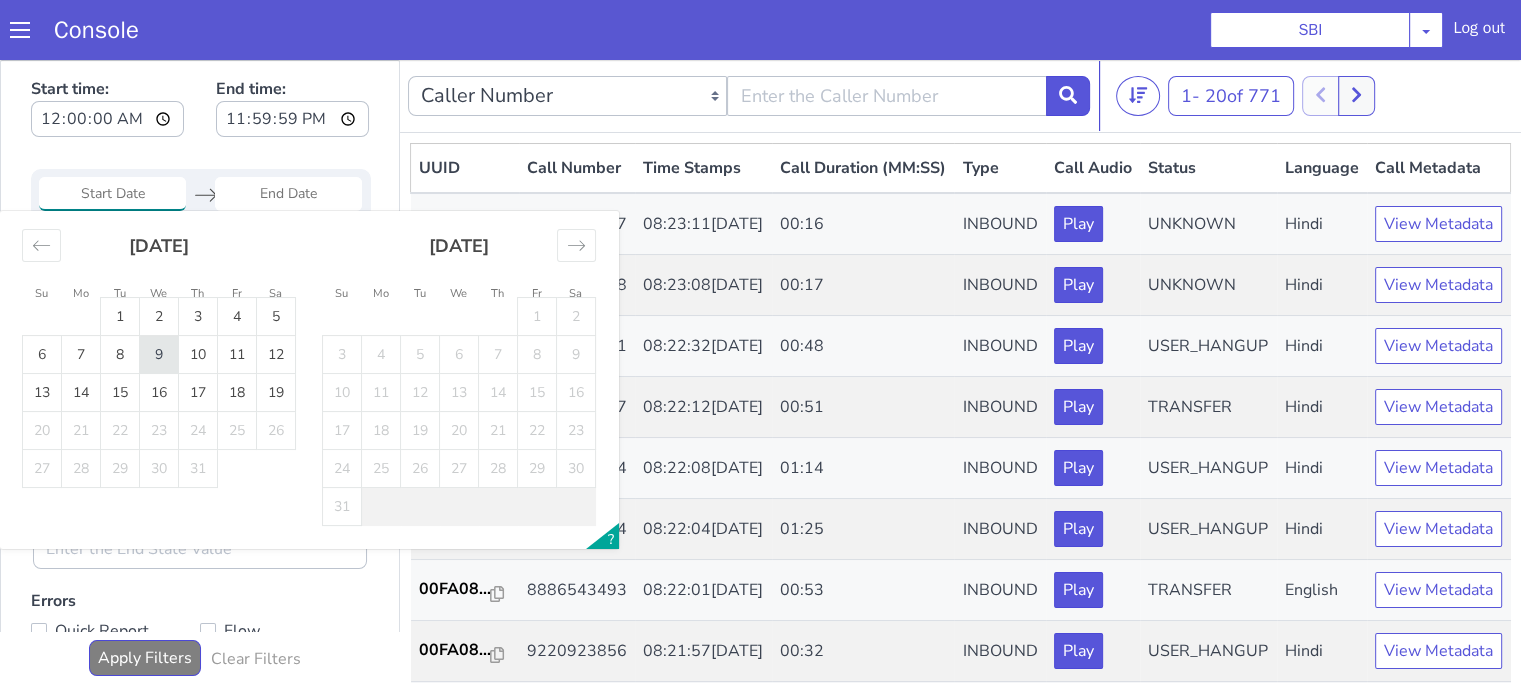 click on "9" at bounding box center [159, 355] 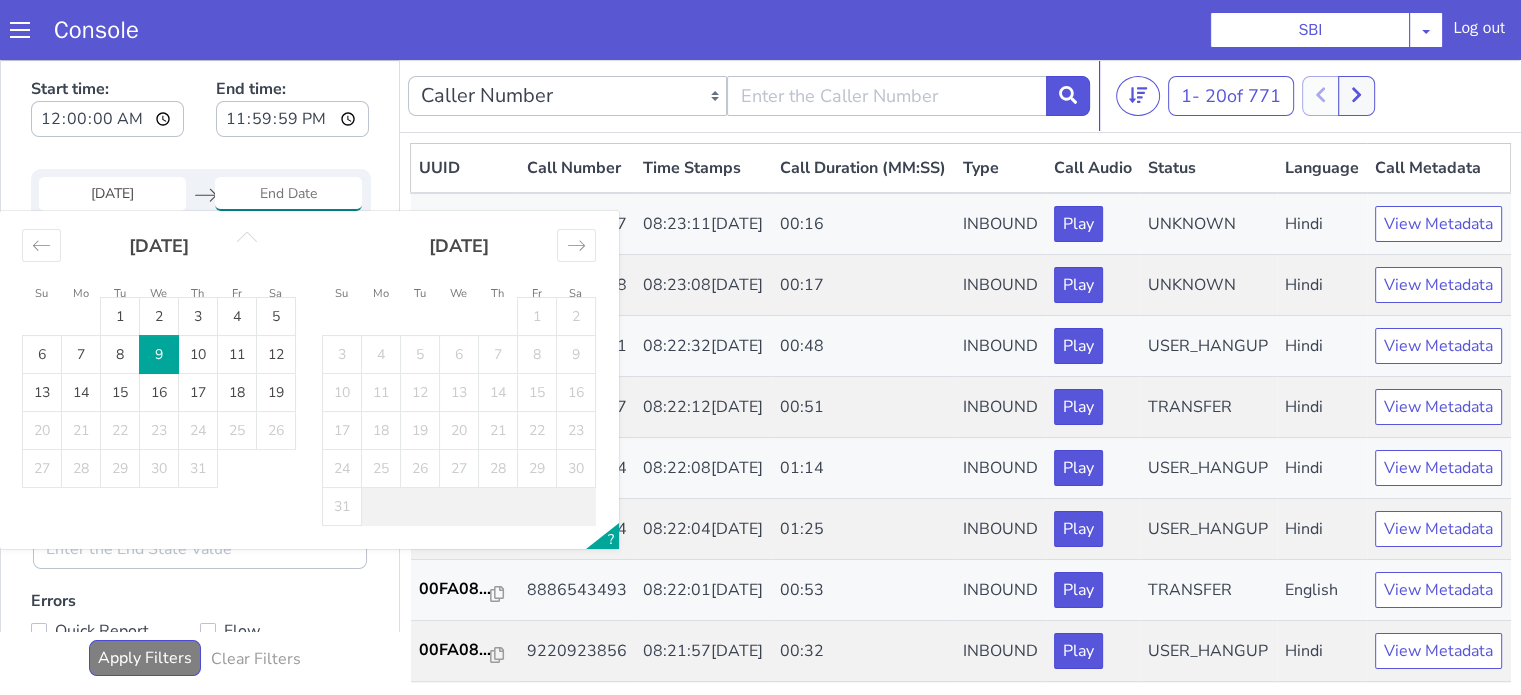 click on "9" at bounding box center (159, 355) 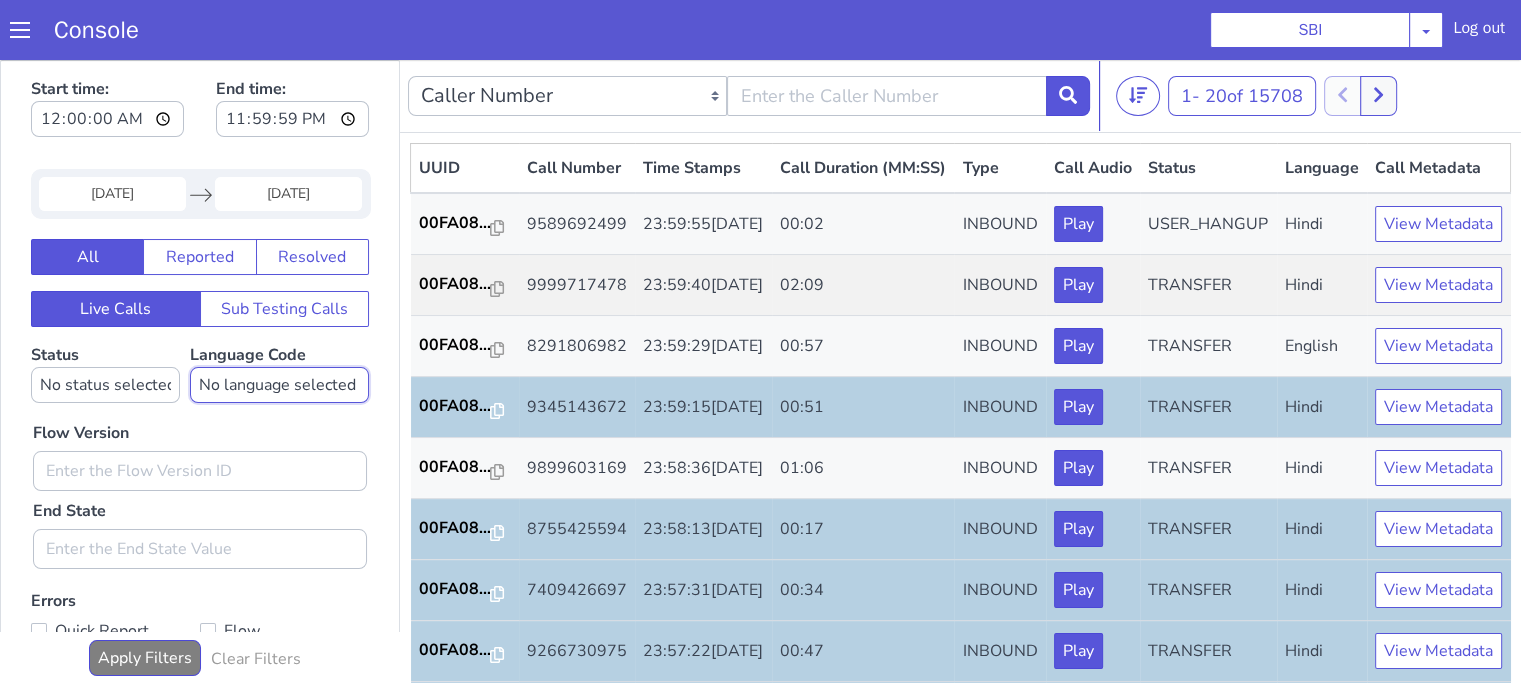 click on "No language selected Hindi English Tamil Telugu Kanada Marathi Malayalam Gujarati Bengali Indonesian Malay English US English GB" at bounding box center [279, 385] 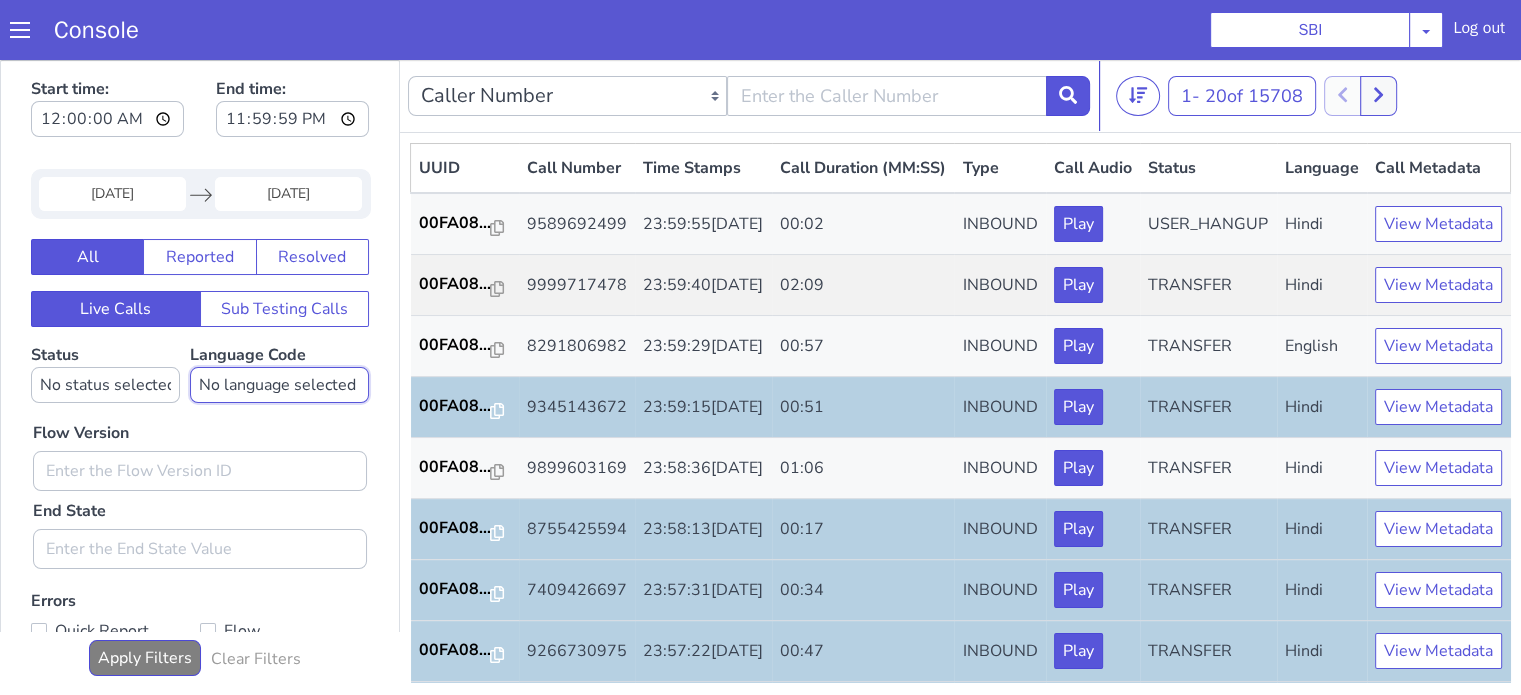 select on "hi" 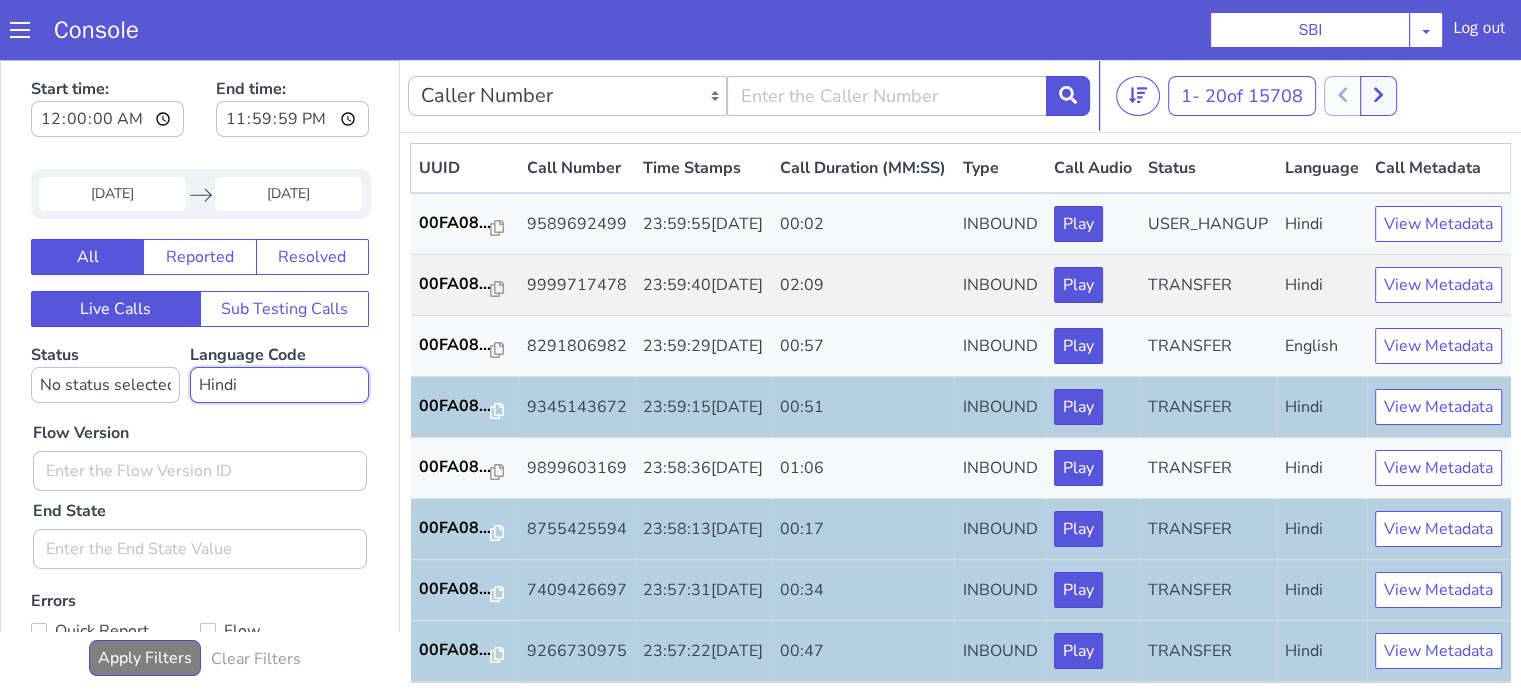 click on "No language selected Hindi English Tamil Telugu Kanada Marathi Malayalam Gujarati Bengali Indonesian Malay English US English GB" at bounding box center [279, 385] 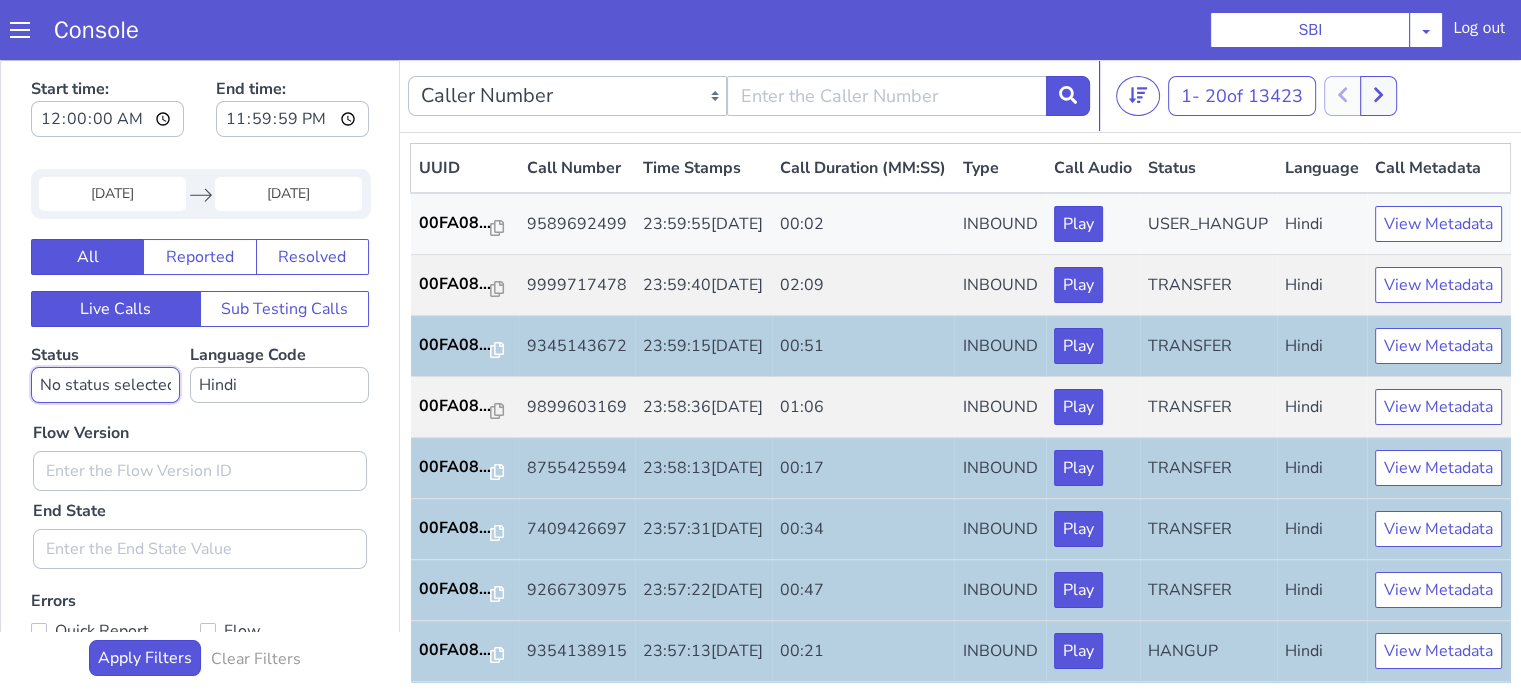 click on "No status selected HANGUP USER_HANGUP TRANSFER UNKNOWN" at bounding box center [105, 385] 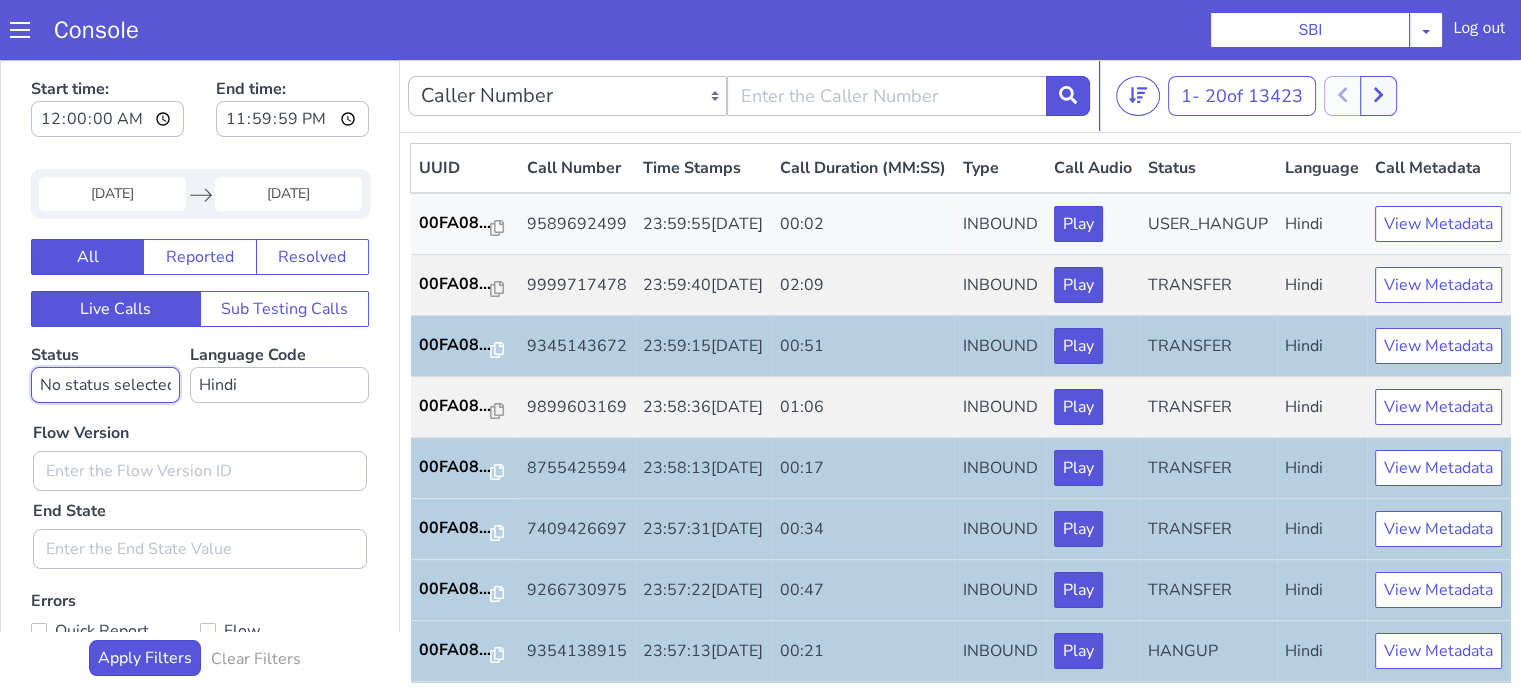 select on "TRANSFER" 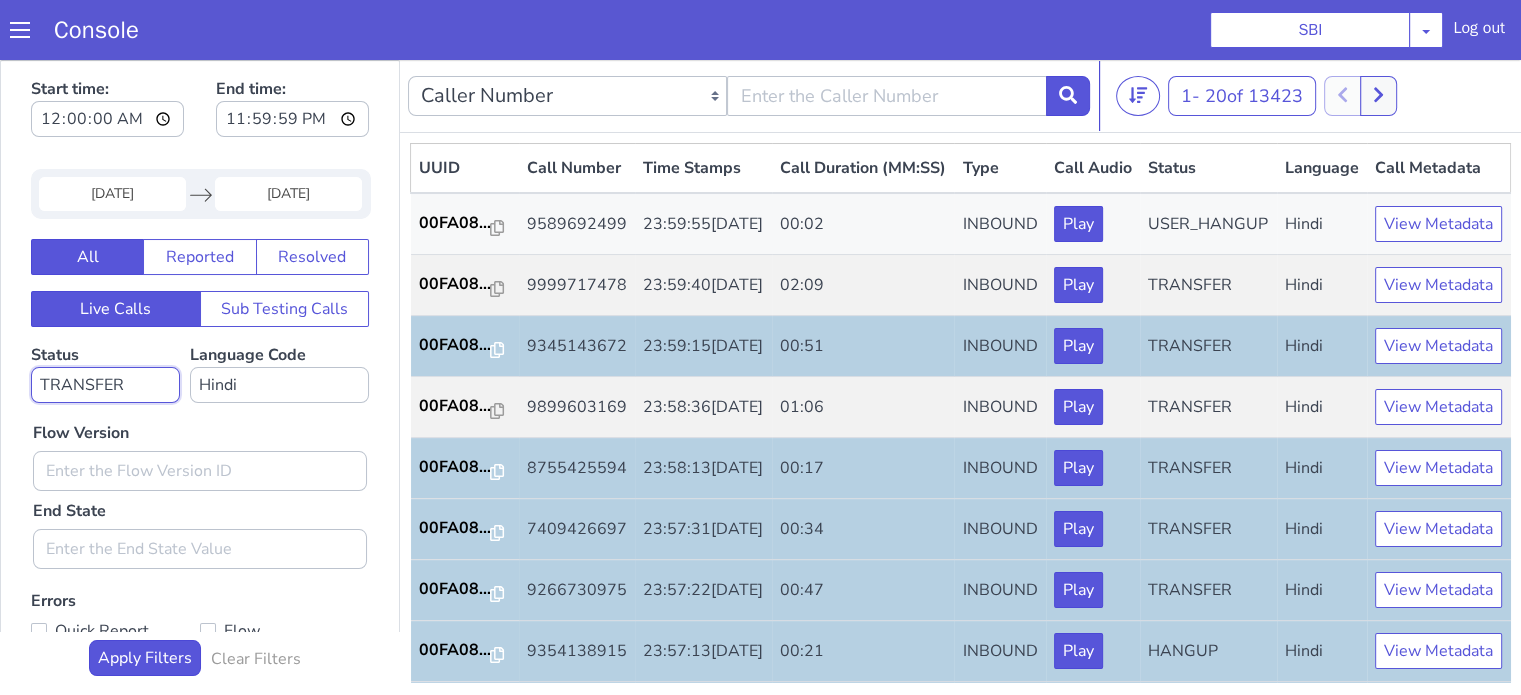 click on "No status selected HANGUP USER_HANGUP TRANSFER UNKNOWN" at bounding box center [105, 385] 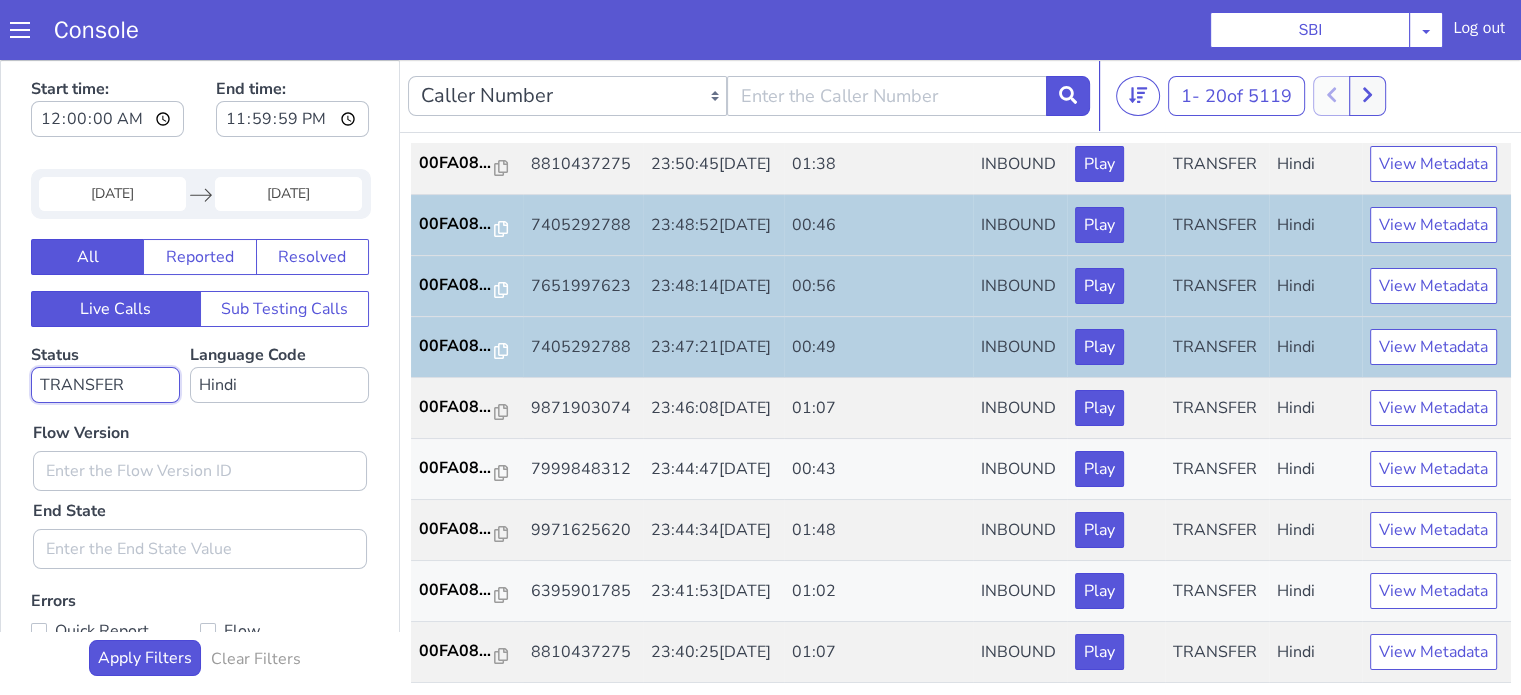 scroll, scrollTop: 990, scrollLeft: 0, axis: vertical 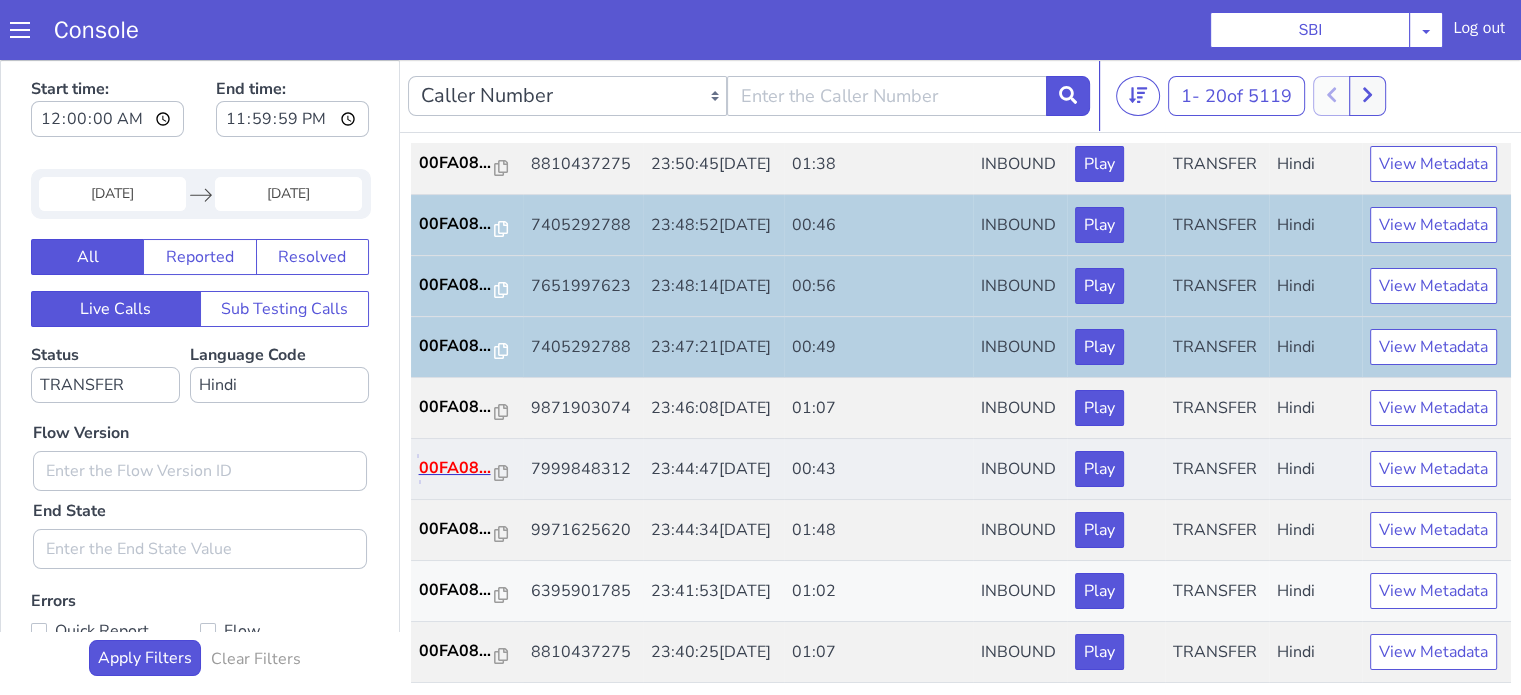 click on "00FA08..." at bounding box center (457, 468) 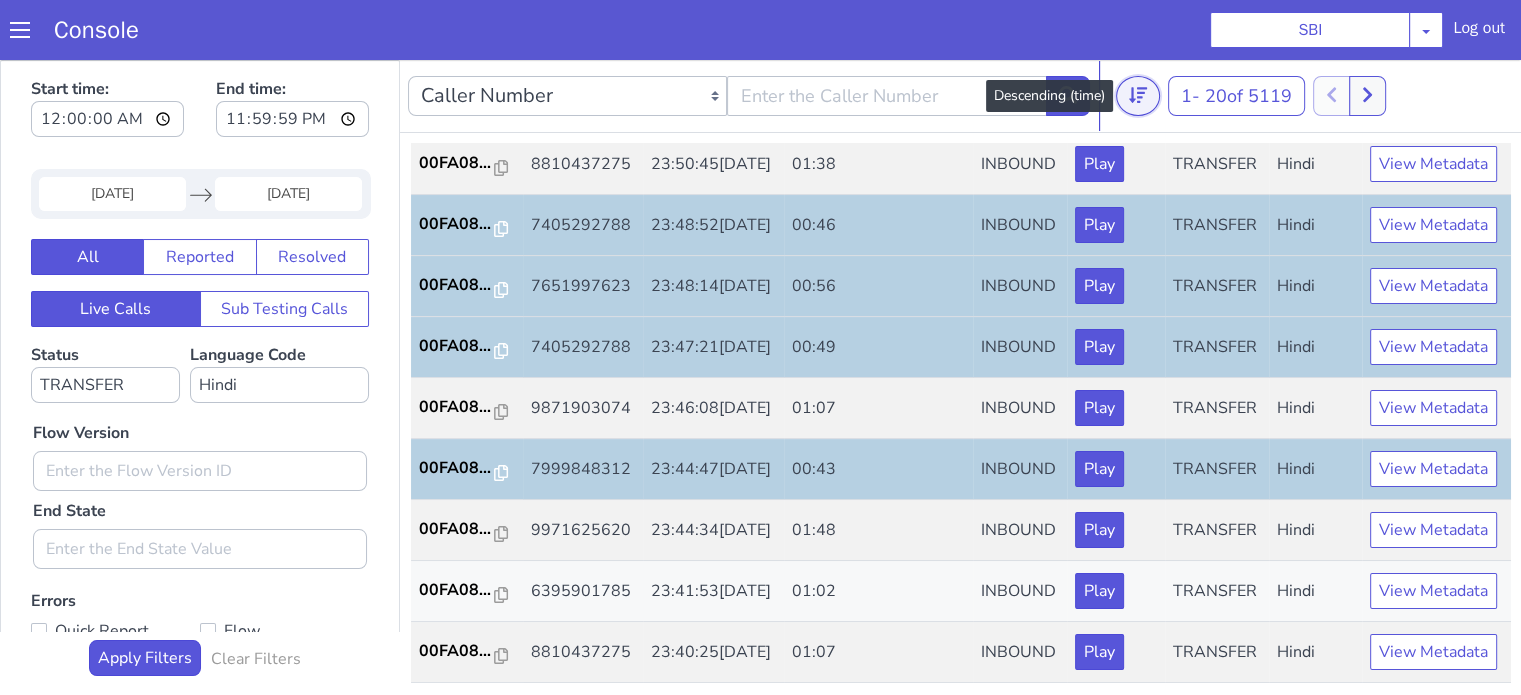 click 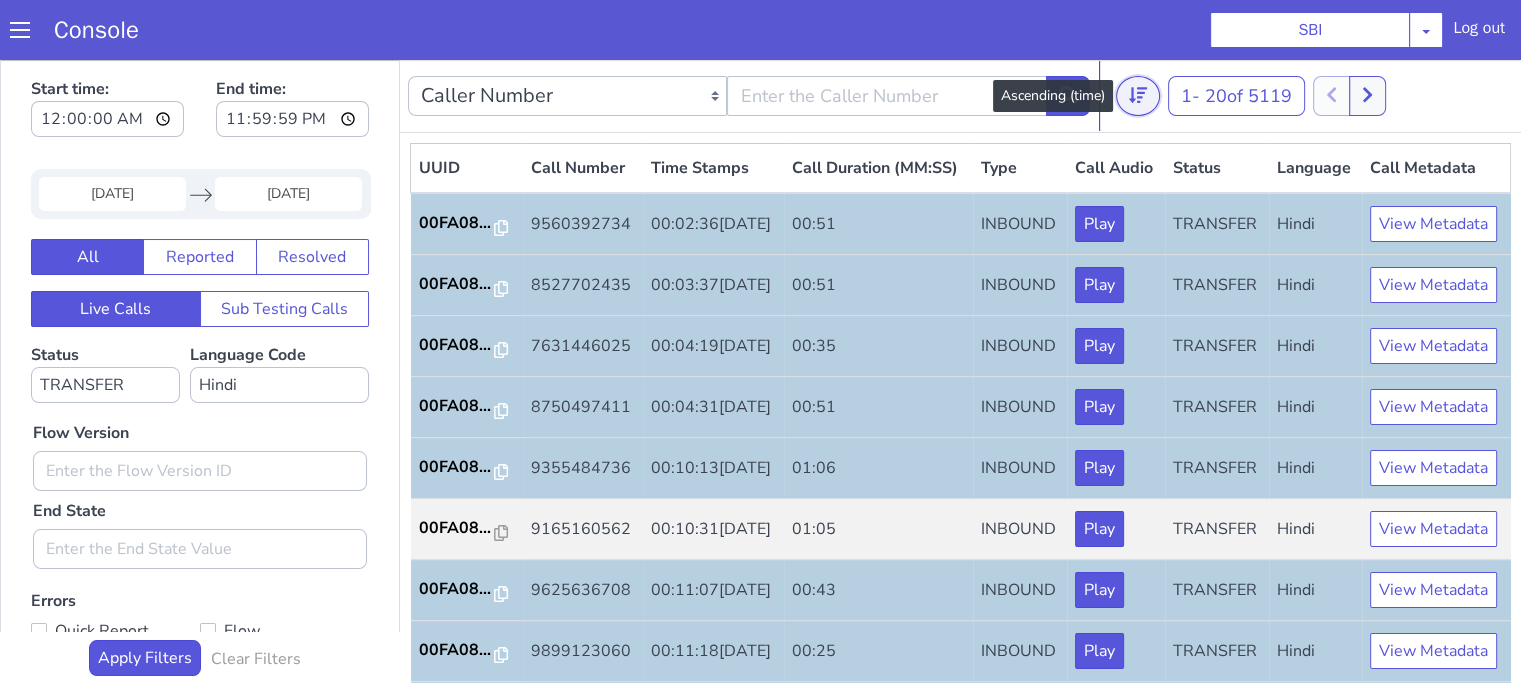 scroll, scrollTop: 500, scrollLeft: 0, axis: vertical 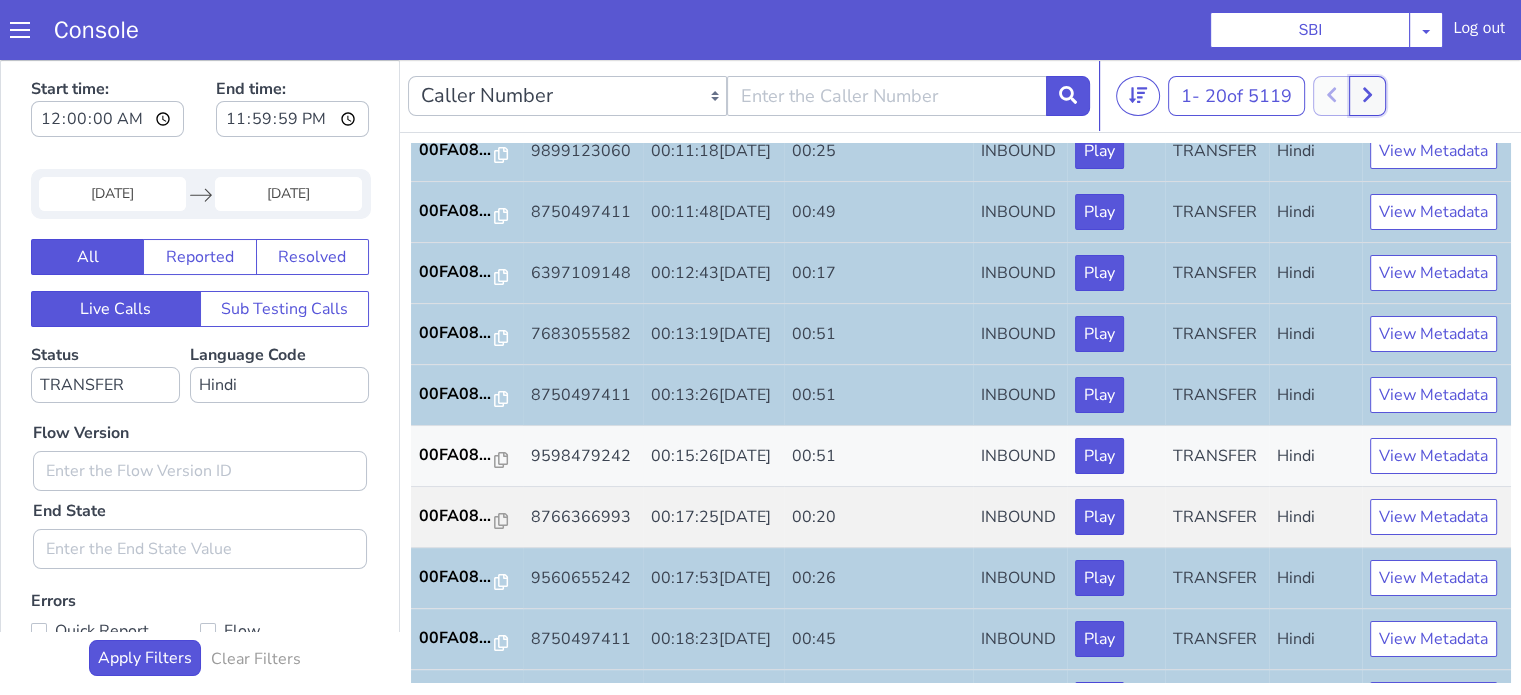 drag, startPoint x: 1381, startPoint y: 100, endPoint x: 1351, endPoint y: 117, distance: 34.48188 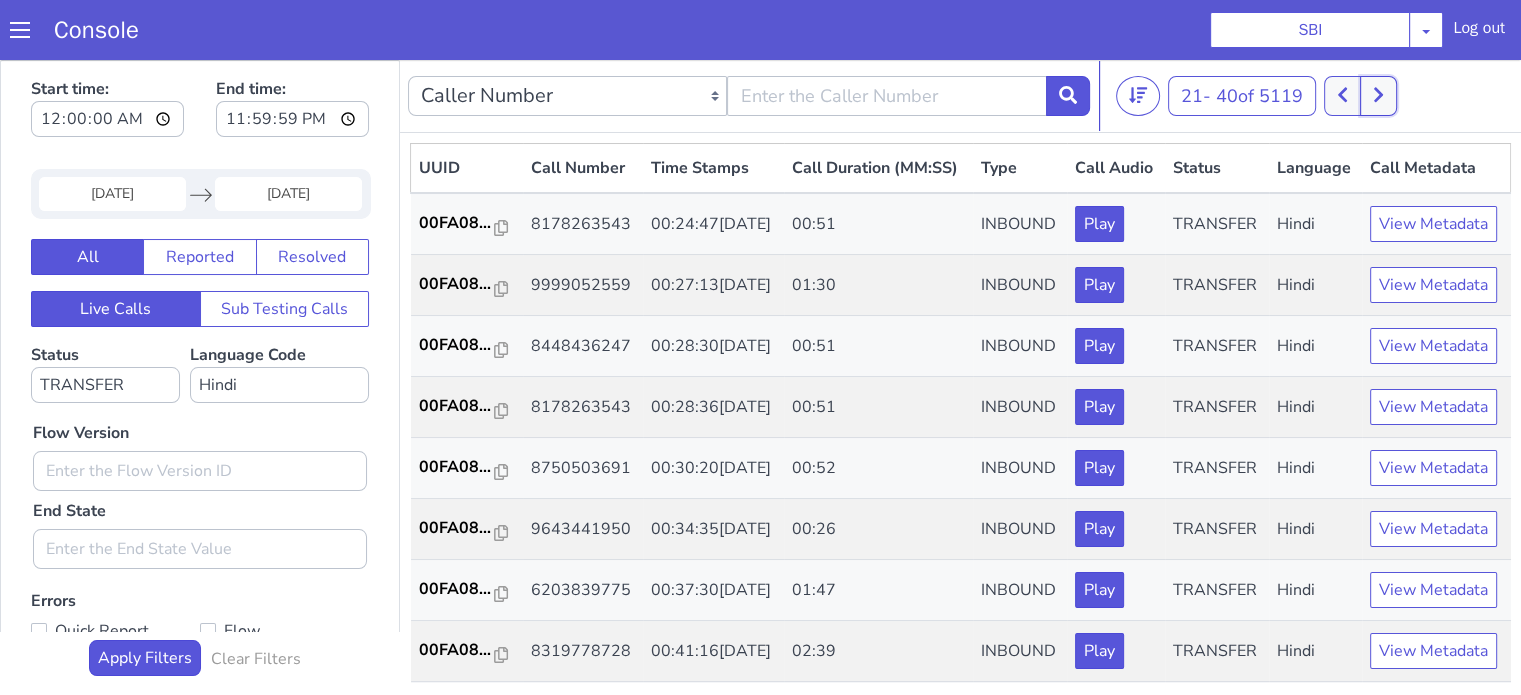 click 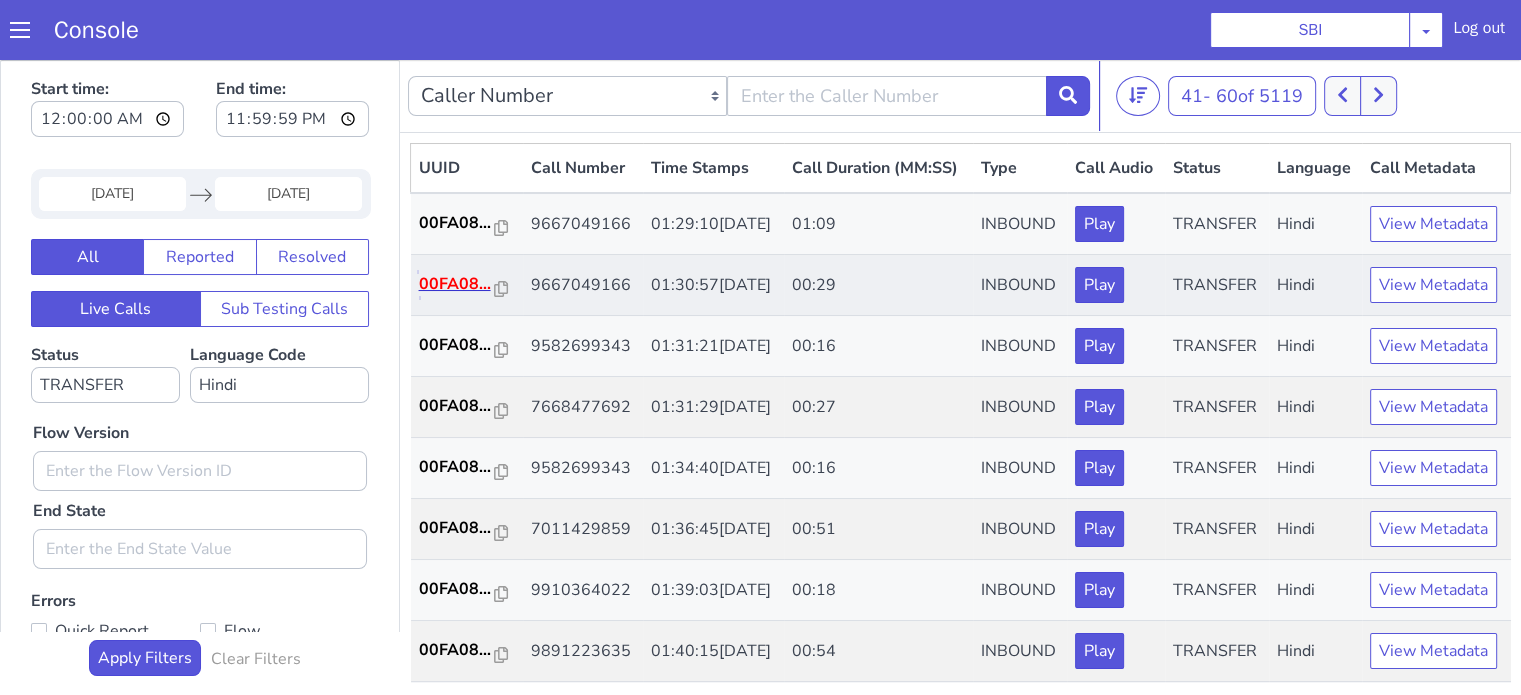 click on "00FA08..." at bounding box center (457, 284) 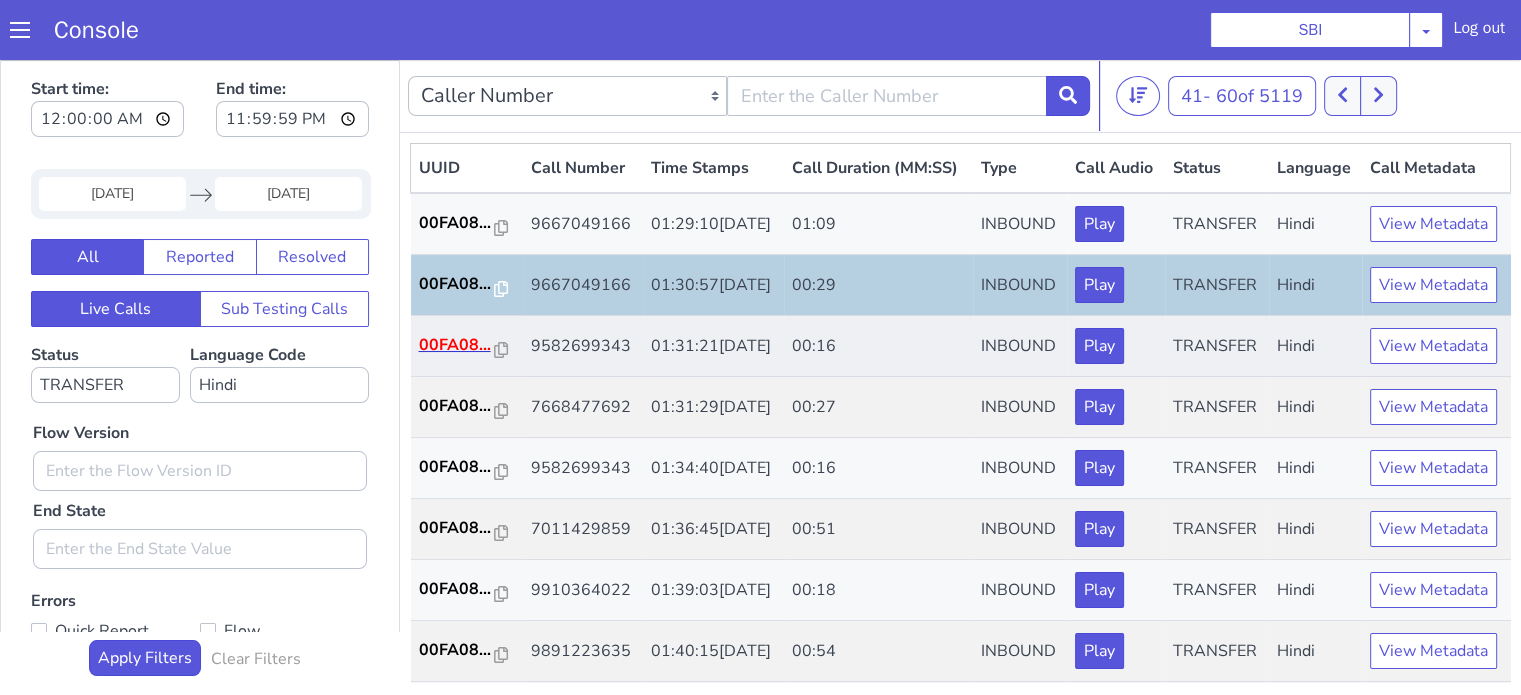 click at bounding box center (501, 351) 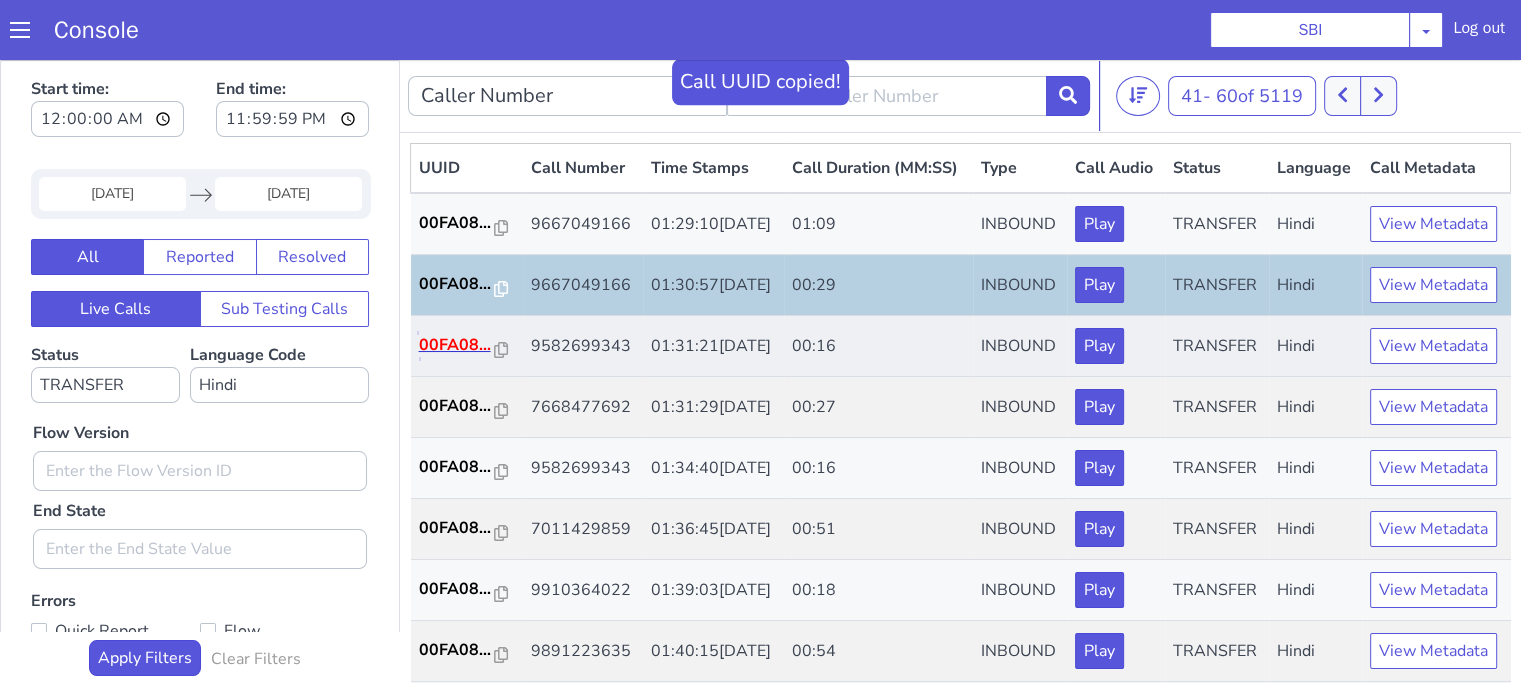 click on "00FA08..." at bounding box center [457, 345] 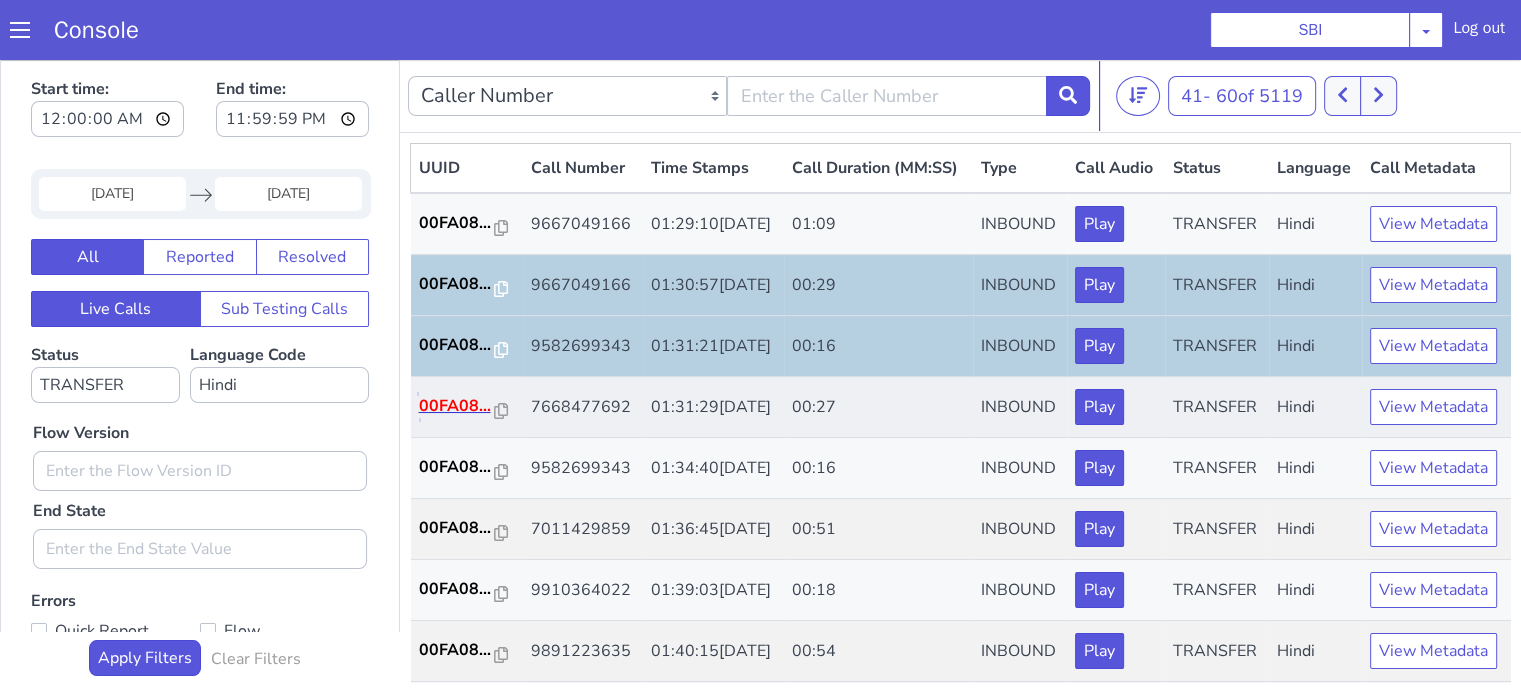 click on "00FA08..." at bounding box center (457, 406) 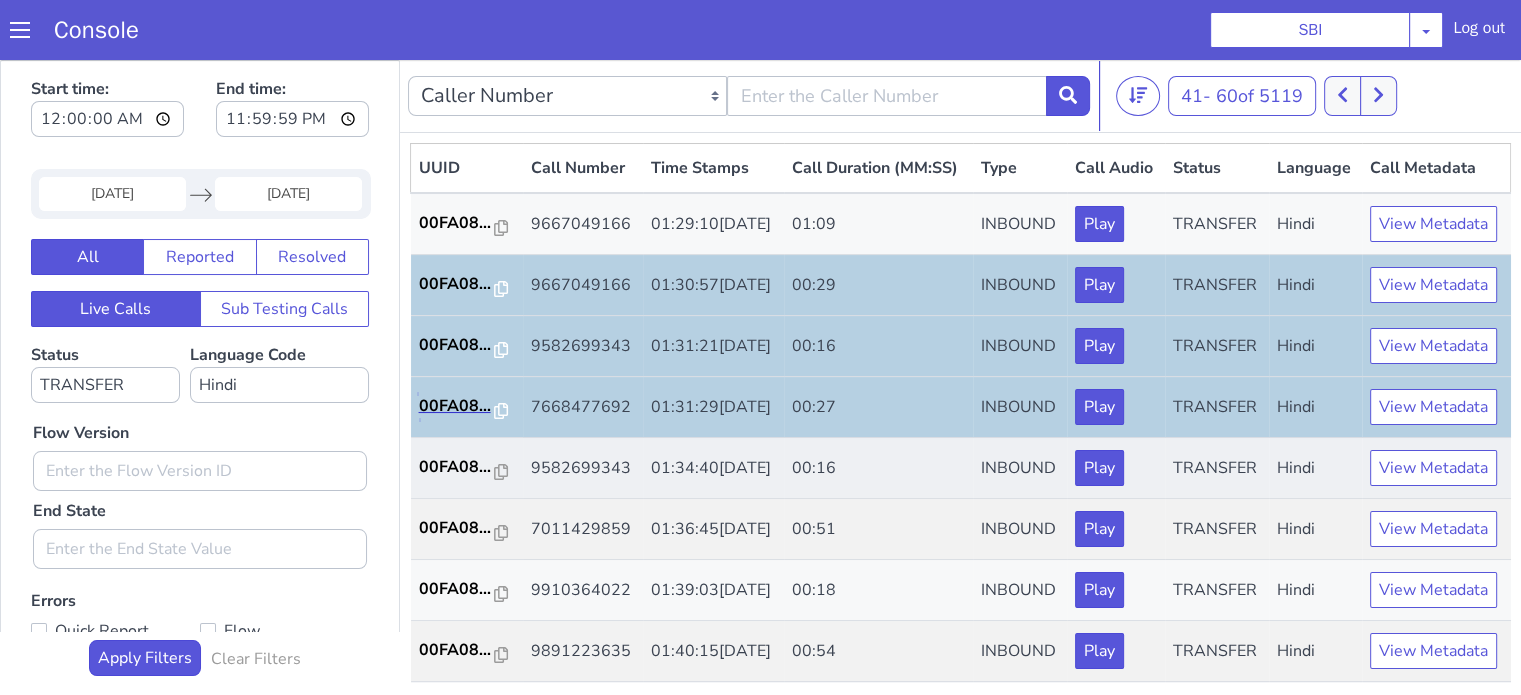 scroll, scrollTop: 100, scrollLeft: 0, axis: vertical 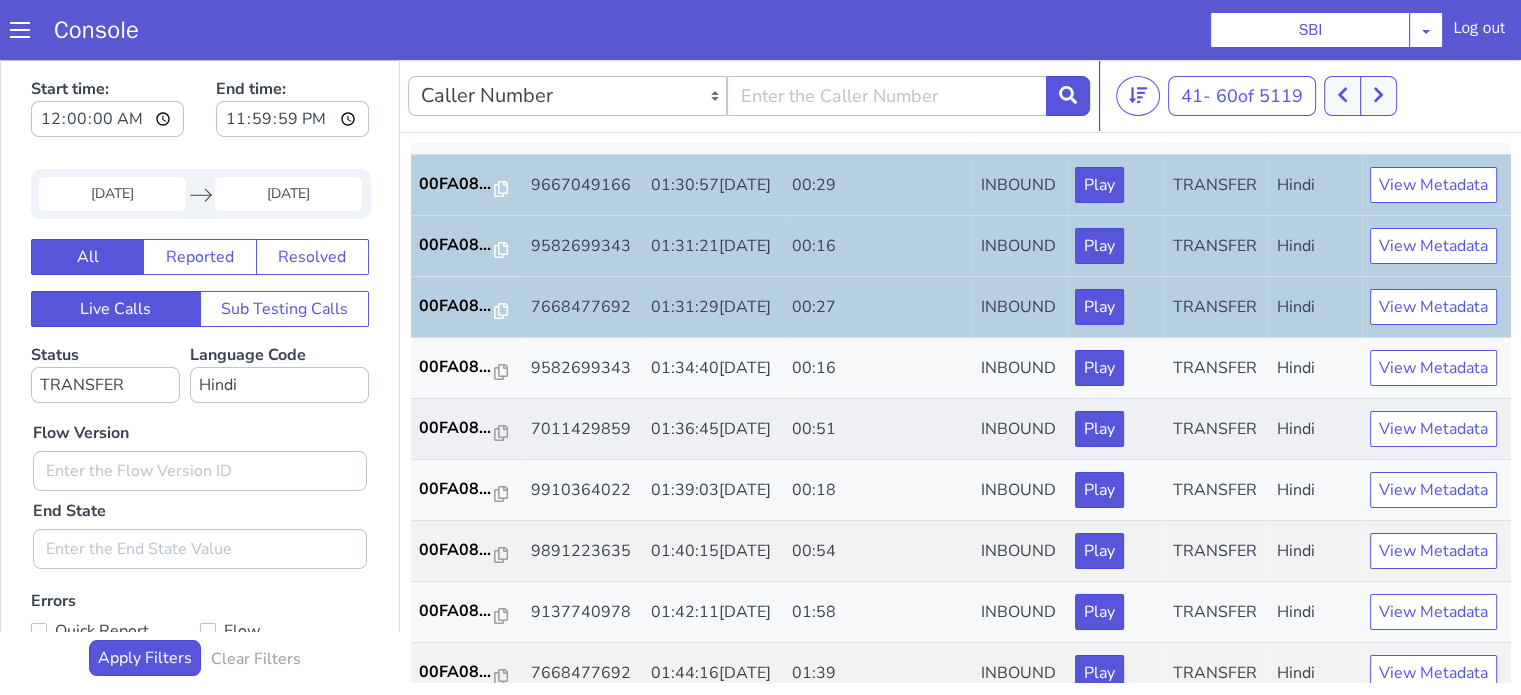 click on "00FA08..." at bounding box center (467, 429) 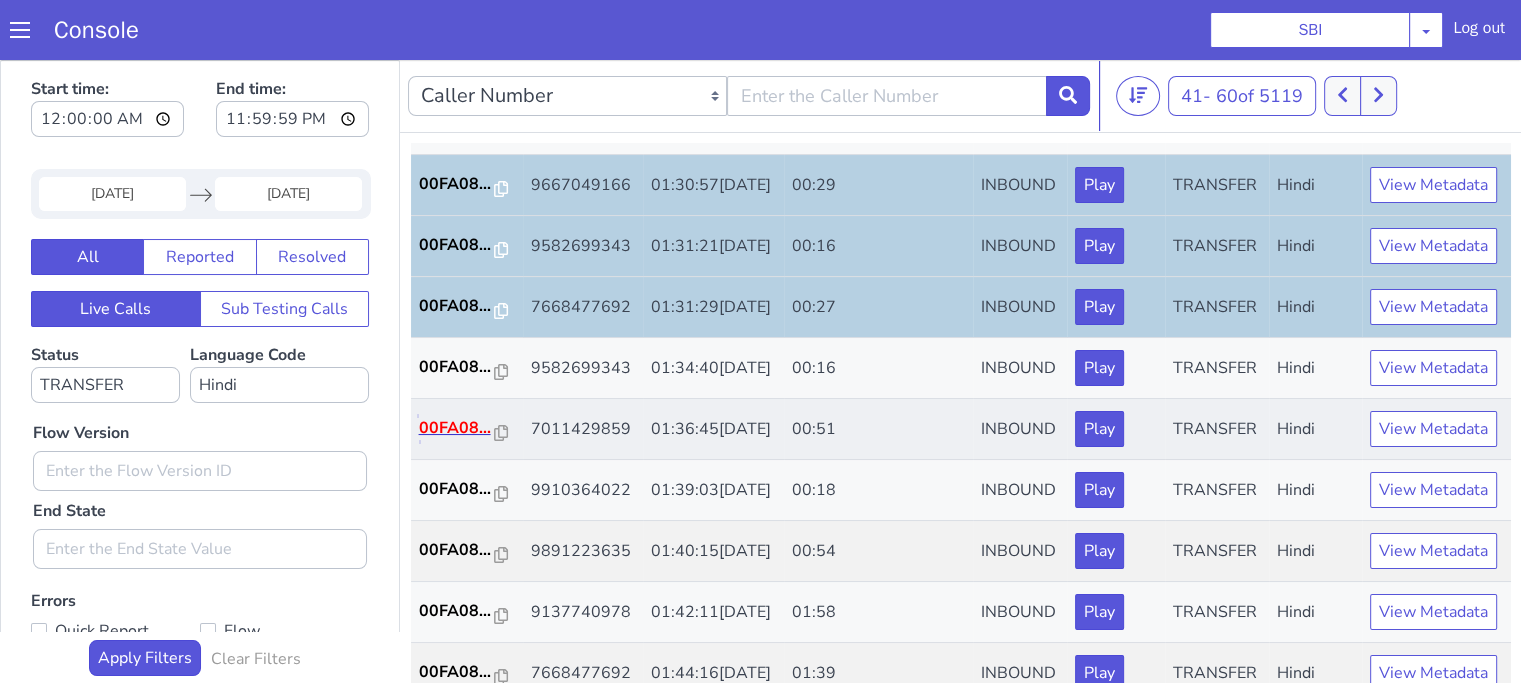 click on "00FA08..." at bounding box center (457, 428) 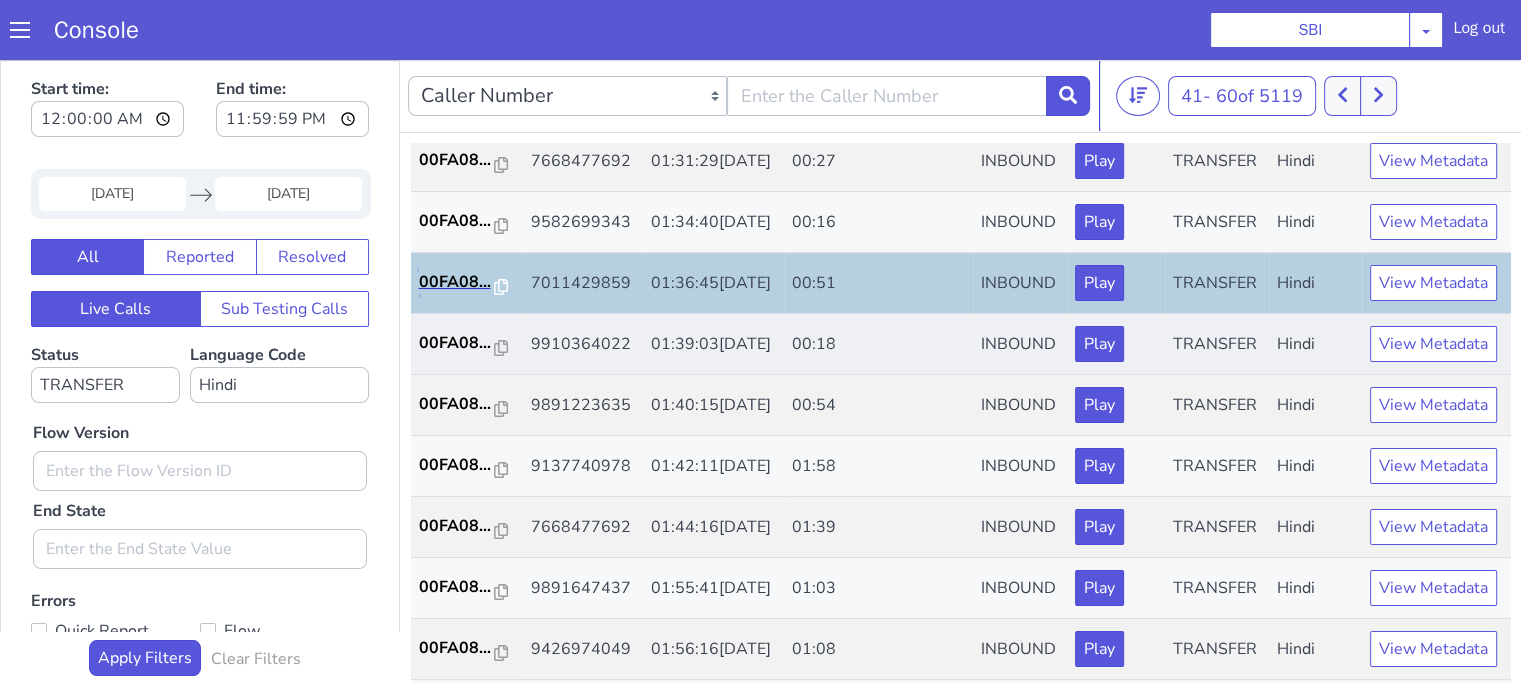 scroll, scrollTop: 300, scrollLeft: 0, axis: vertical 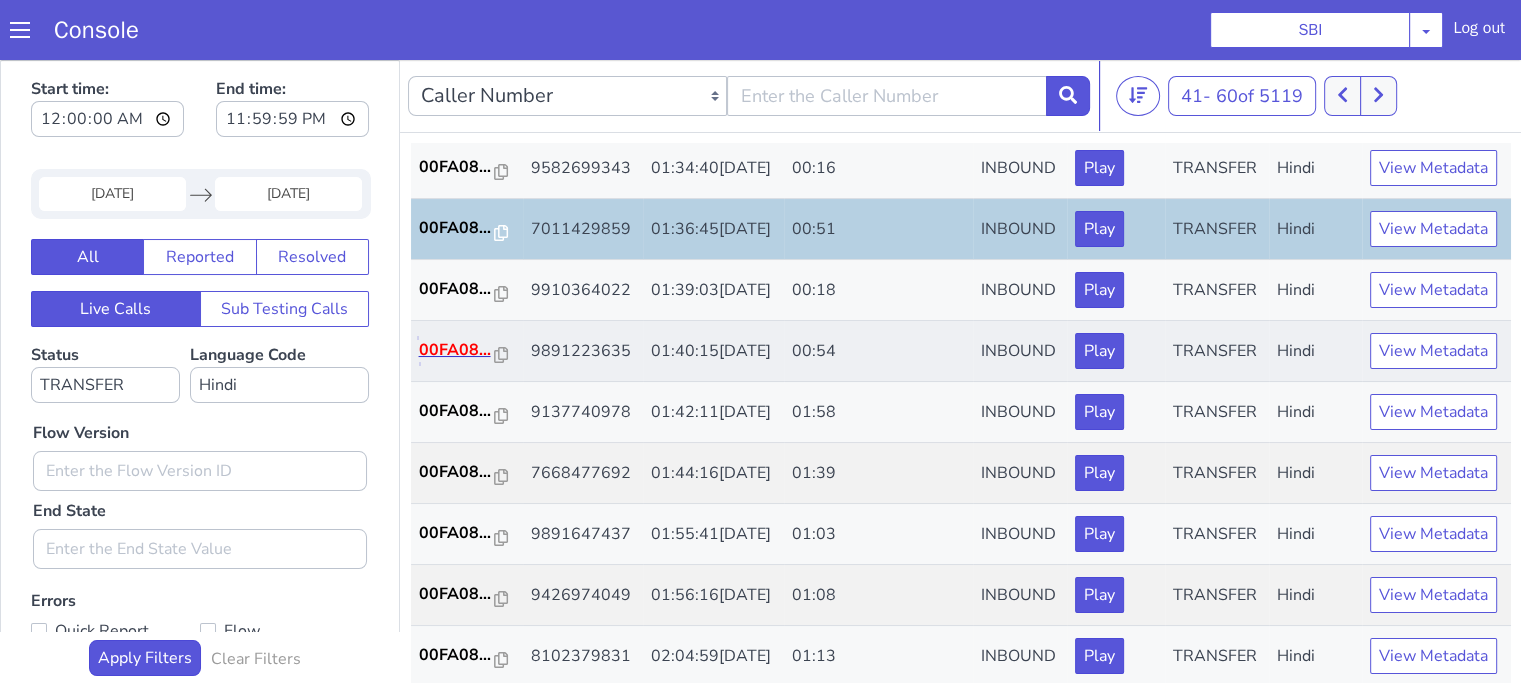 click on "00FA08..." at bounding box center (457, 350) 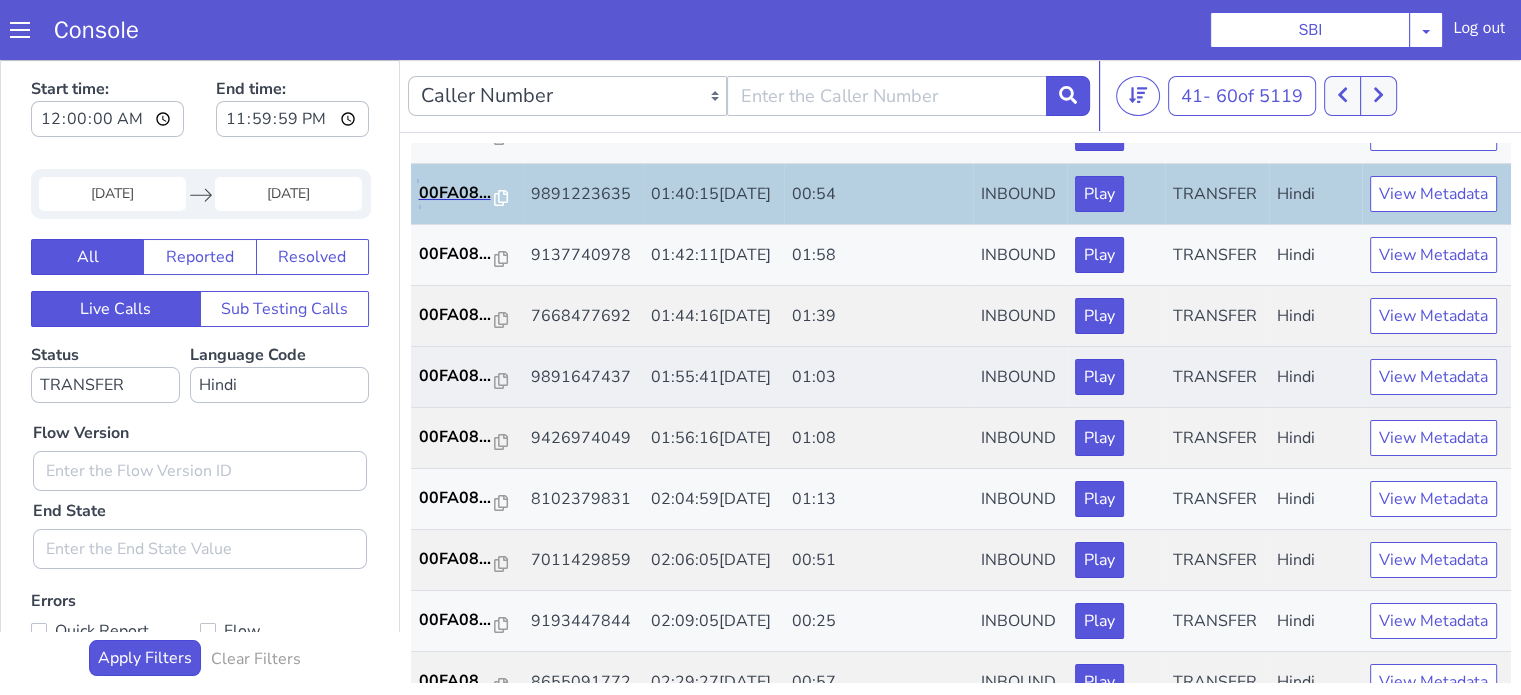 scroll, scrollTop: 700, scrollLeft: 0, axis: vertical 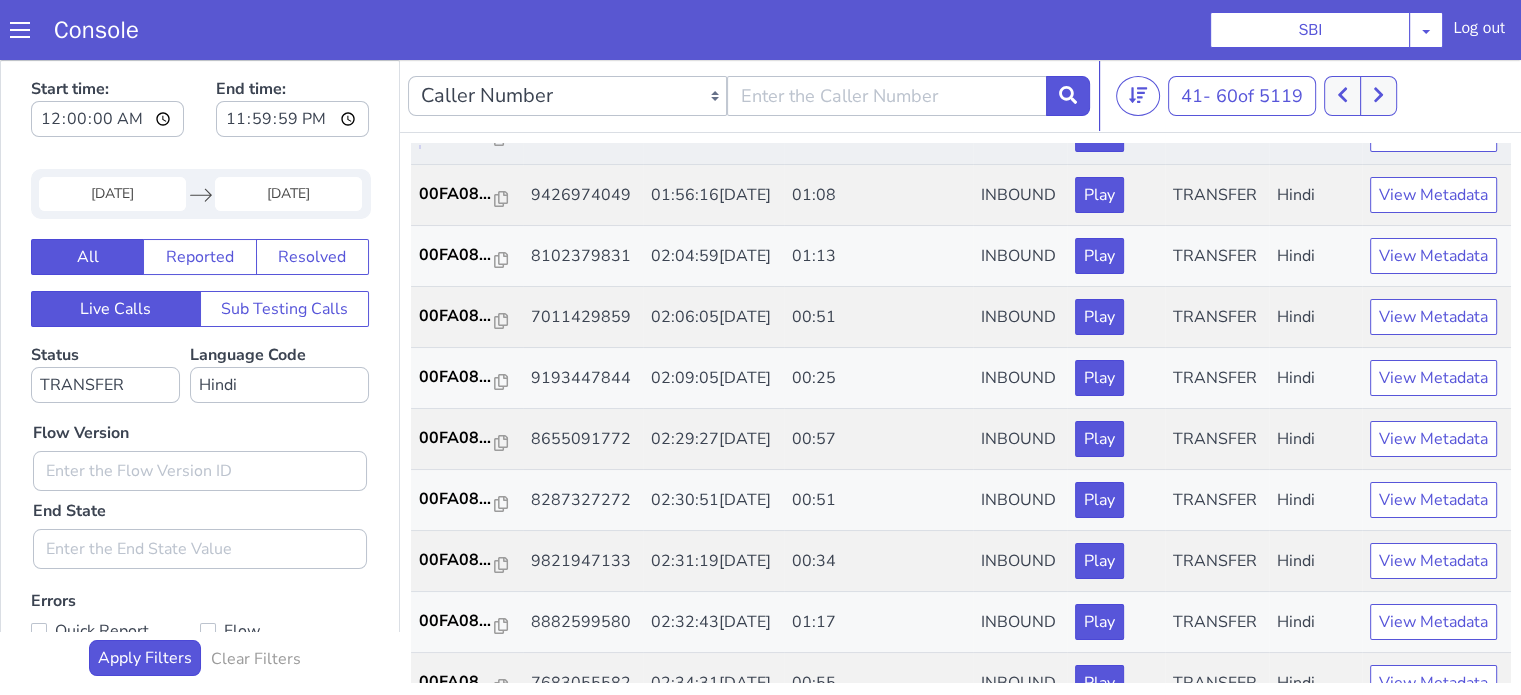 click on "00FA08..." at bounding box center [457, 133] 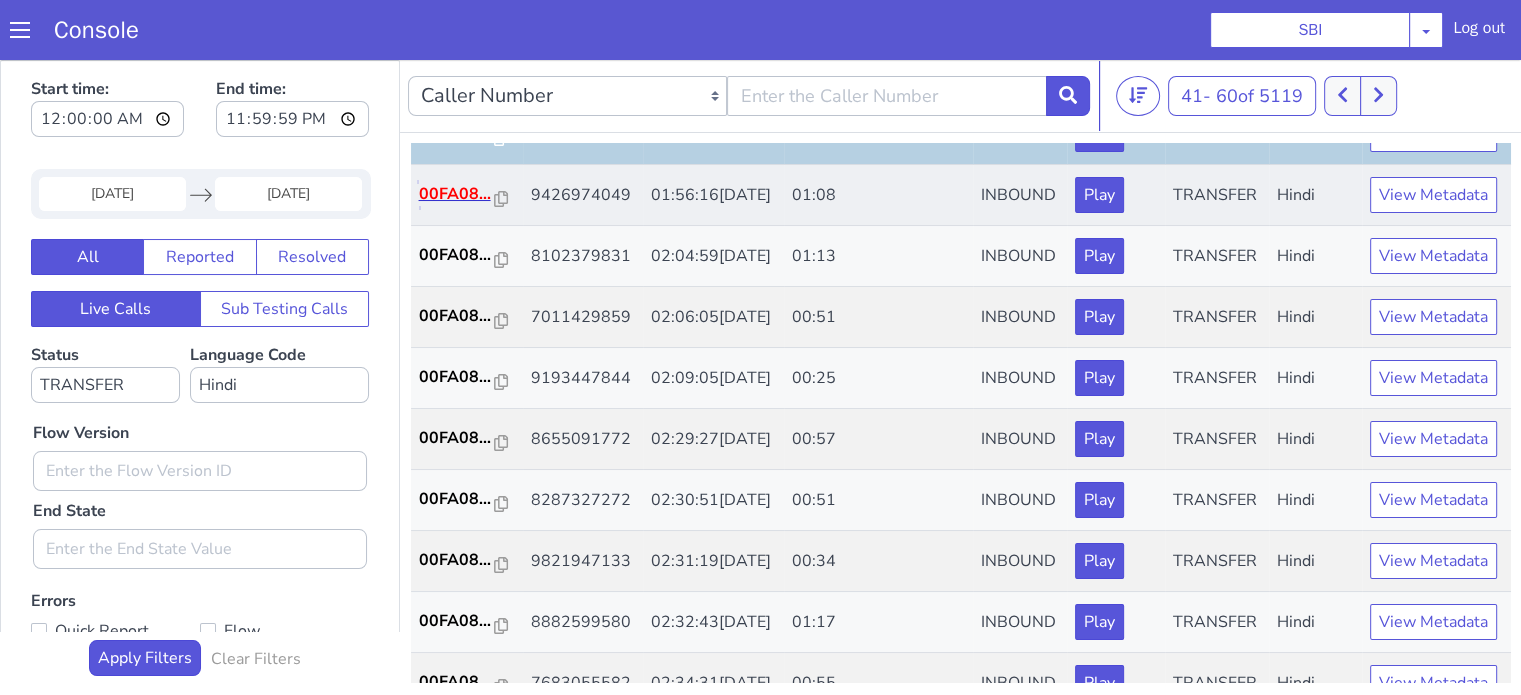 click on "00FA08..." at bounding box center (457, 194) 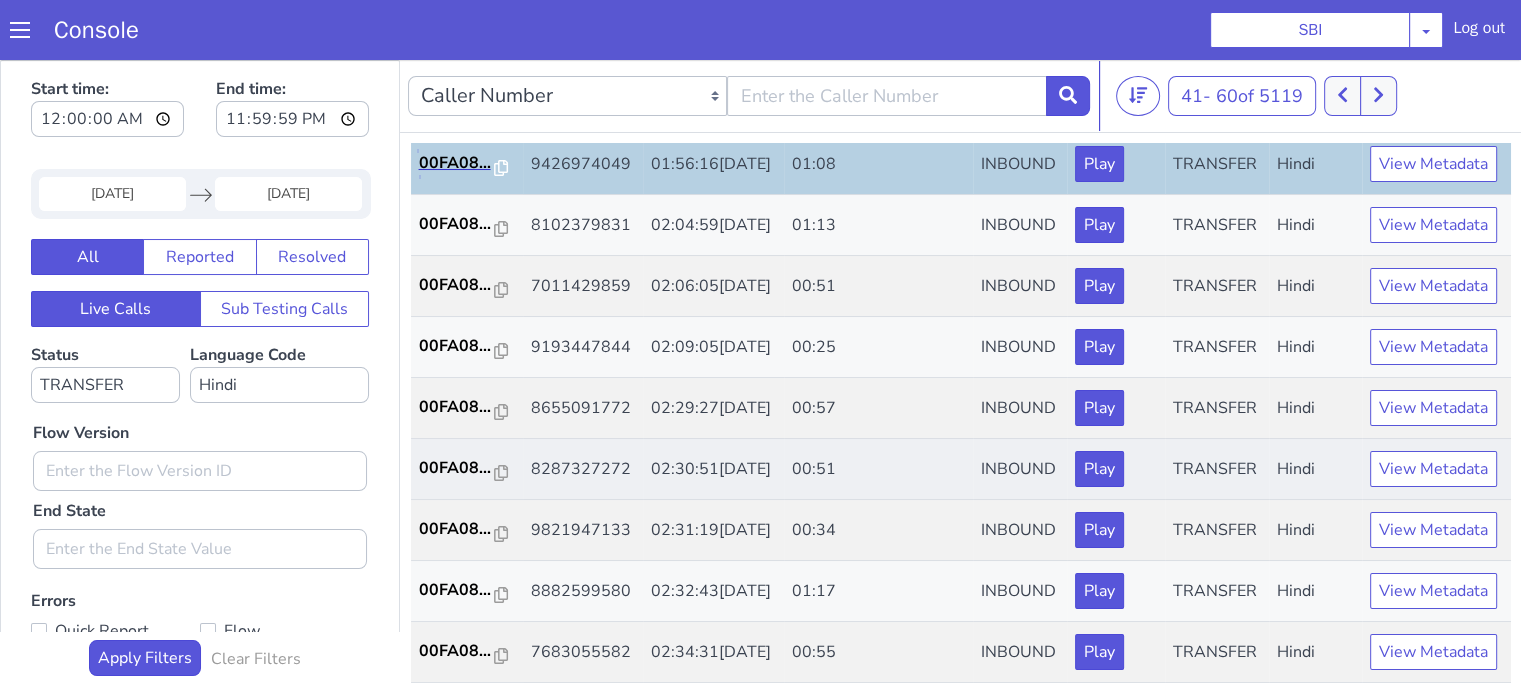 scroll, scrollTop: 900, scrollLeft: 0, axis: vertical 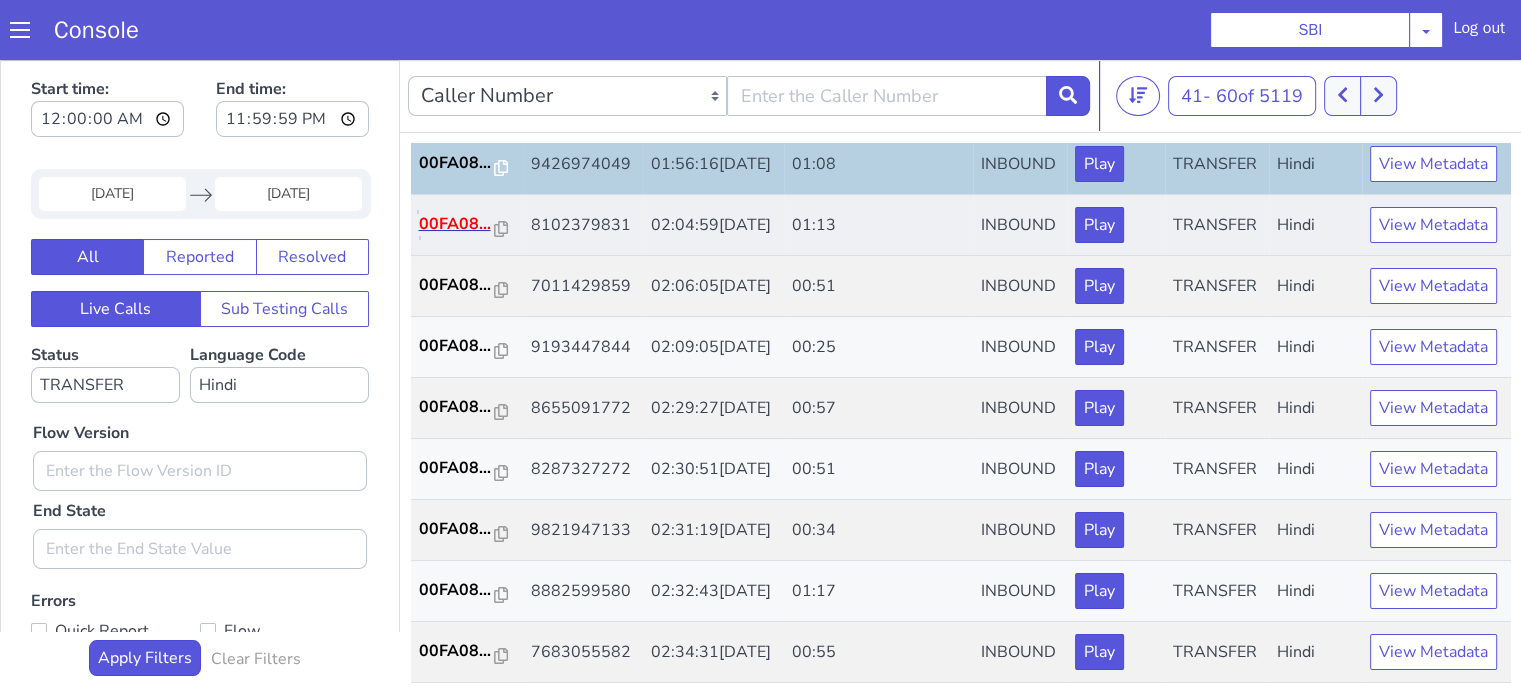 click on "00FA08..." at bounding box center (457, 224) 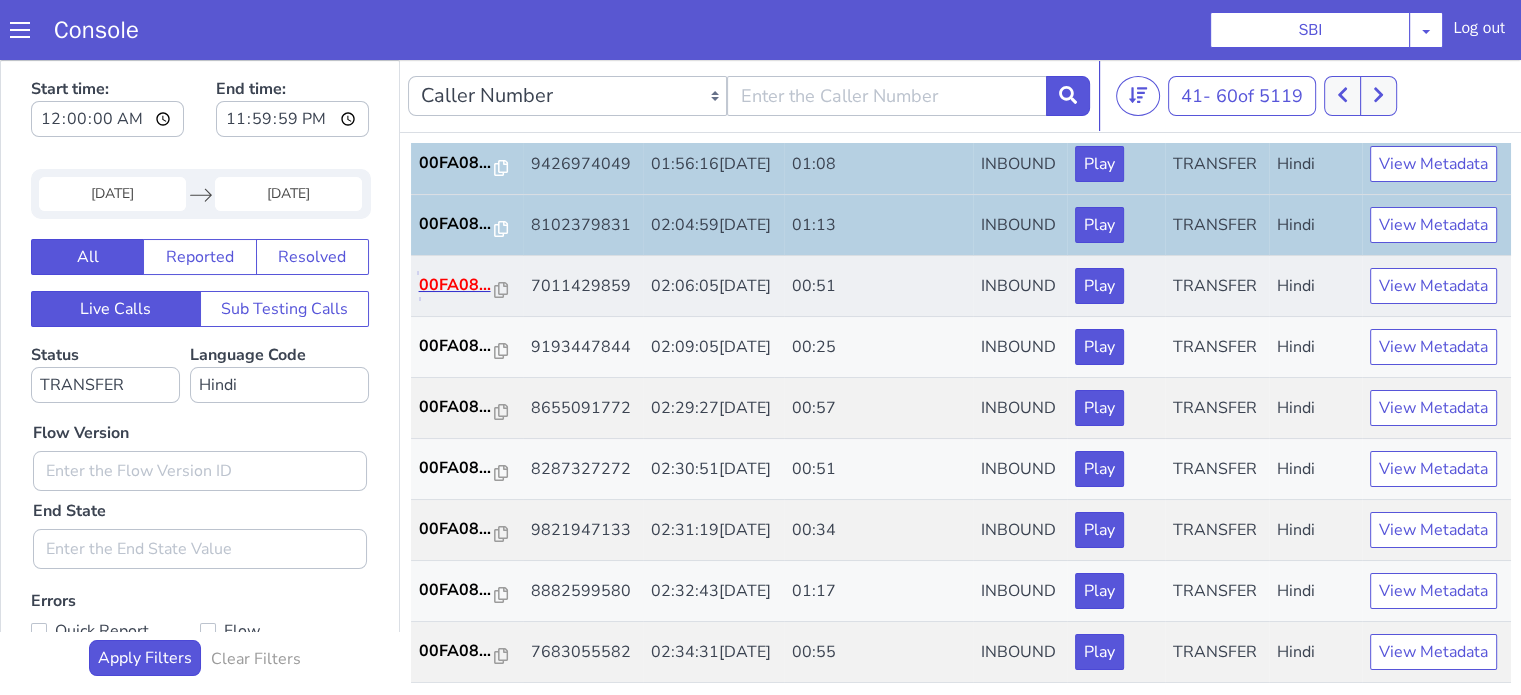 click on "00FA08..." at bounding box center [457, 285] 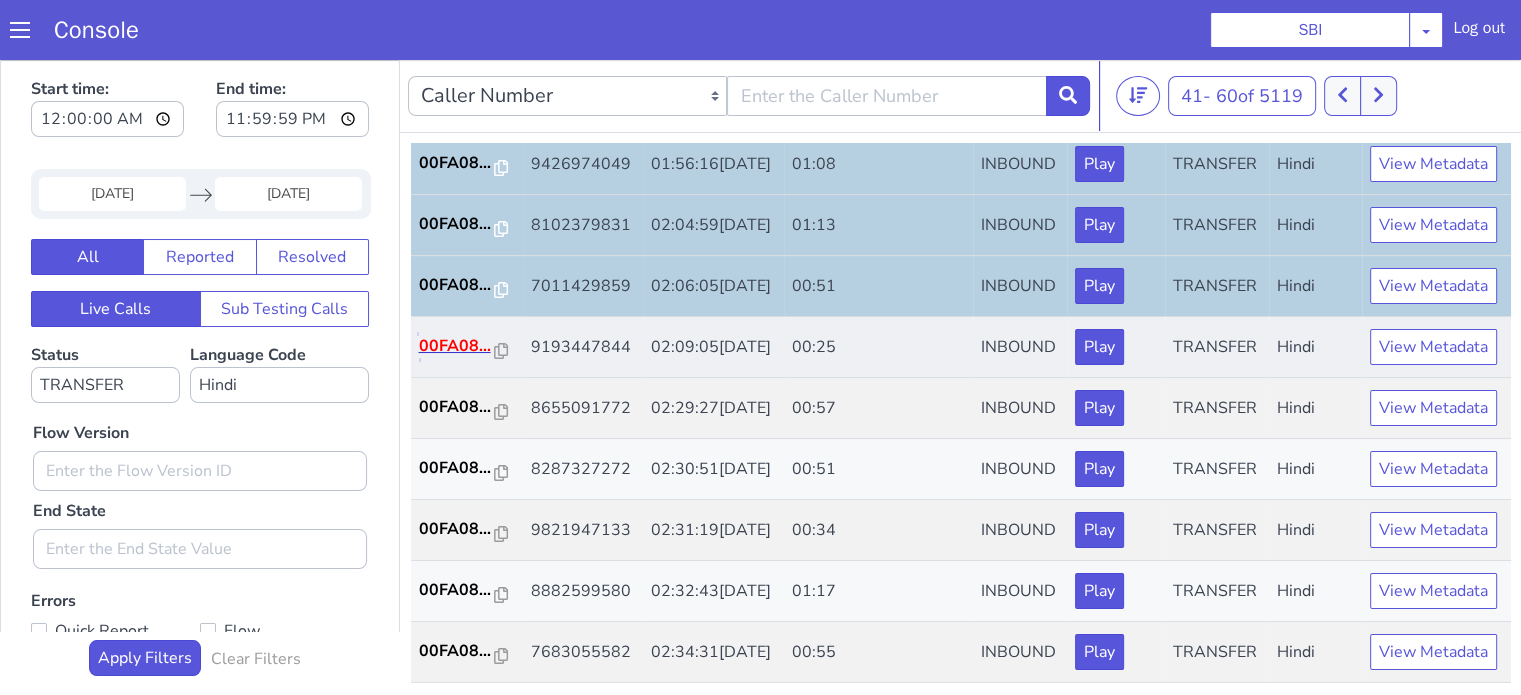 click on "00FA08..." at bounding box center (457, 346) 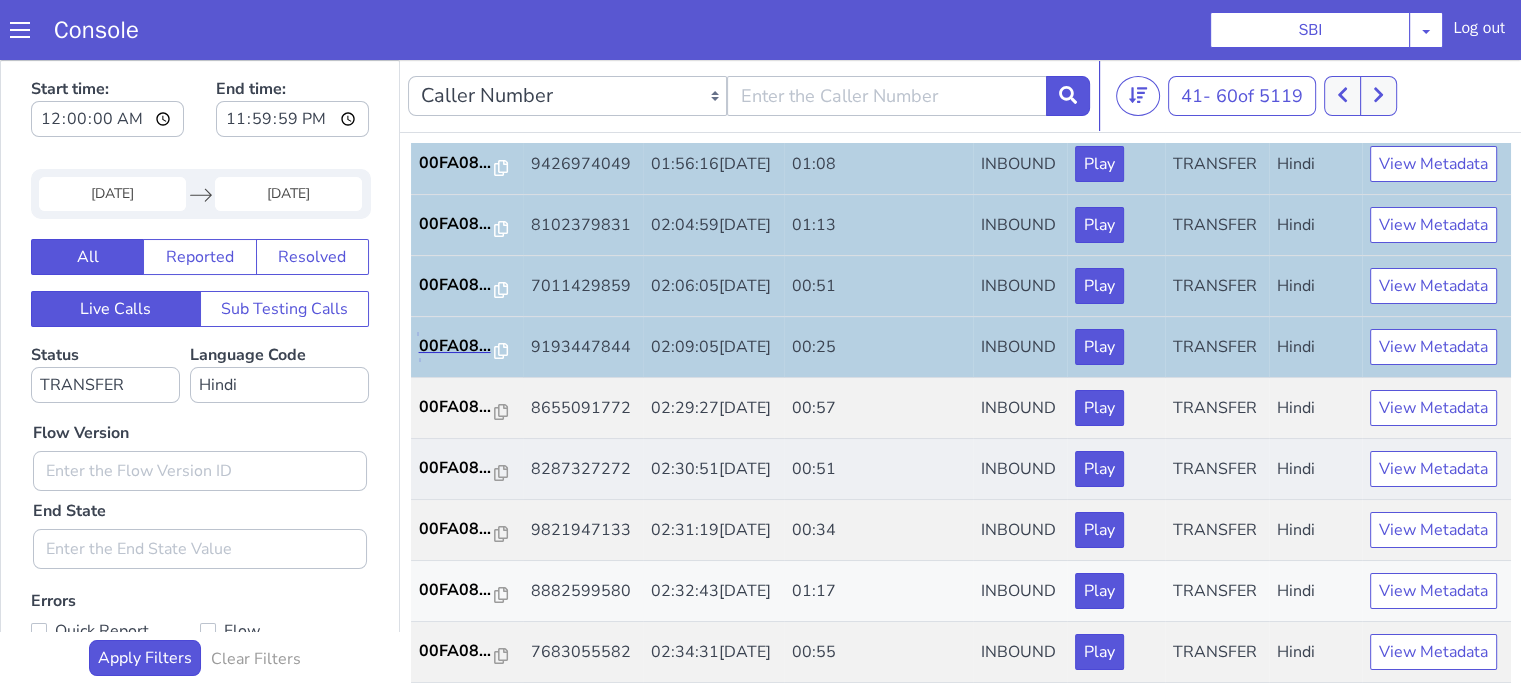 scroll, scrollTop: 990, scrollLeft: 0, axis: vertical 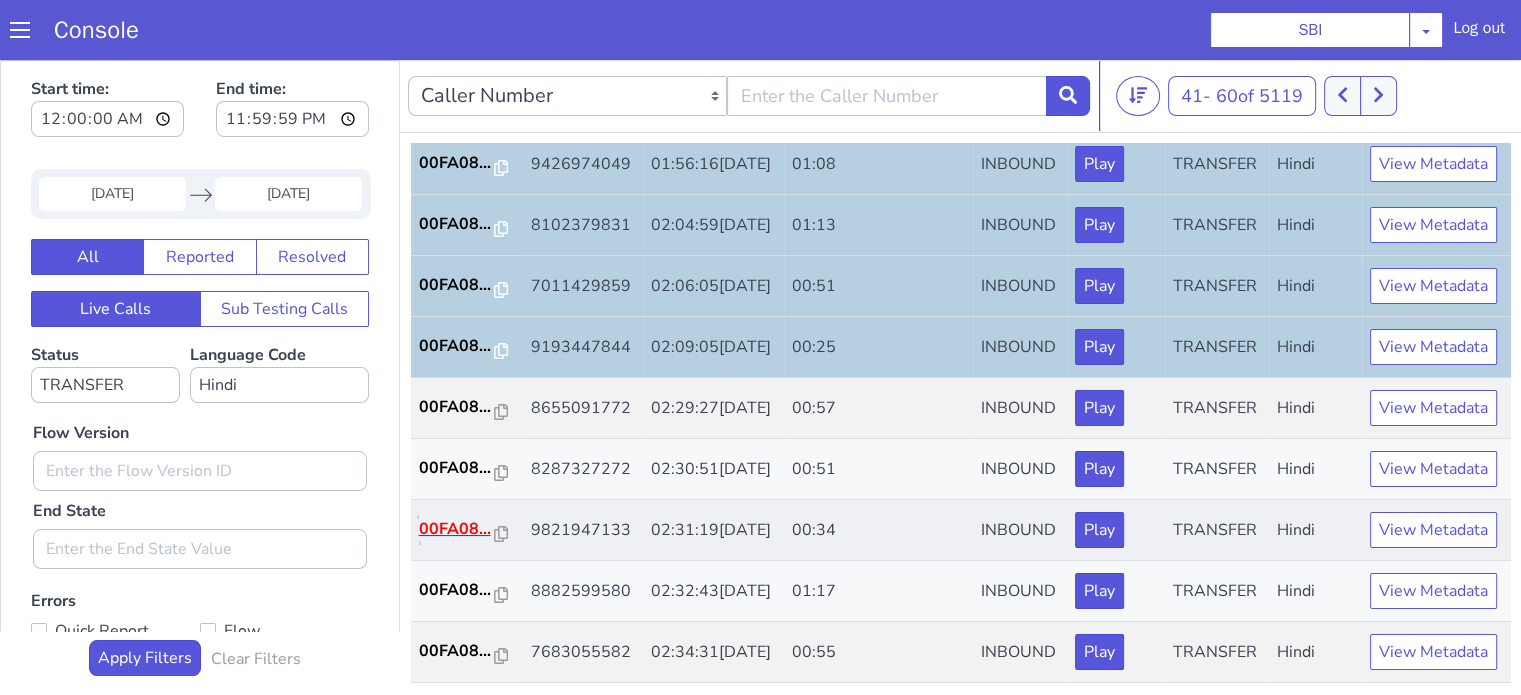 click on "00FA08..." at bounding box center (457, 529) 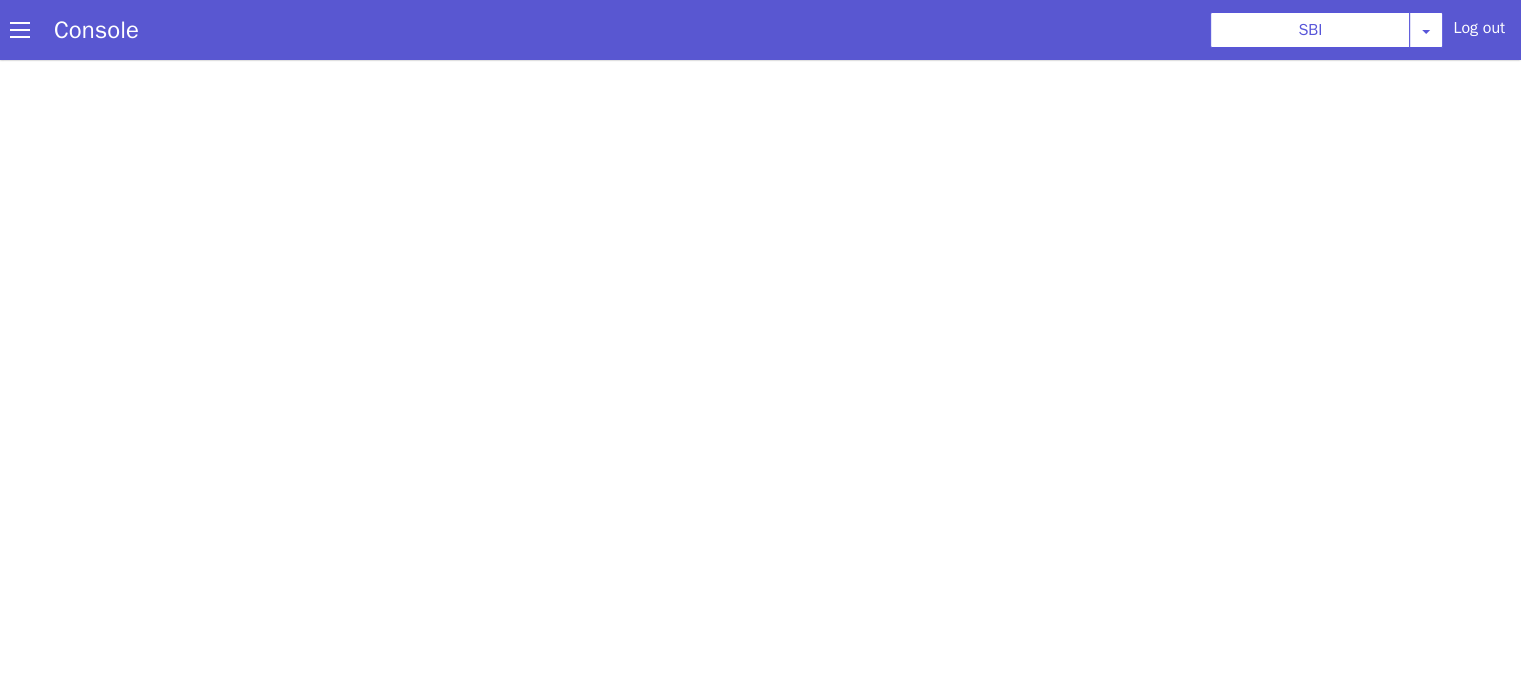 scroll, scrollTop: 0, scrollLeft: 0, axis: both 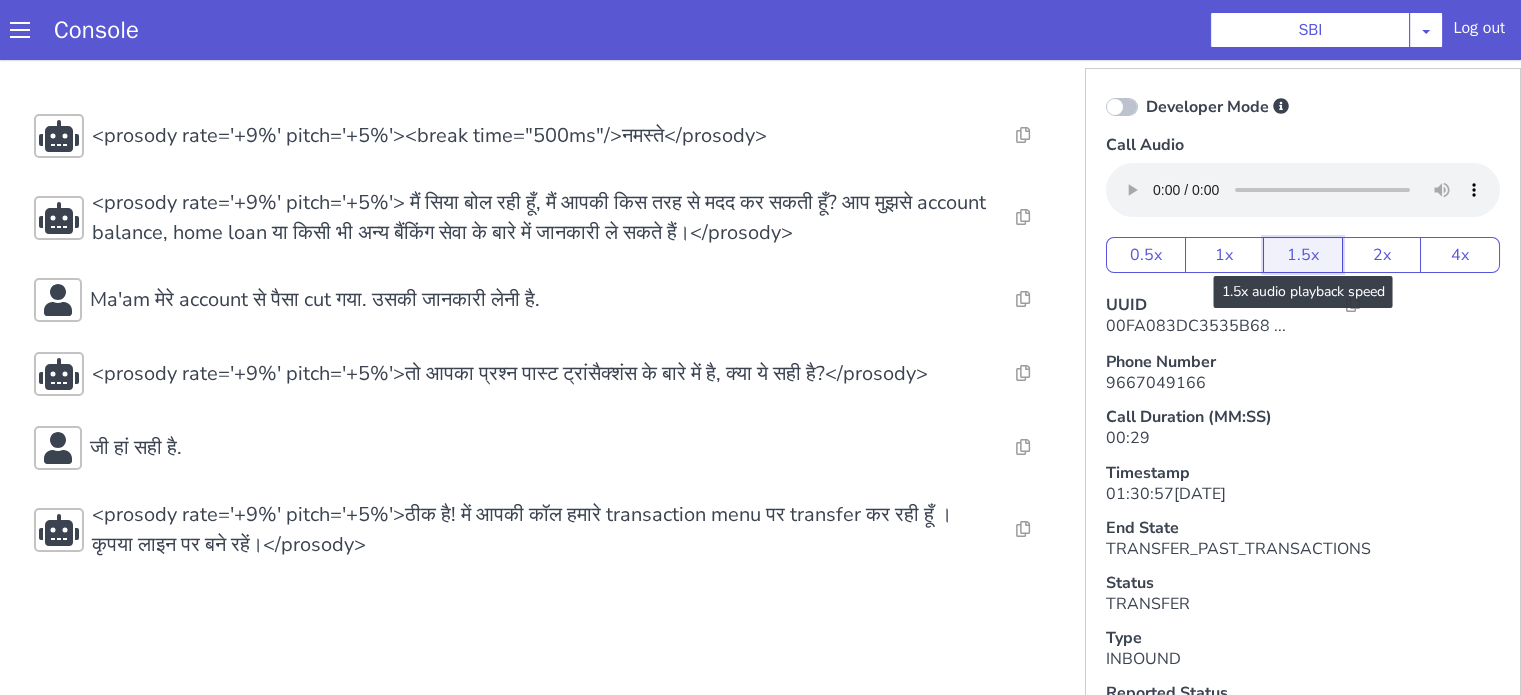 click on "1.5x" at bounding box center [1303, 255] 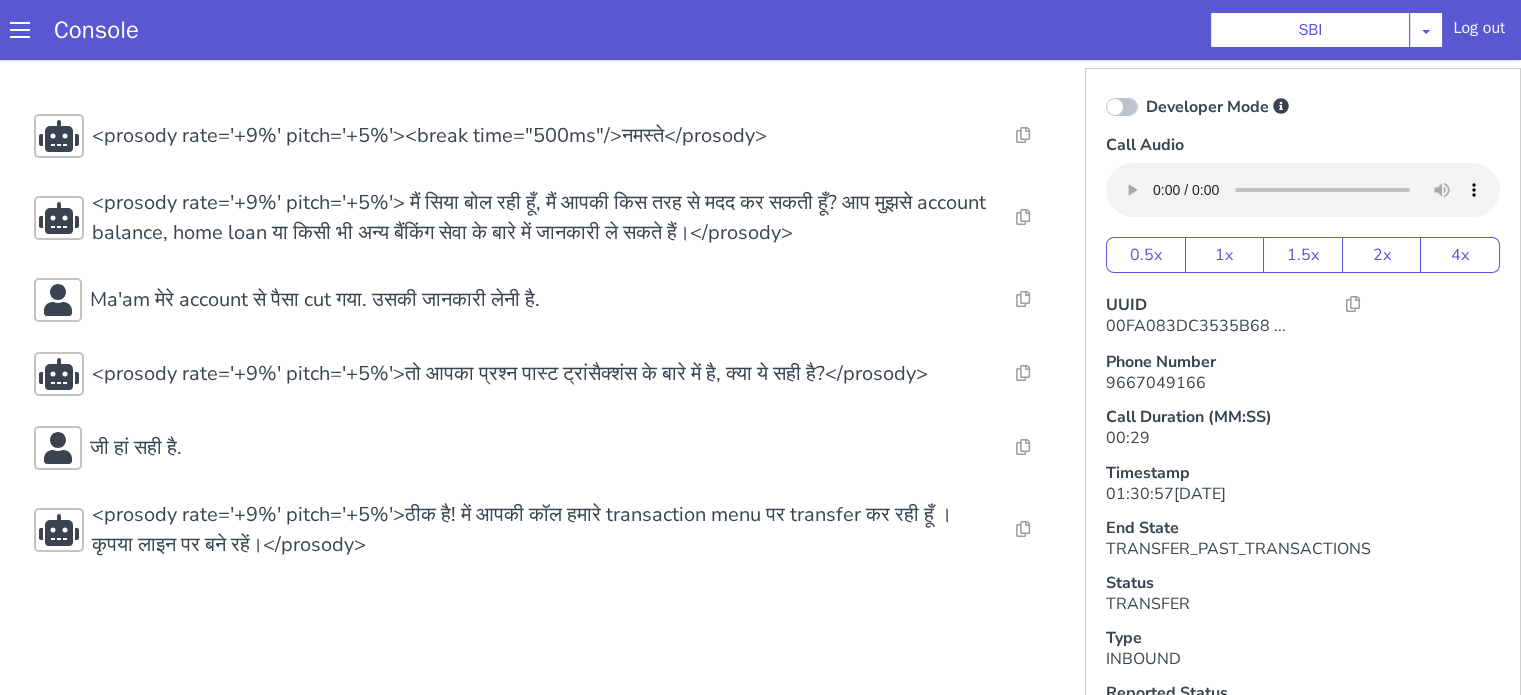 click on "Resolve  Intent Error  Entity Error  Transcription Error  Miscellaneous Submit <prosody rate='+9%' pitch='+5%'><break time="500ms"/>नमस्ते</prosody> Resolve  Intent Error  Entity Error  Transcription Error  Miscellaneous Submit <prosody rate='+9%' pitch='+5%'> मैं सिया बोल रही हूँ, मैं आपकी किस तरह से मदद कर सकती हूँ? आप मुझसे account balance, home loan या किसी भी अन्य बैंकिंग सेवा के बारे में जानकारी ले सकते हैं।</prosody> Resolve  Intent Error  Entity Error  Transcription Error  Miscellaneous Submit Ma'am मेरे account से पैसा cut गया. उसकी जानकारी लेनी है. Resolve  Intent Error  Entity Error  Transcription Error  Miscellaneous Submit Resolve  Intent Error  Entity Error  Transcription Error  Miscellaneous Submit Resolve  Intent Error Submit" at bounding box center (544, 337) 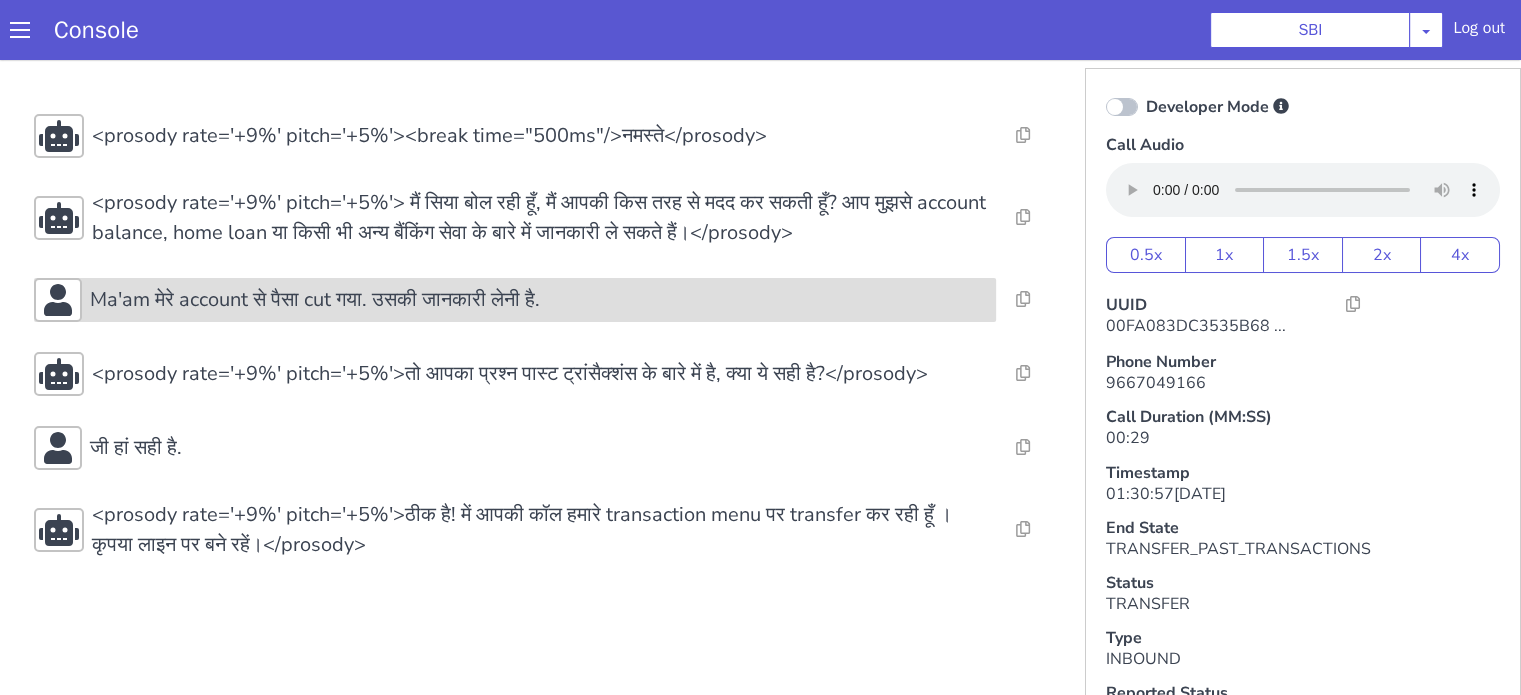 click on "Ma'am मेरे account से पैसा cut गया. उसकी जानकारी लेनी है." at bounding box center (315, 300) 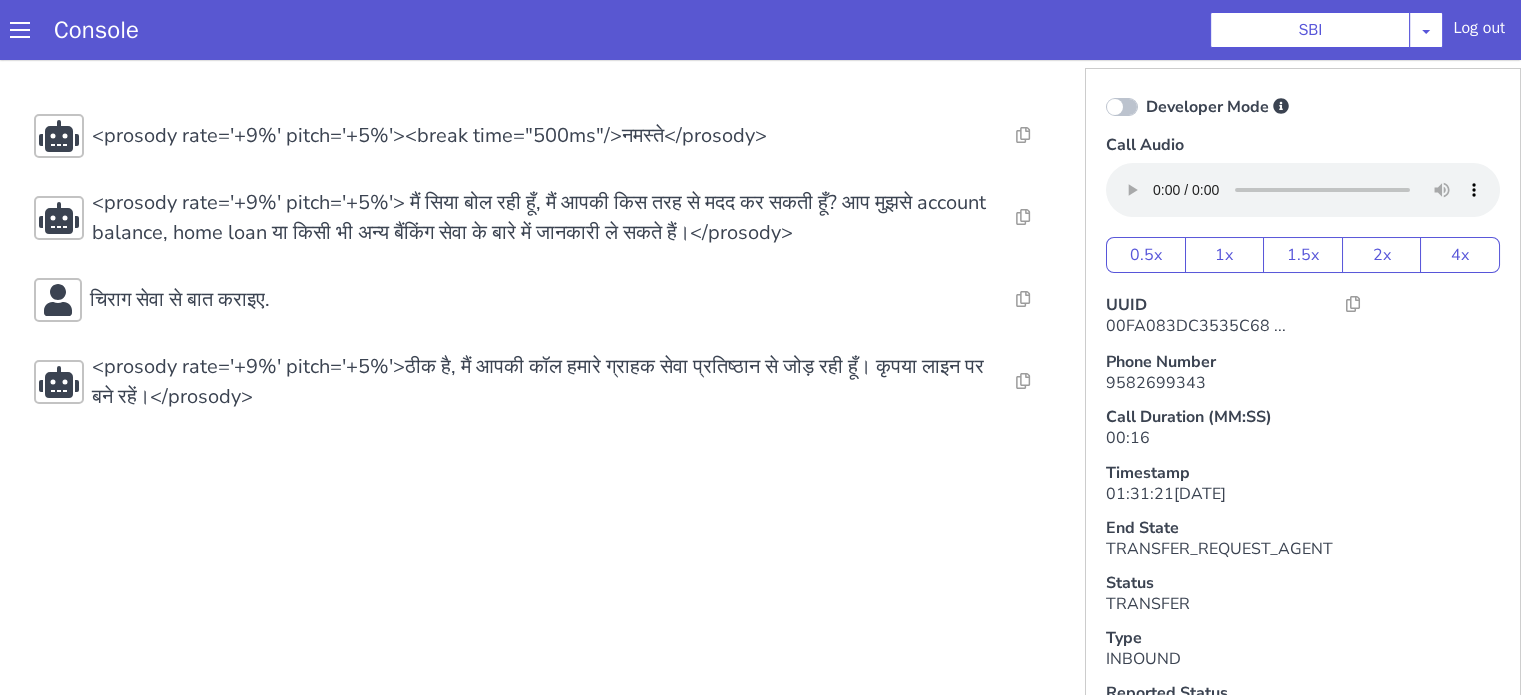 scroll, scrollTop: 0, scrollLeft: 0, axis: both 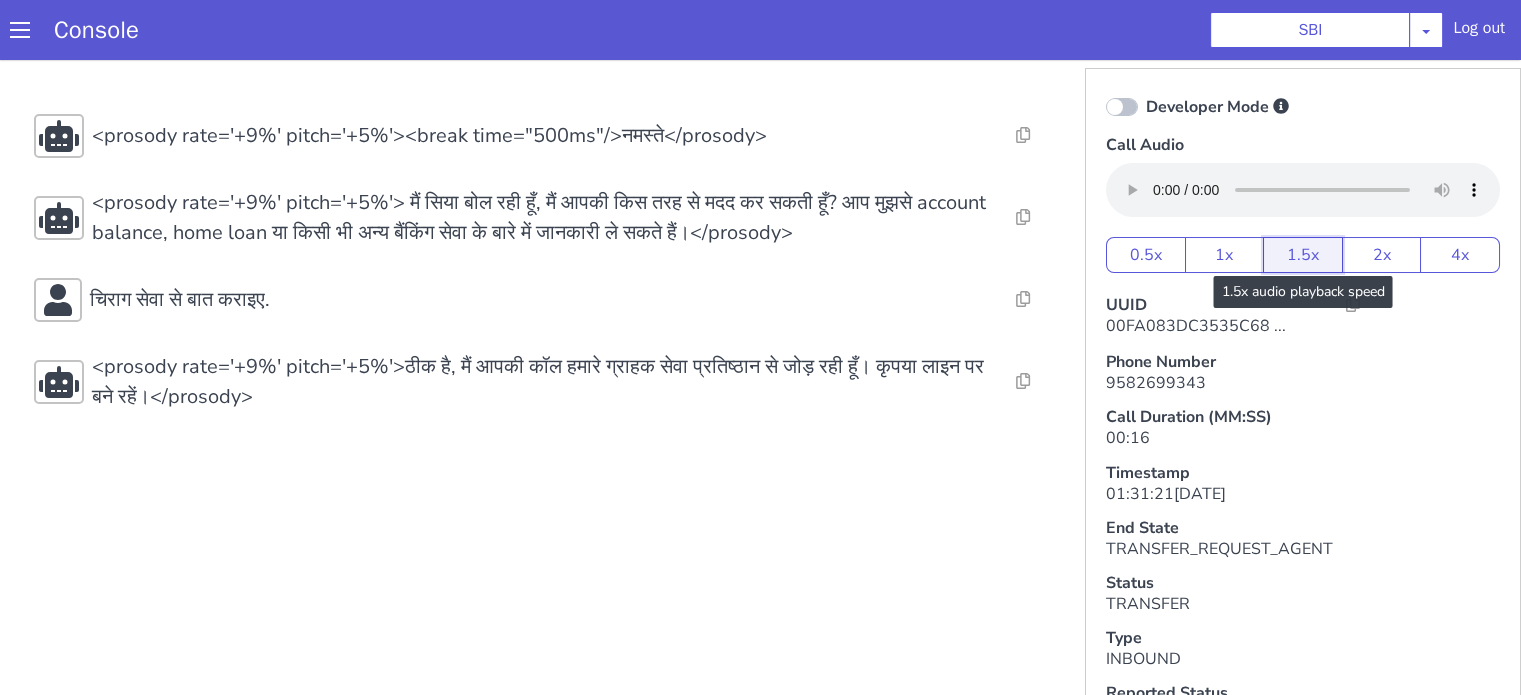 click on "1.5x" at bounding box center [1303, 255] 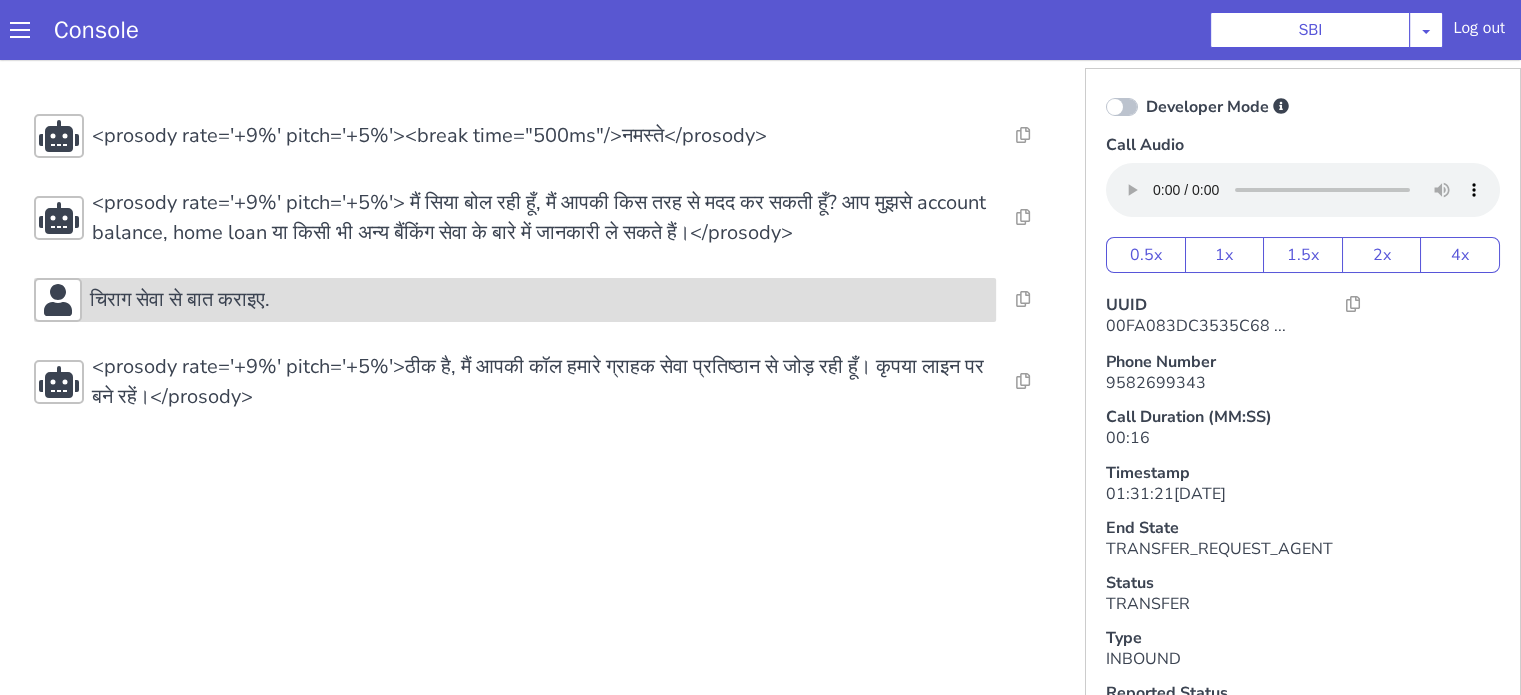 click on "चिराग सेवा से बात कराइए." at bounding box center (539, 300) 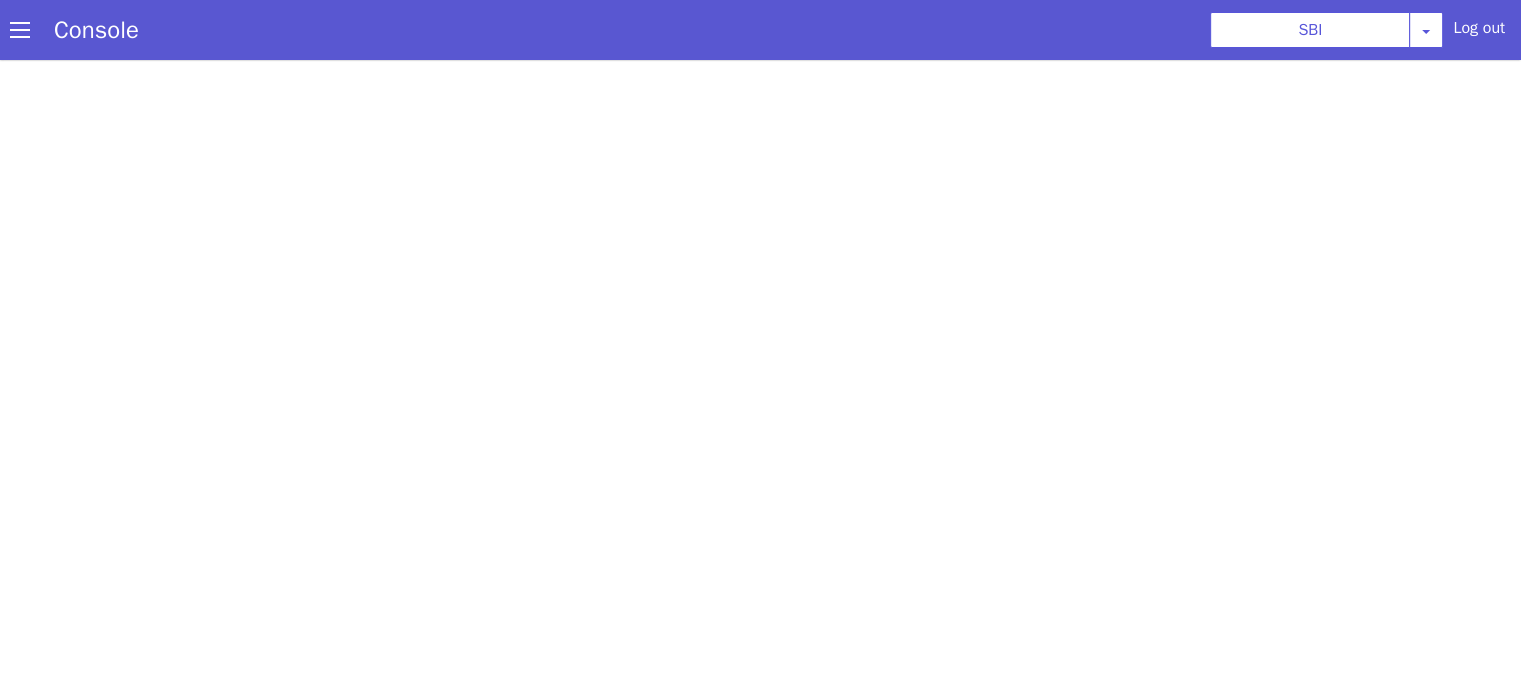 scroll, scrollTop: 0, scrollLeft: 0, axis: both 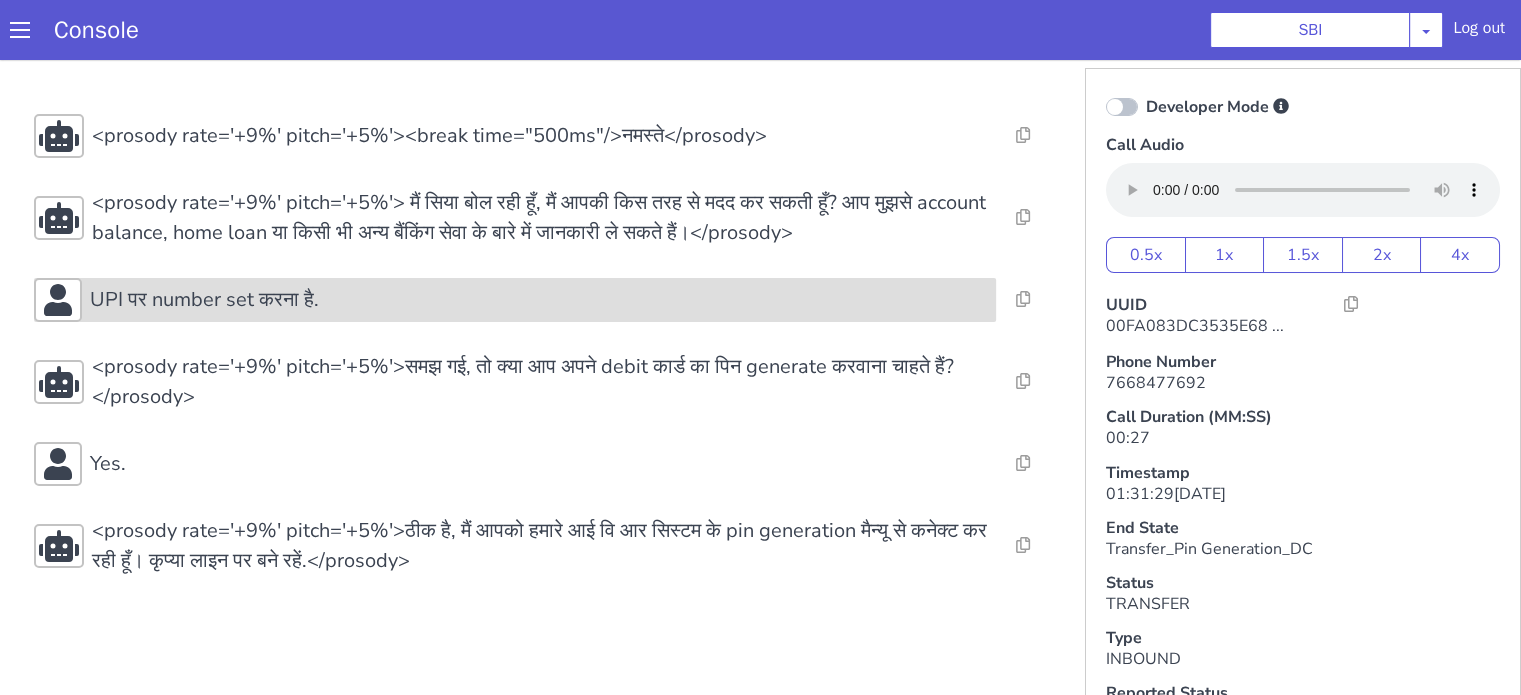 click on "UPI पर number set करना है." at bounding box center [515, 300] 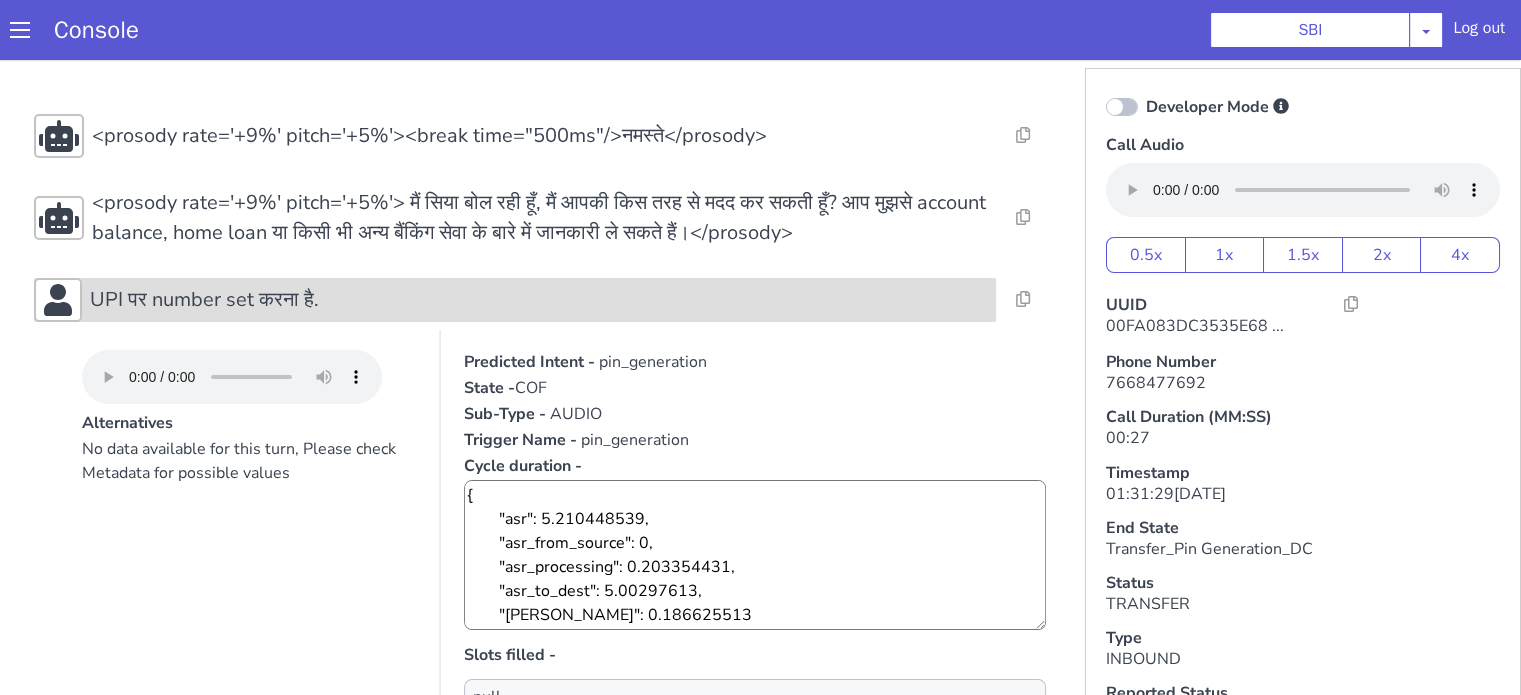 click on "UPI पर number set करना है." at bounding box center [515, 300] 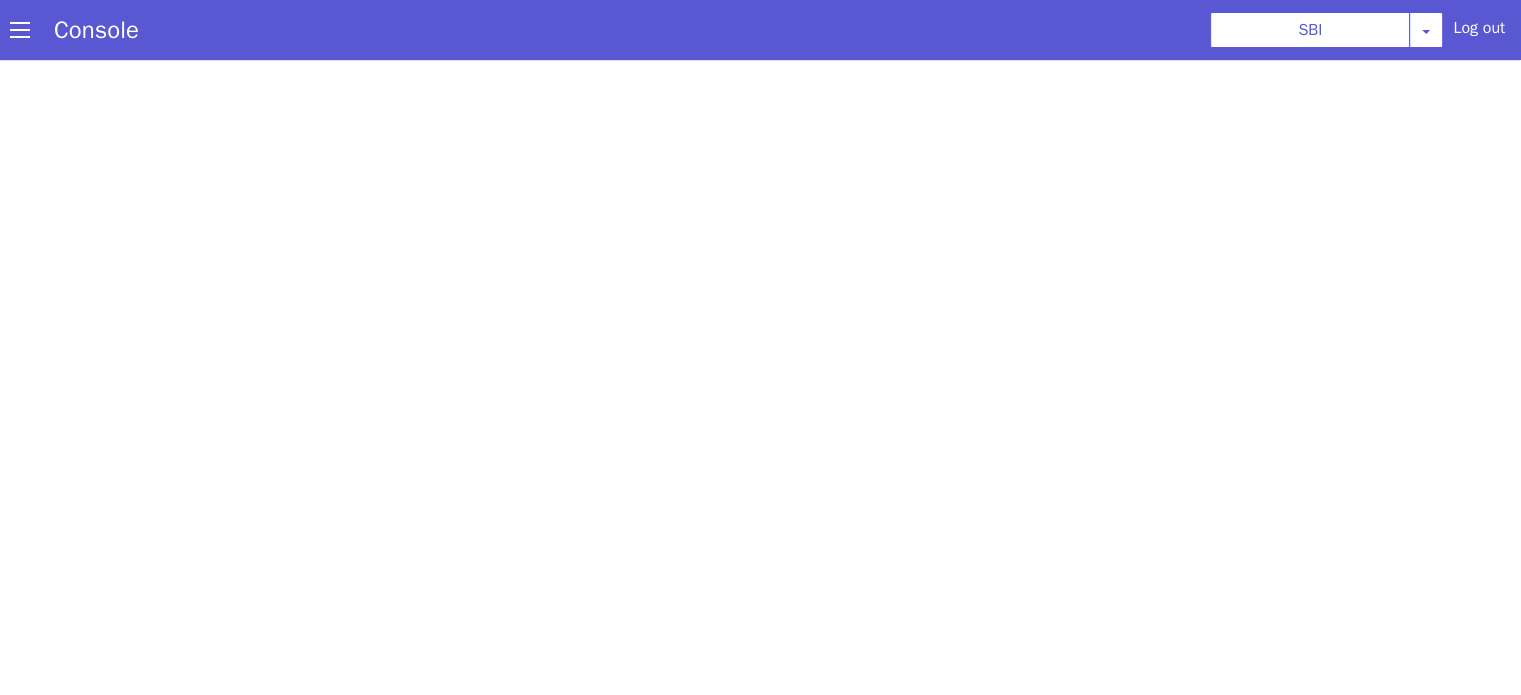 scroll, scrollTop: 0, scrollLeft: 0, axis: both 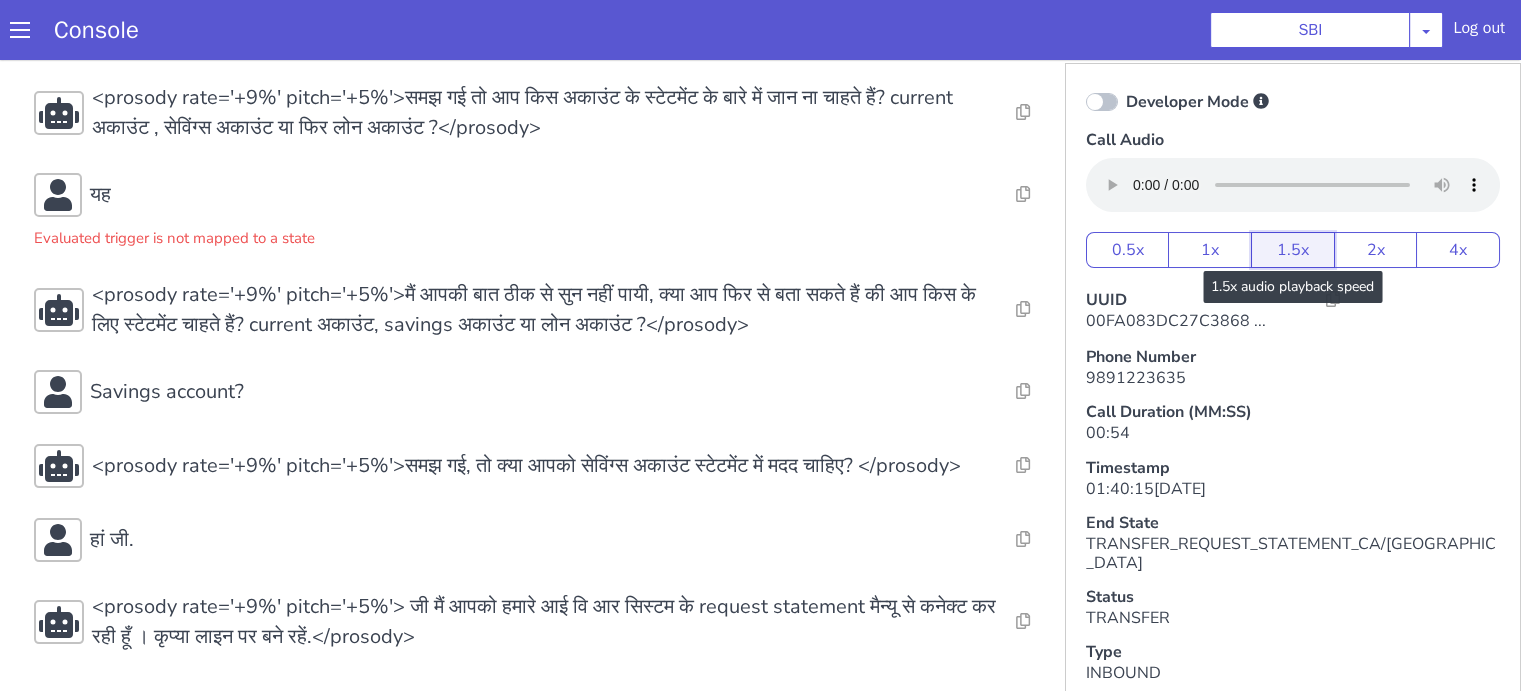 click on "1.5x" at bounding box center [1293, 250] 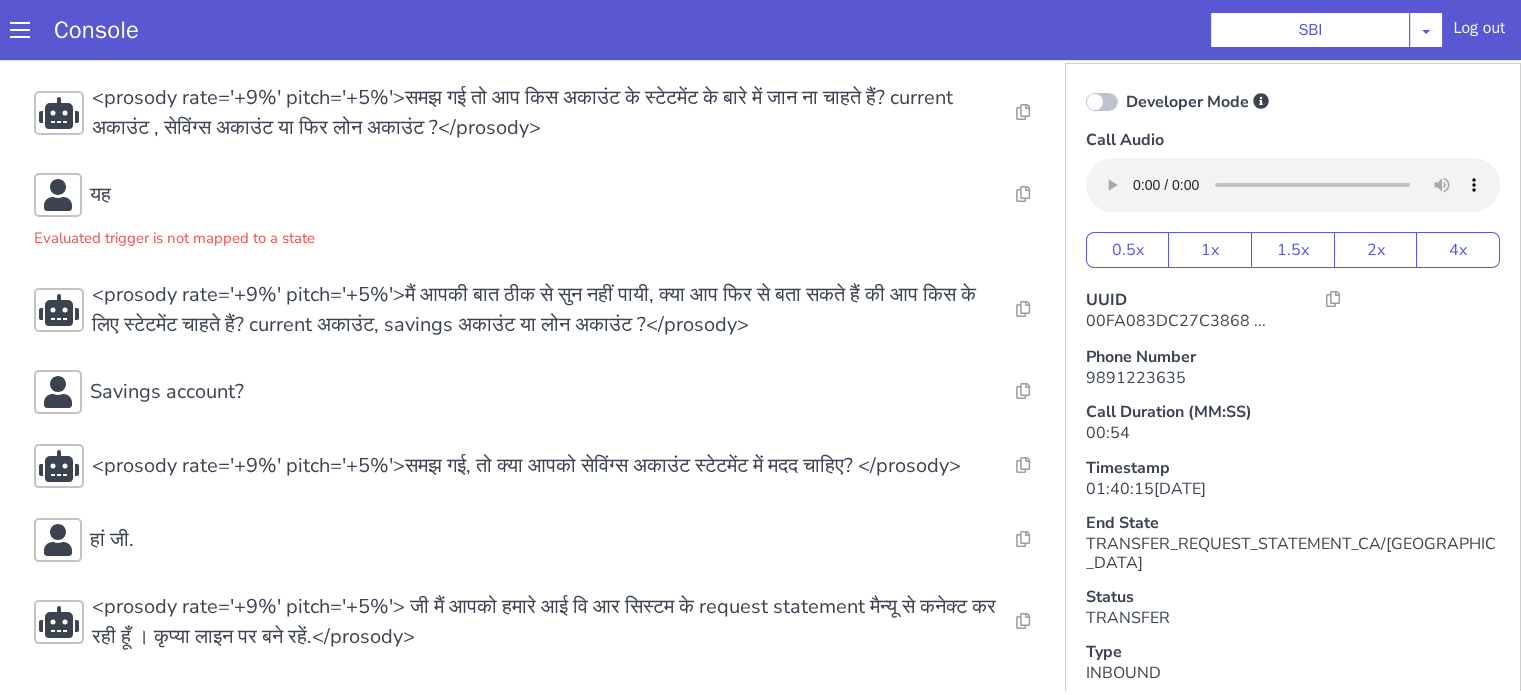 click on "Console SBI [PERSON_NAME] Airtel DTH Pilot Airtel POC [PERSON_NAME] Blue NT Aliceblue American Finance - US Apollo Apollo 24*7 Application - Collections Auto NPS feedback Avaya Devconnect Axis Axis AMC Axis Outbound BAGIC BALIC BALIC Old 2 Bajaj Autofinance Bajaj Fin Banking Demo Barbeque Nation Buy Now Pay Later Cars24 Cashe Central Bank of [GEOGRAPHIC_DATA] [PERSON_NAME] Cholamandalam Finance Consumer Durables Coverfox Covid19 Helpline Credgenics CreditMate DPDzero DUMMY Data collection Demo - Collections Dish TV ERCM Emeritus Eureka Forbes - LQ FFAM360 - US Familiarity Farming_Axis Finaccel Flipkart Flow Templates Fusion Microfinance Giorgos_TestBot Great Learning Grievance Bot HDB Finance HDFC HDFC Ergo HDFC Freedom CC HDFC Life Demo HDFC Securities Hathway Internet Hathway V2 Home Credit IBM IBM Banking Demo ICICI ICICI Bank Outbound ICICI [DEMOGRAPHIC_DATA] Persistency ICICI Prudential ICICI securities ICICI_lombard IDFC First Bank IFFCO Tokio Insurance Iffco [GEOGRAPHIC_DATA] [GEOGRAPHIC_DATA] Indigo IndusInd - Settlement IndusInd CC Insurance [PERSON_NAME]" at bounding box center [760, 30] 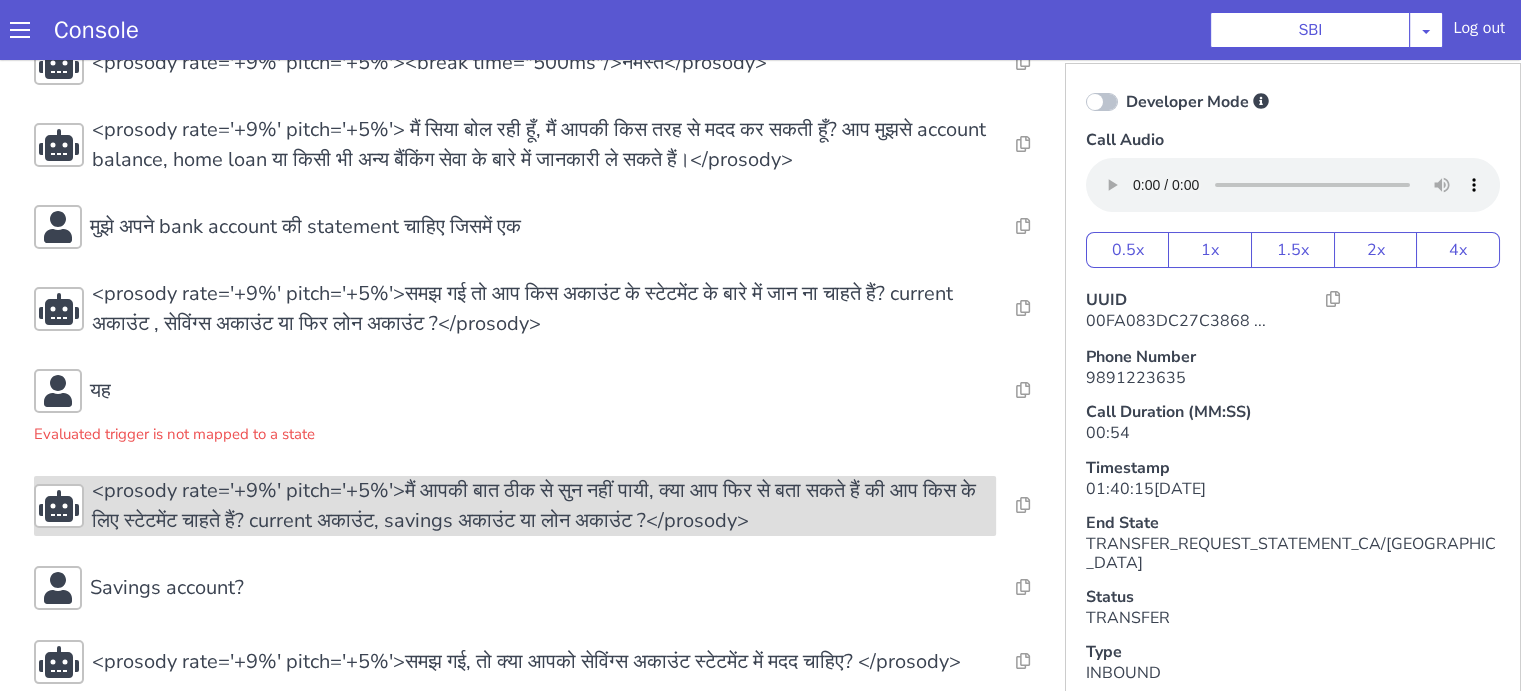 scroll, scrollTop: 0, scrollLeft: 0, axis: both 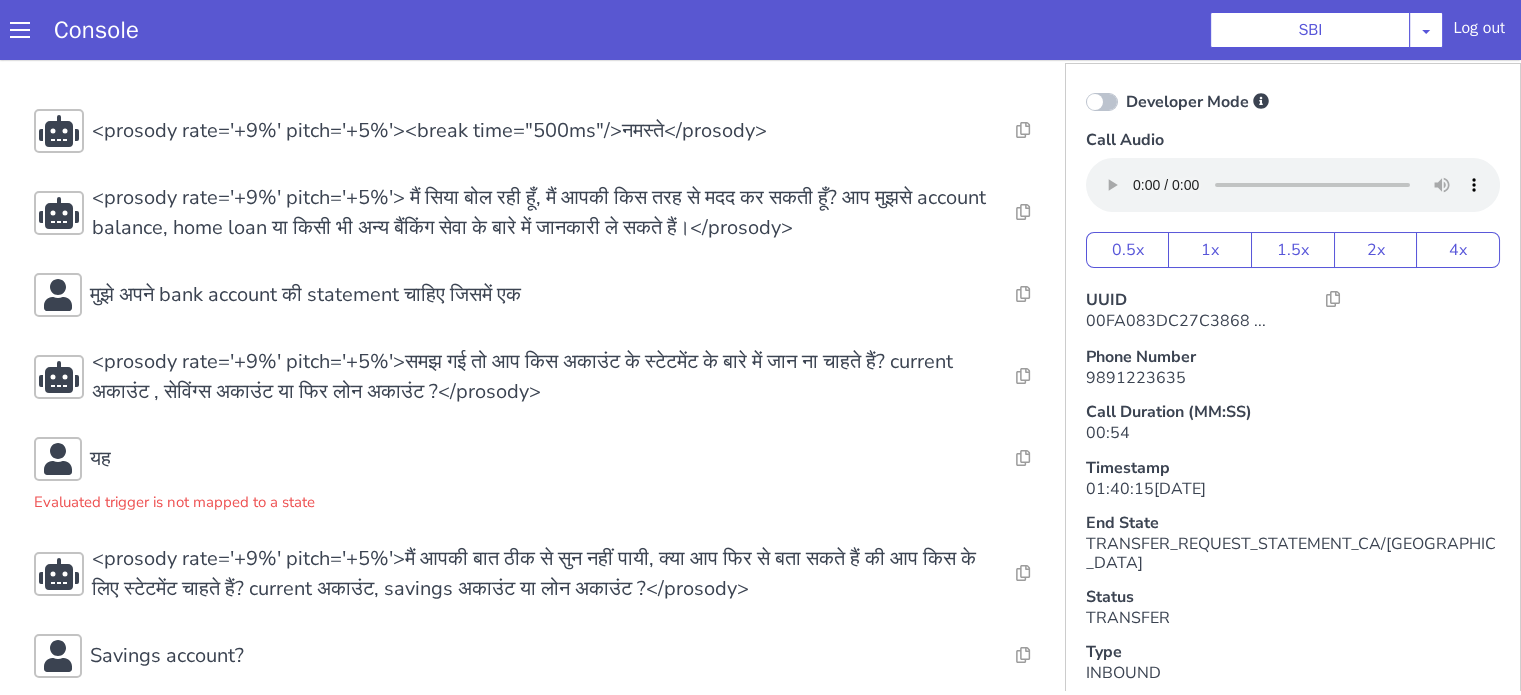 type 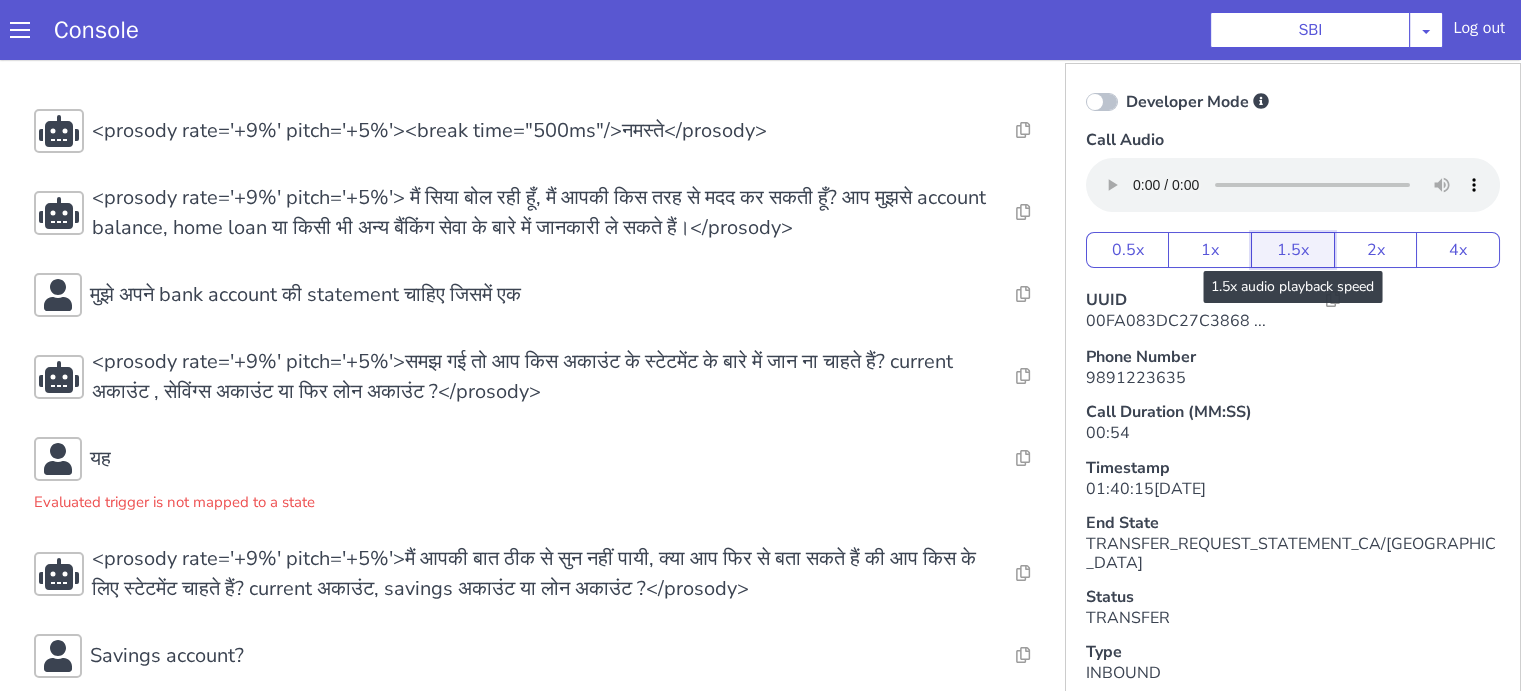 click on "1.5x" at bounding box center [1293, 250] 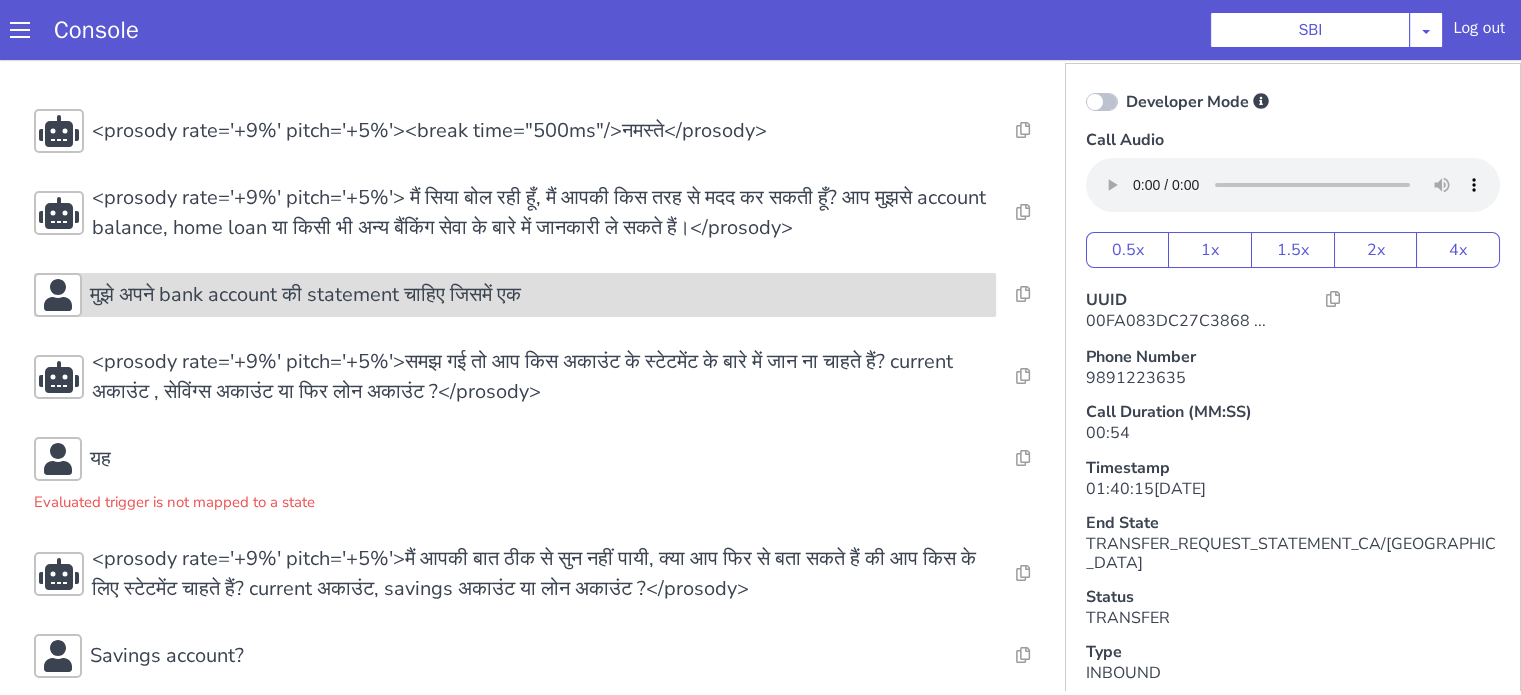 click on "मुझे अपने bank account की statement चाहिए जिसमें एक" at bounding box center (539, 295) 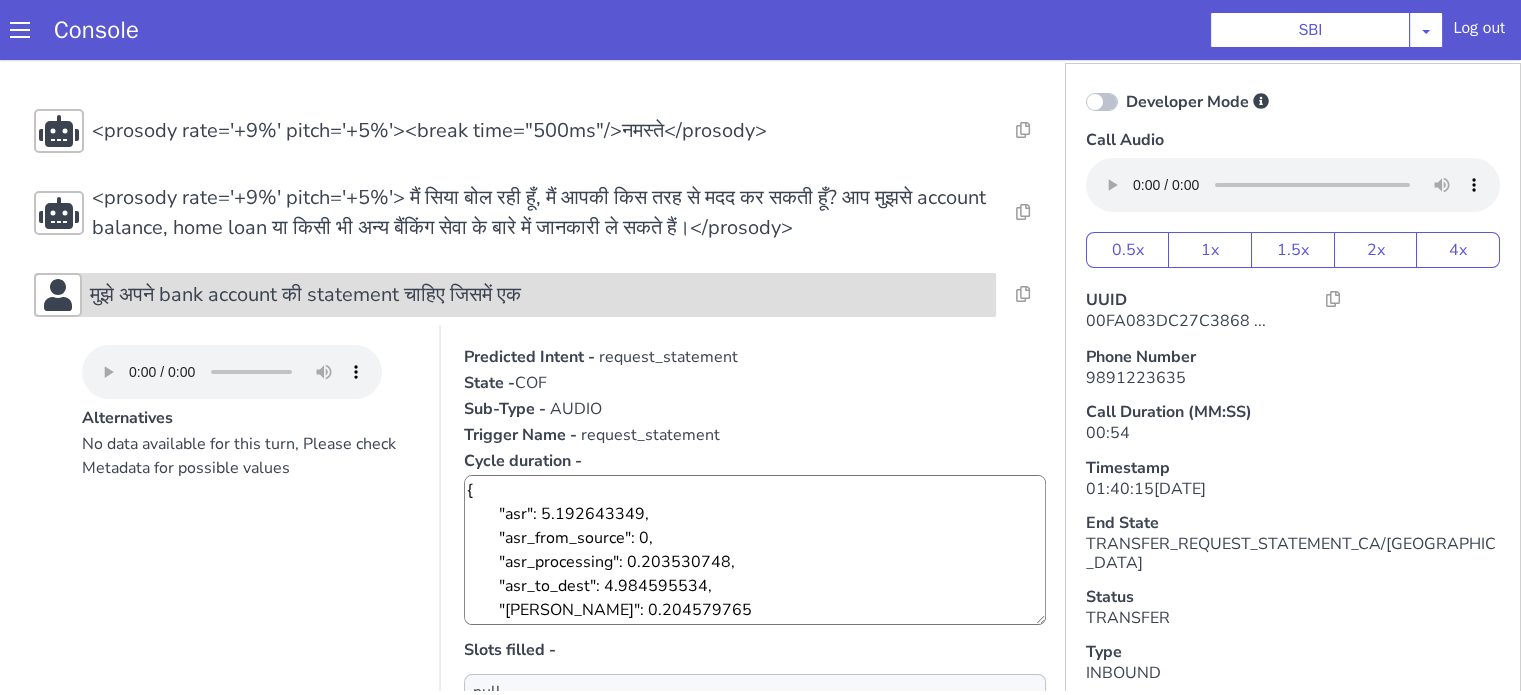 click on "मुझे अपने bank account की statement चाहिए जिसमें एक" at bounding box center (539, 295) 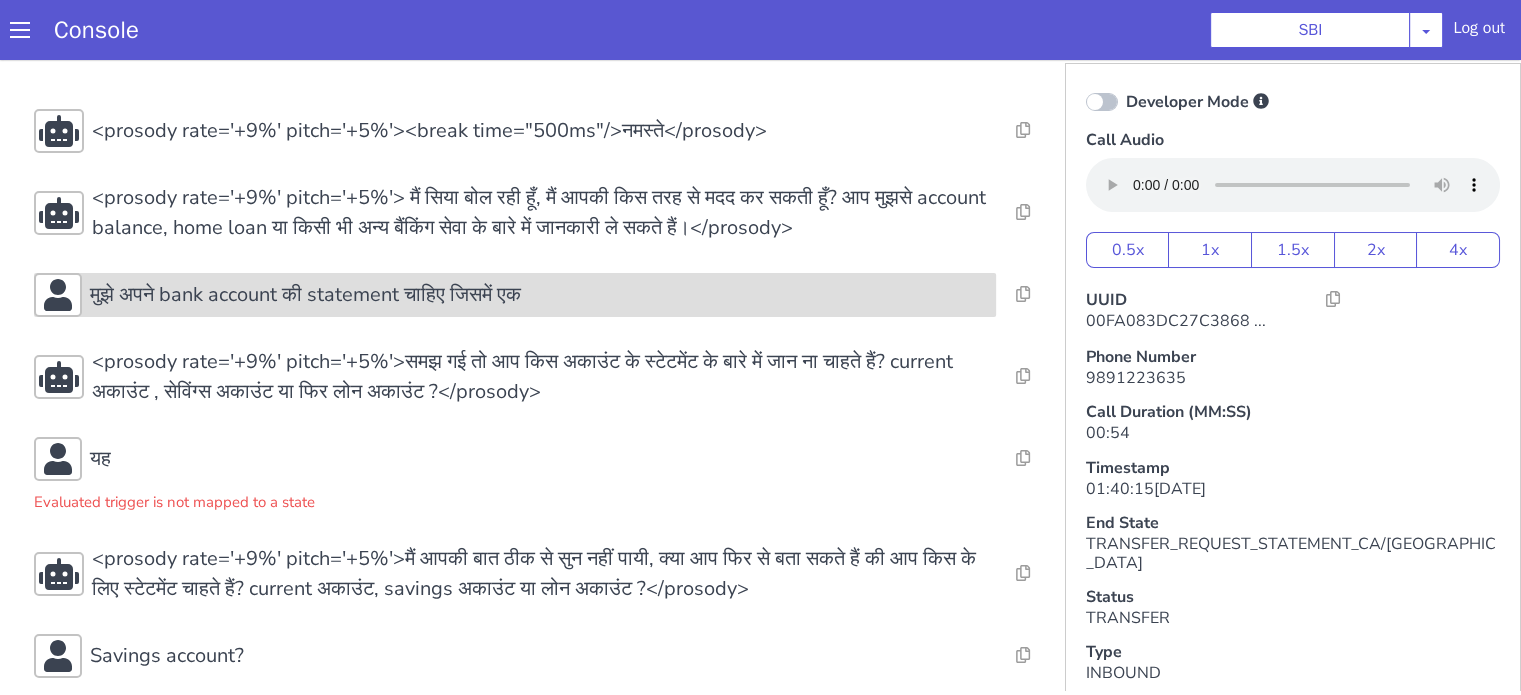 scroll, scrollTop: 100, scrollLeft: 0, axis: vertical 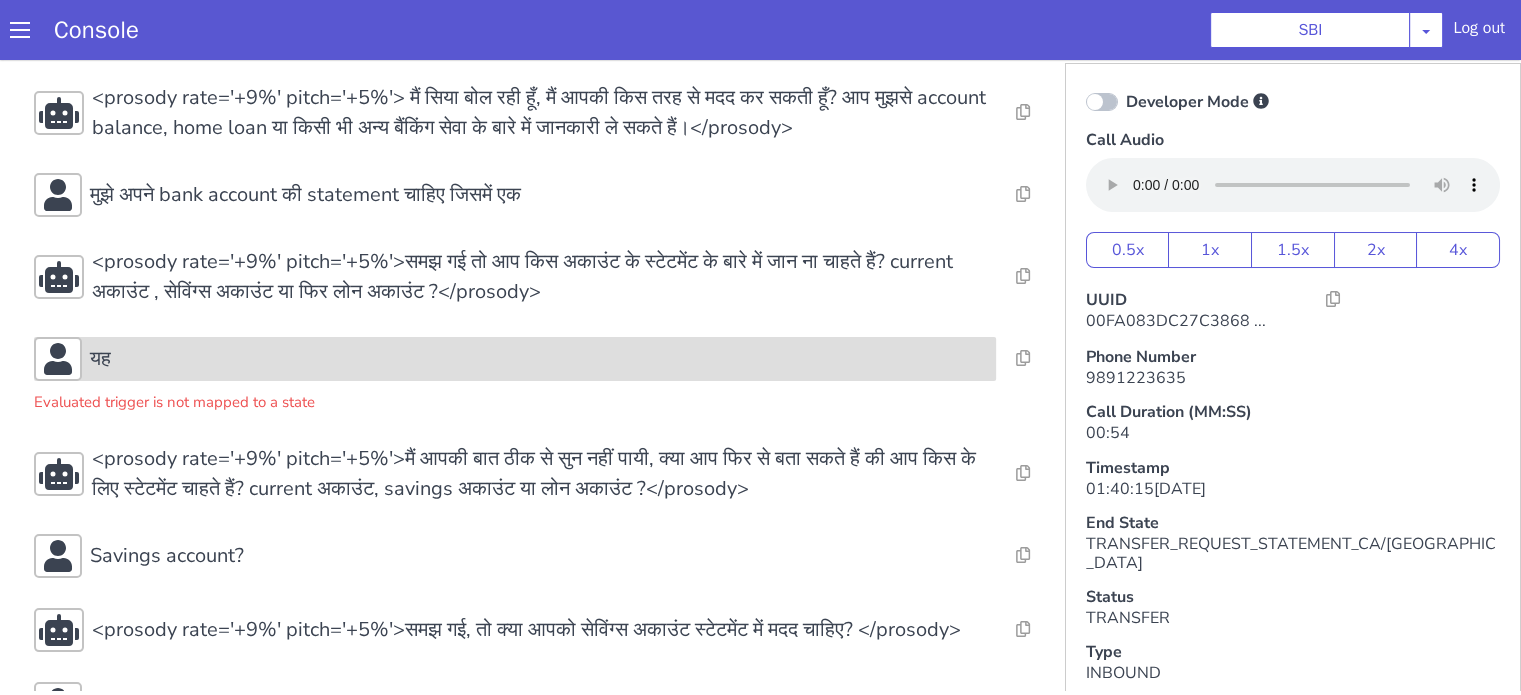 click on "यह" at bounding box center (539, 359) 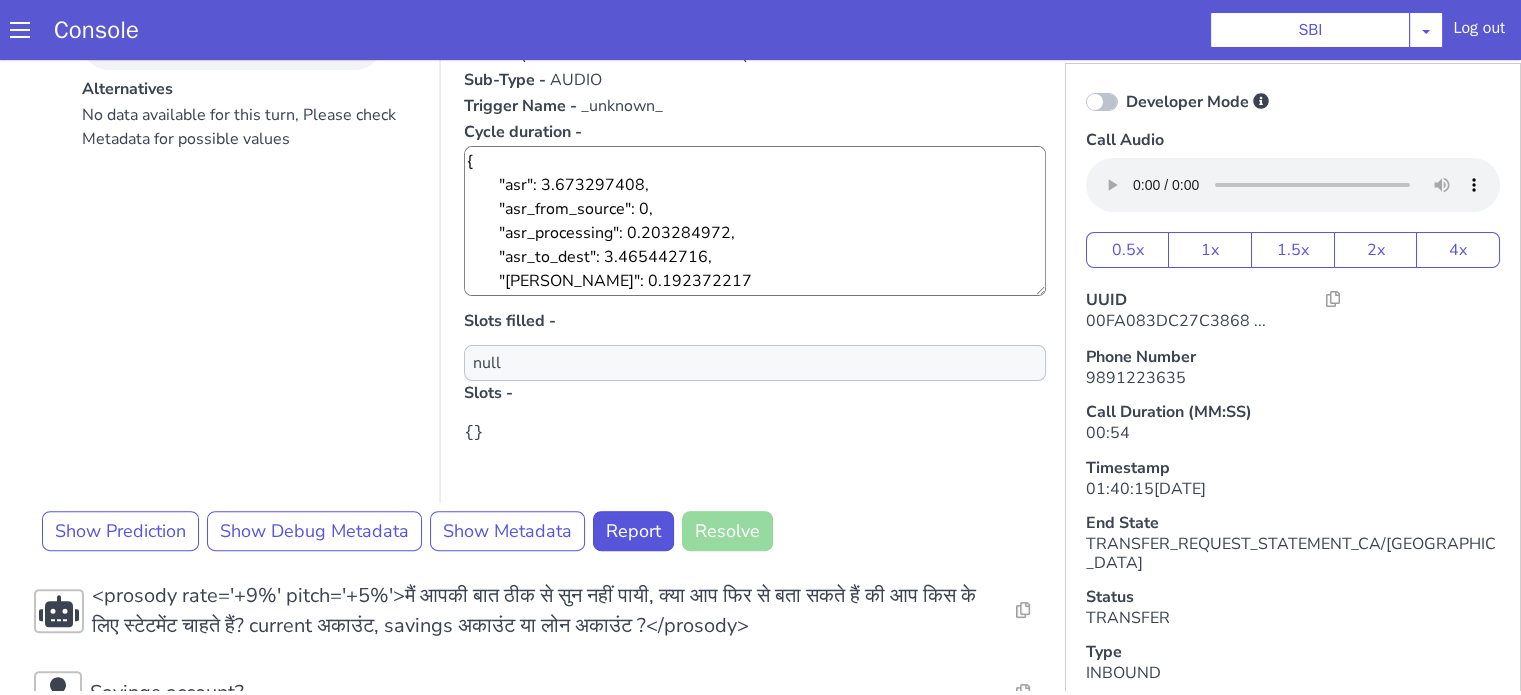 scroll, scrollTop: 600, scrollLeft: 0, axis: vertical 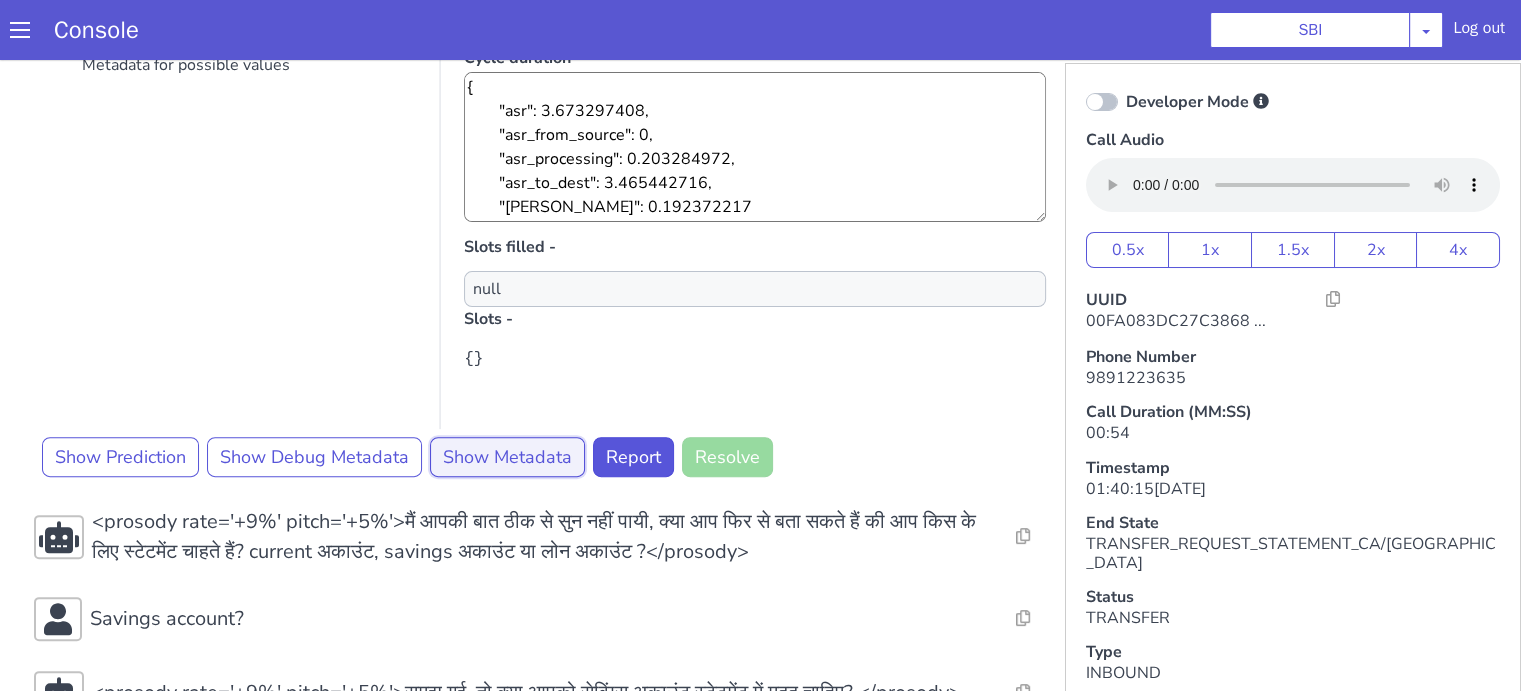 click on "Show Metadata" at bounding box center [507, 457] 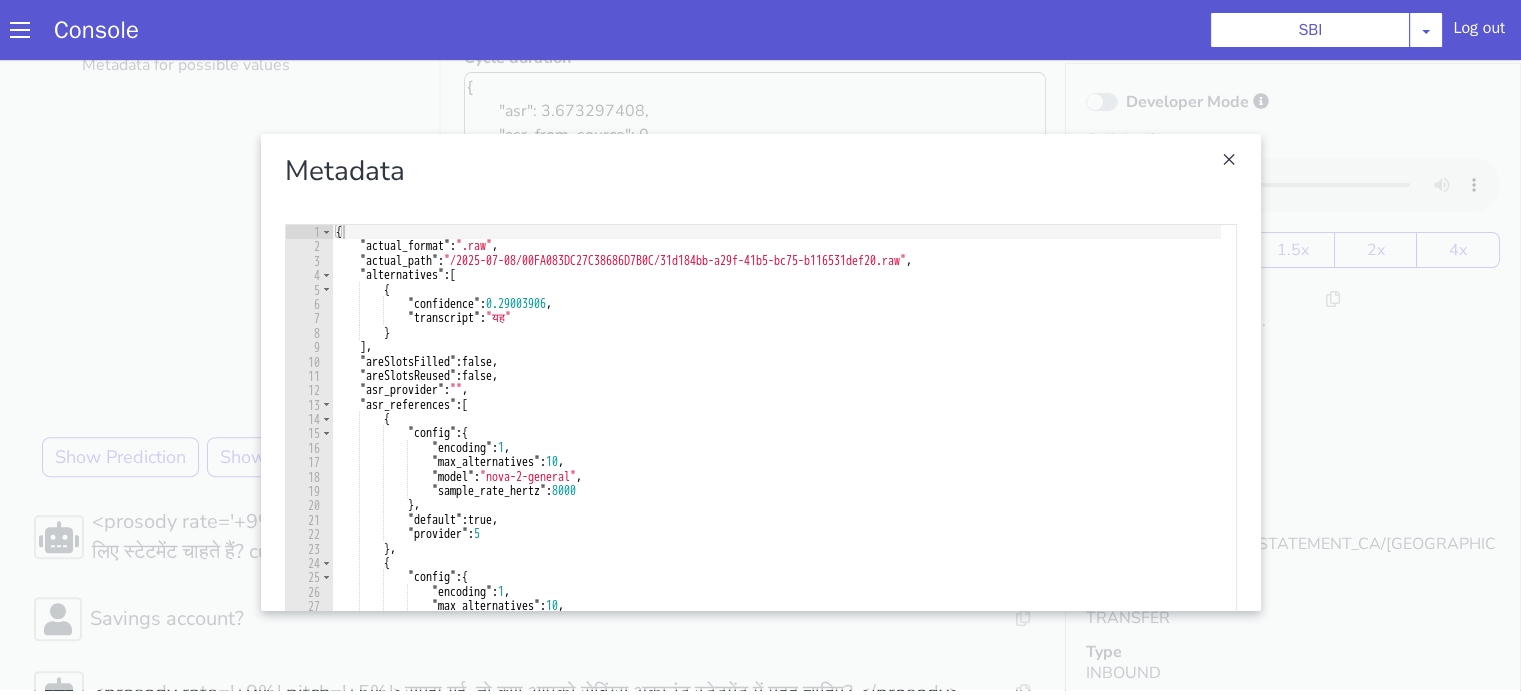 click at bounding box center (760, 372) 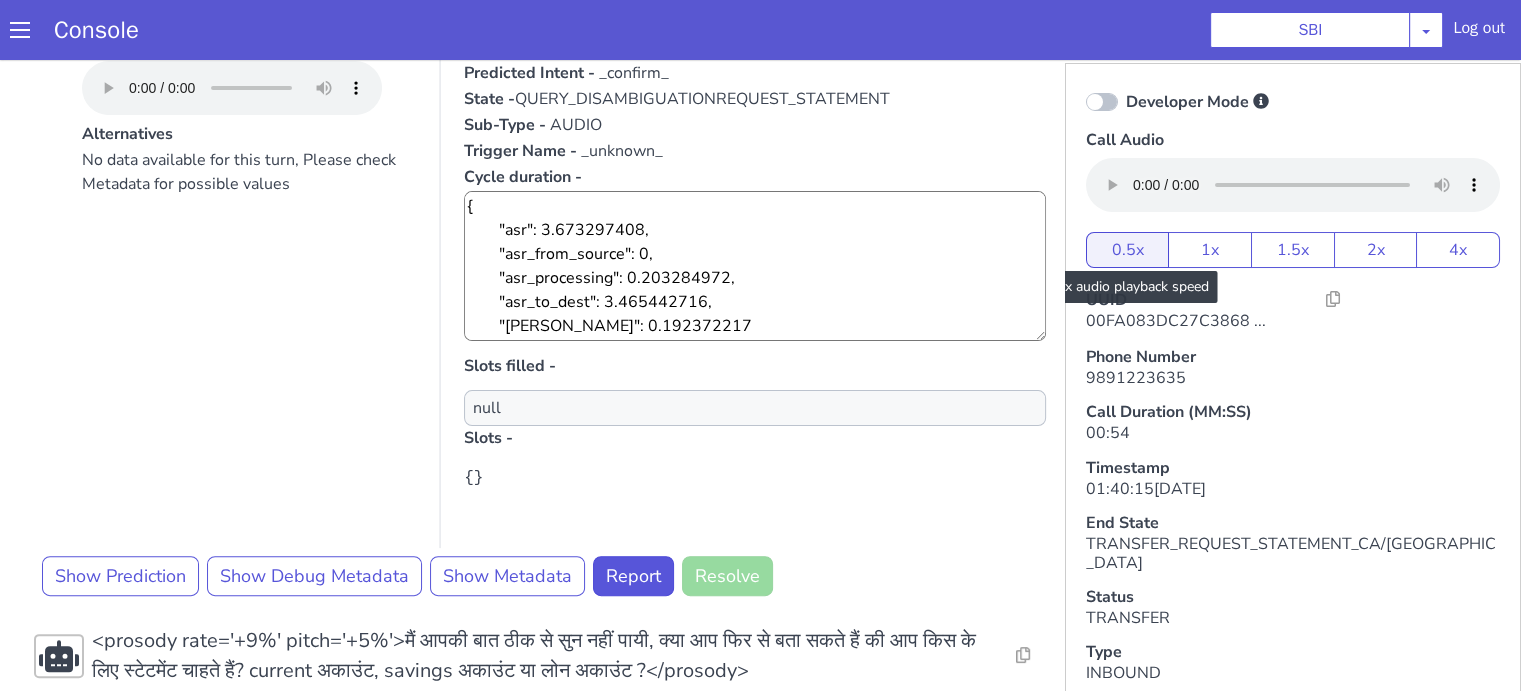 scroll, scrollTop: 400, scrollLeft: 0, axis: vertical 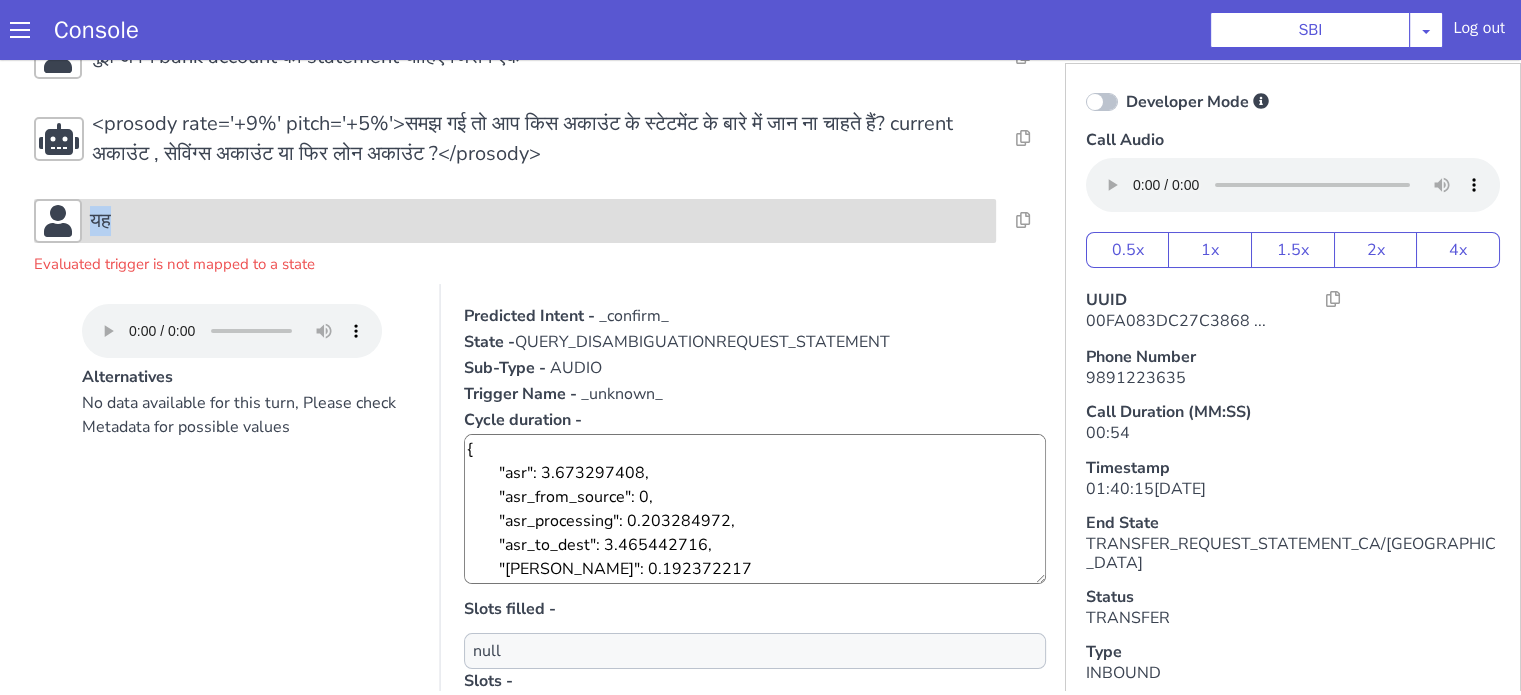 drag, startPoint x: 200, startPoint y: 238, endPoint x: 48, endPoint y: 213, distance: 154.0422 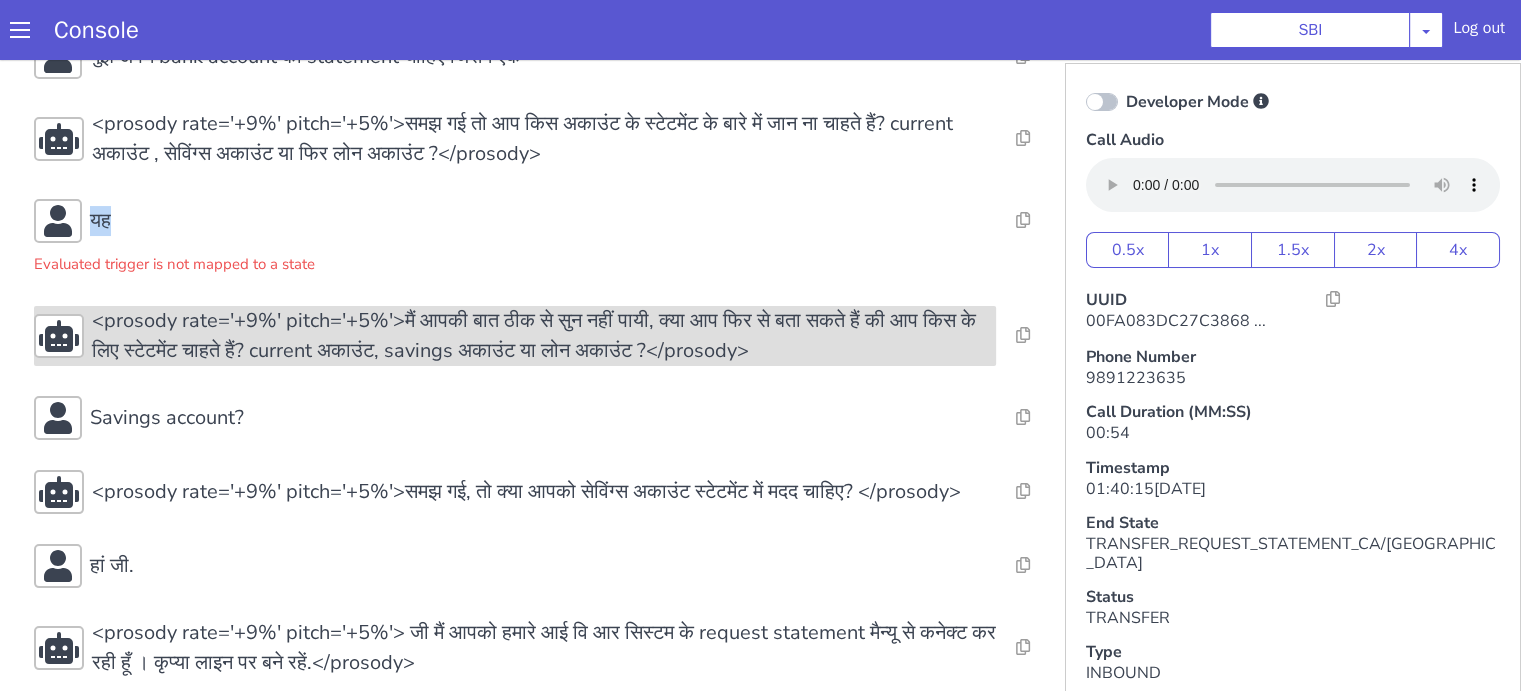 copy on "यह" 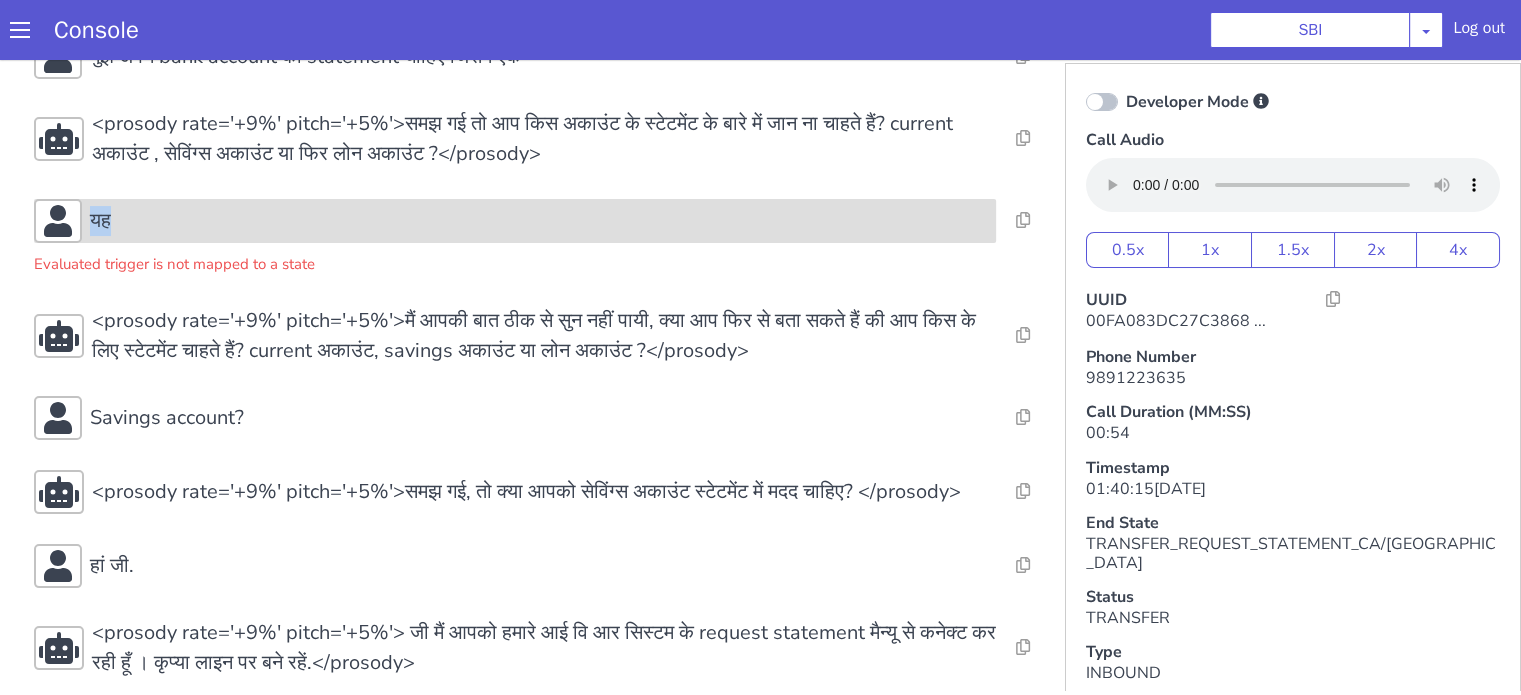 click on "यह" at bounding box center [539, 221] 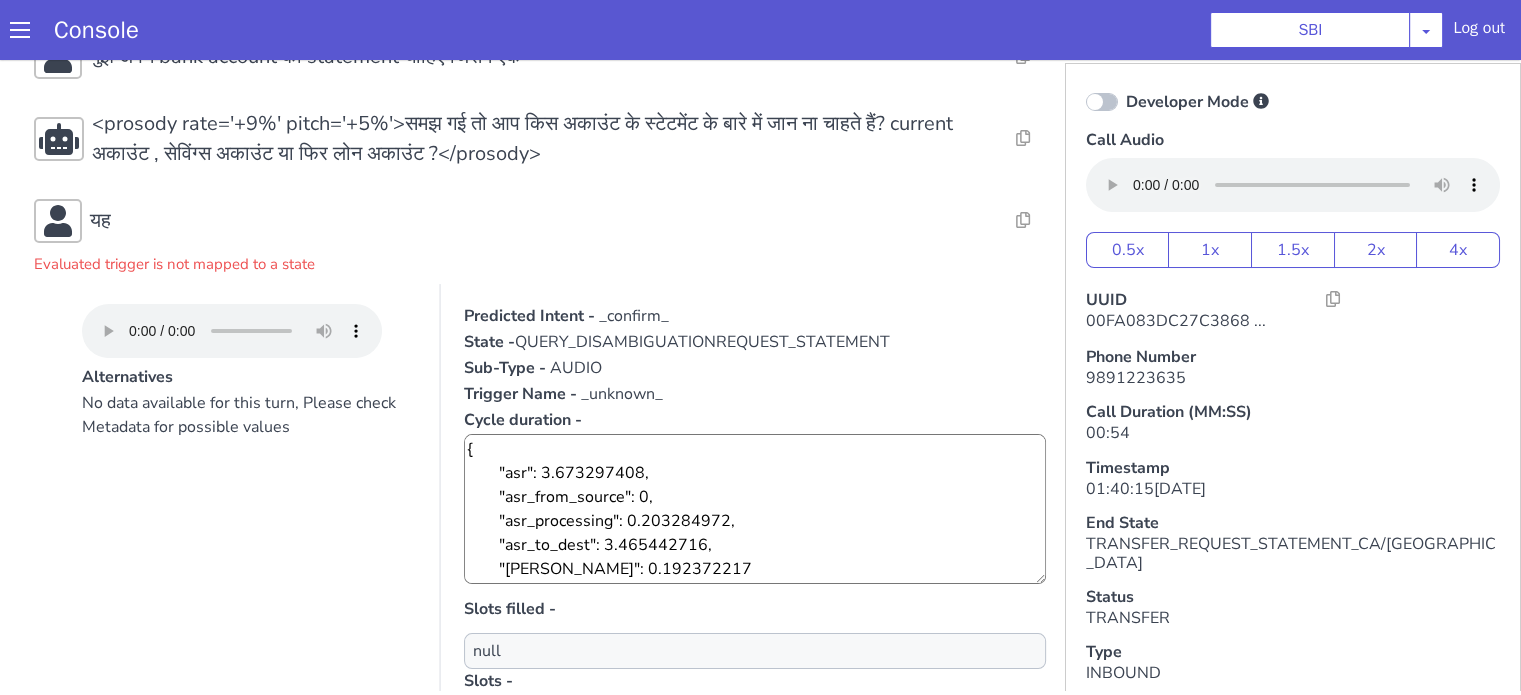 click on "QUERY_DISAMBIGUATIONREQUEST_STATEMENT" at bounding box center [702, 342] 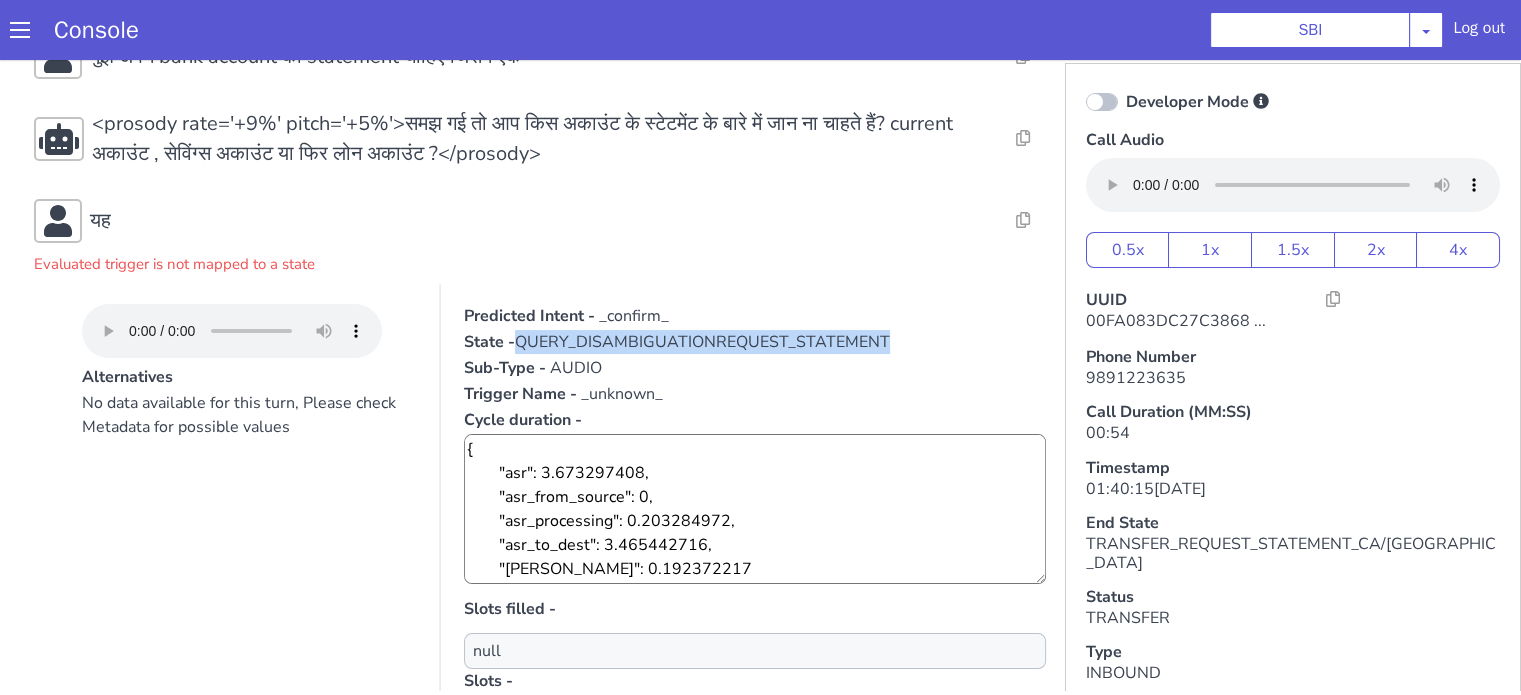 click on "QUERY_DISAMBIGUATIONREQUEST_STATEMENT" at bounding box center [702, 342] 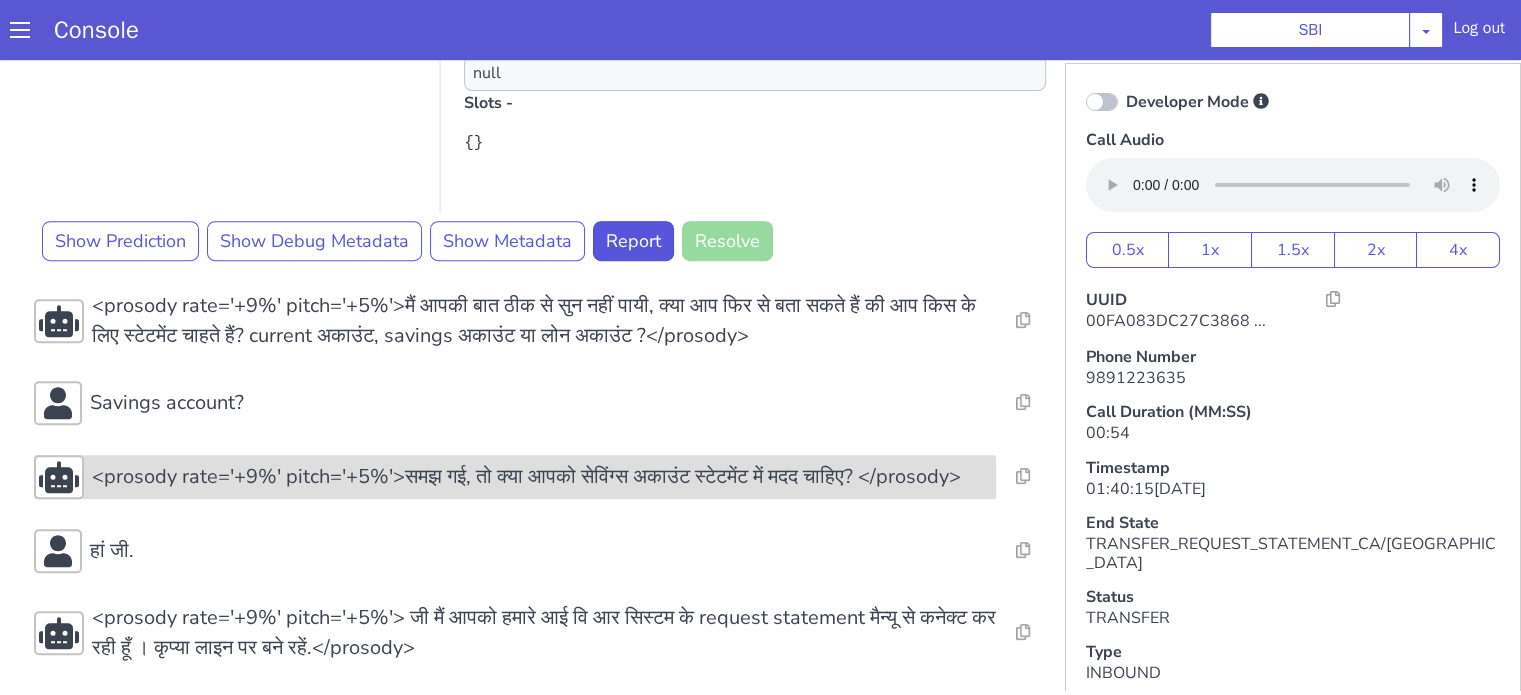 scroll, scrollTop: 838, scrollLeft: 0, axis: vertical 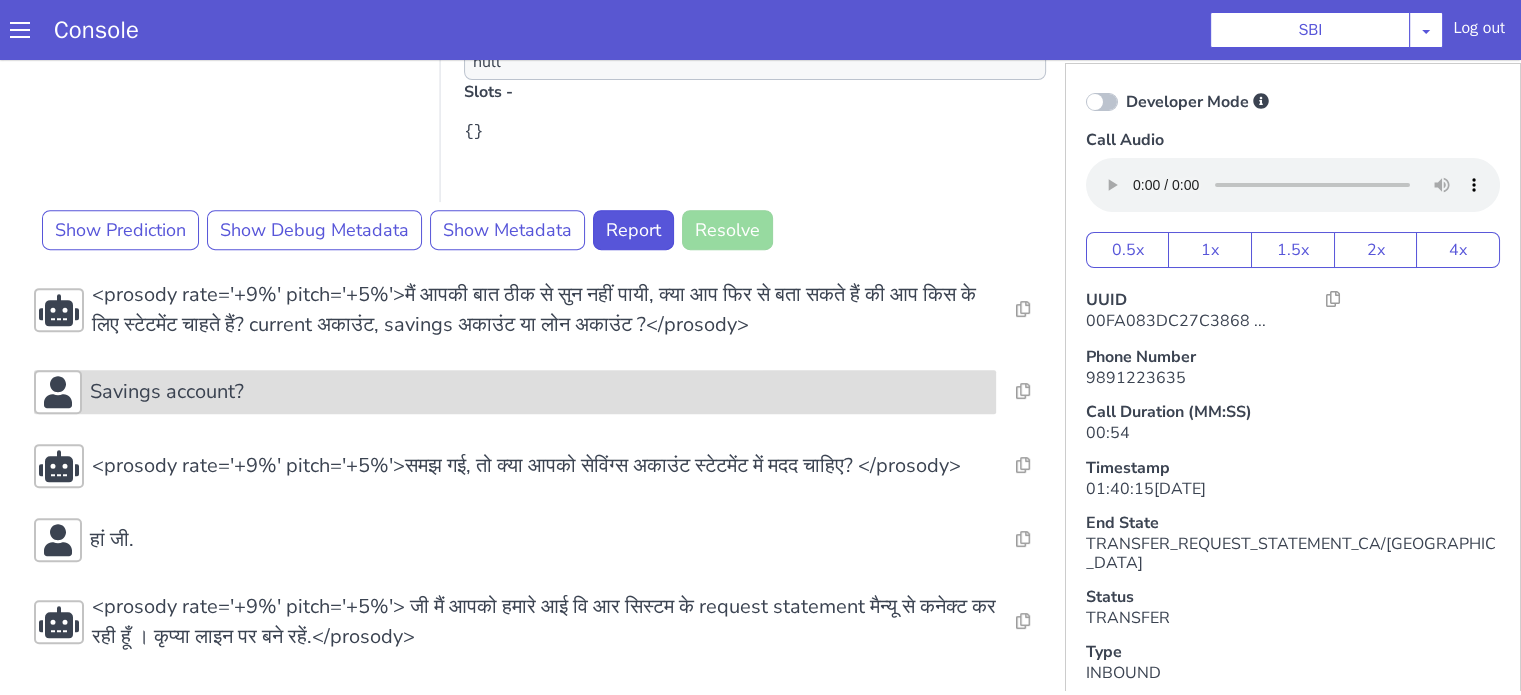 click on "Savings account?" at bounding box center [539, 392] 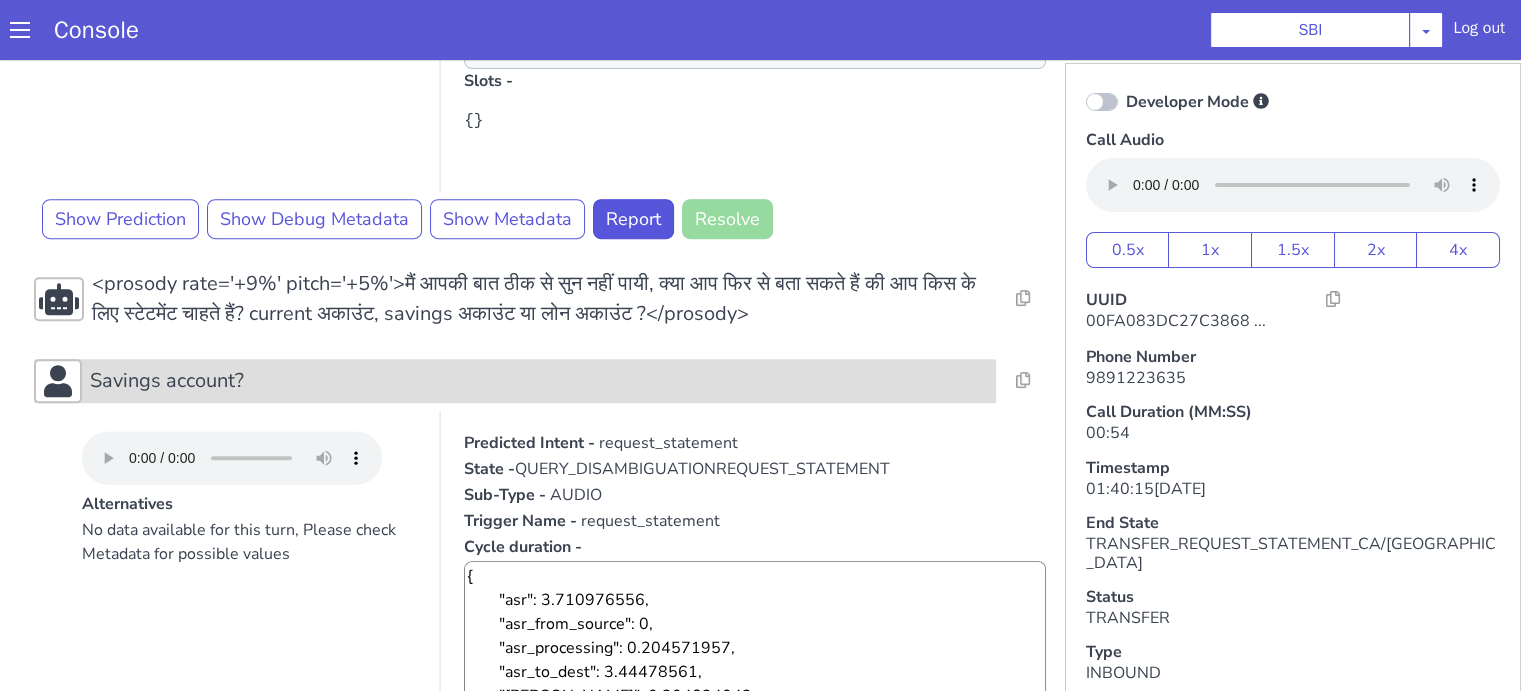 click on "Savings account?" at bounding box center [539, 381] 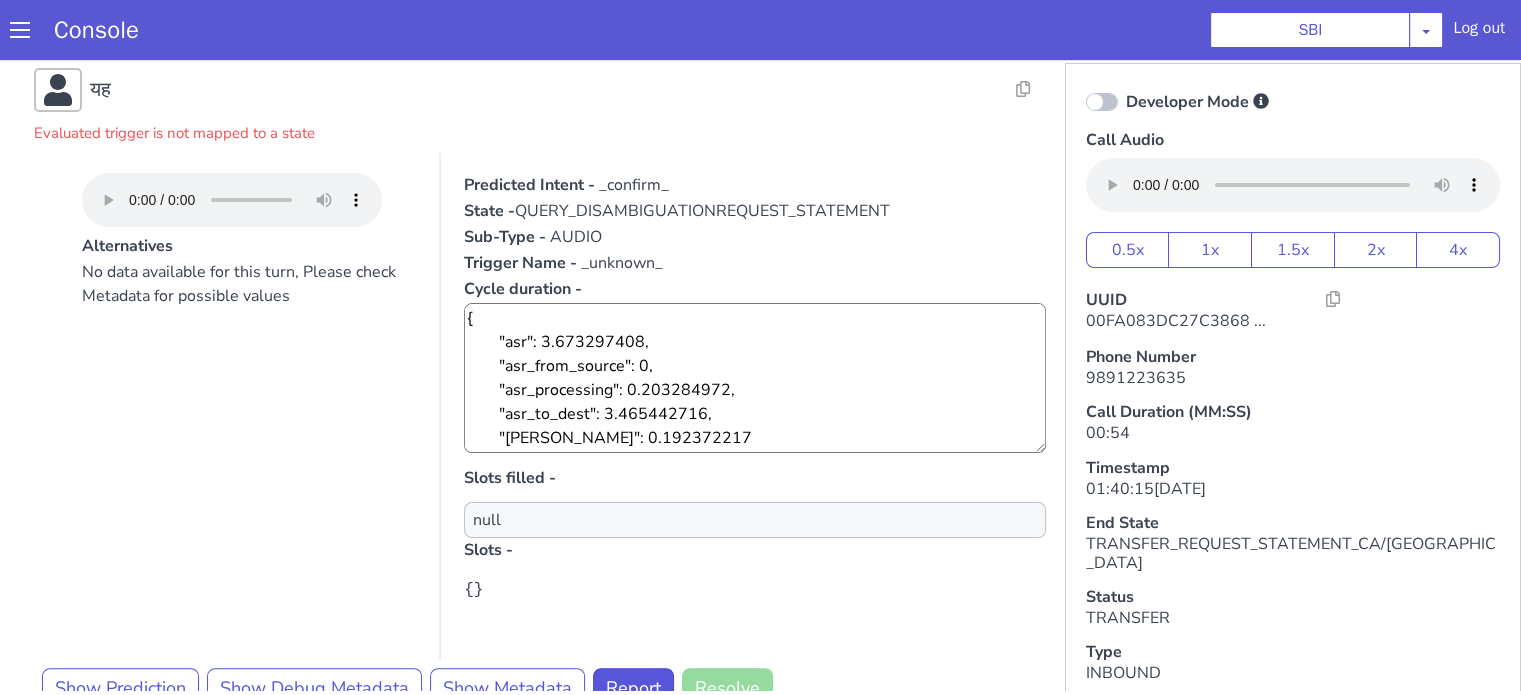 scroll, scrollTop: 338, scrollLeft: 0, axis: vertical 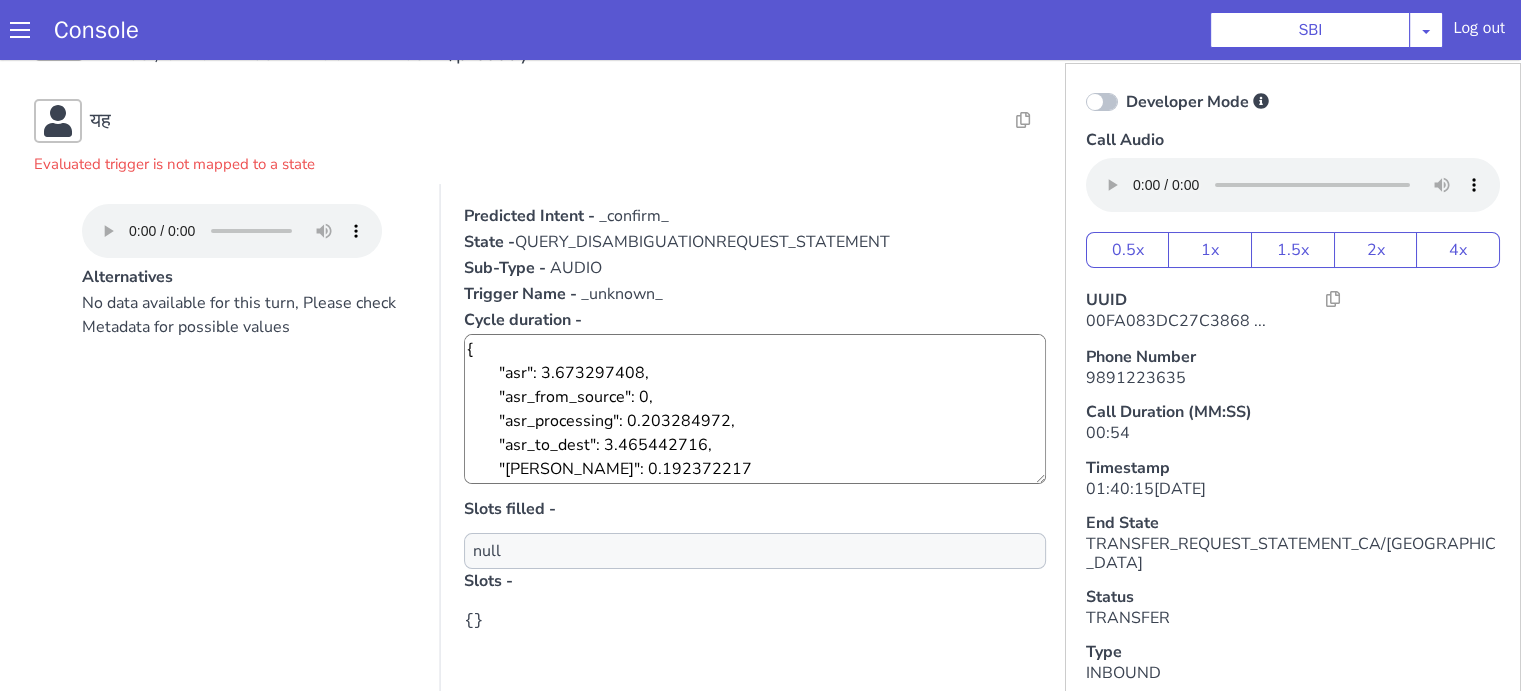 click on "QUERY_DISAMBIGUATIONREQUEST_STATEMENT" at bounding box center [702, 242] 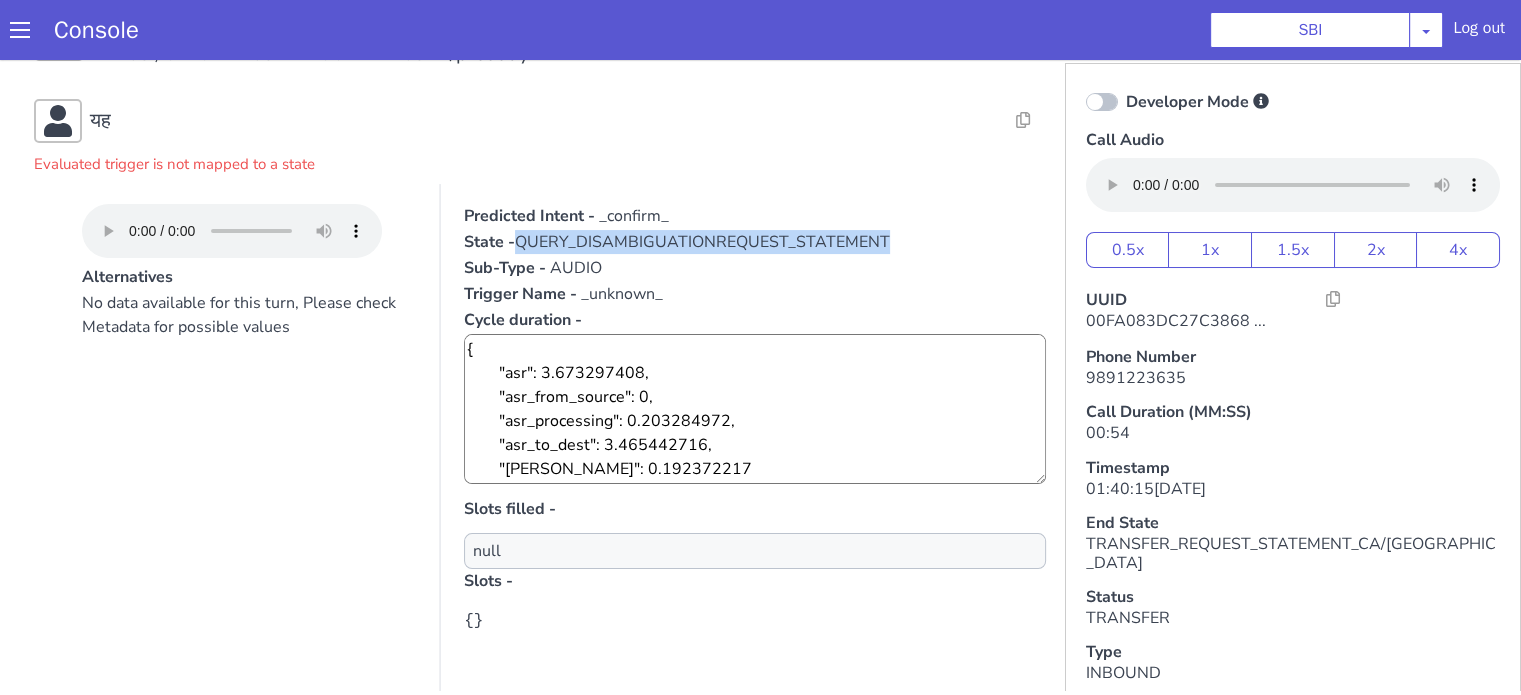 click on "QUERY_DISAMBIGUATIONREQUEST_STATEMENT" at bounding box center (702, 242) 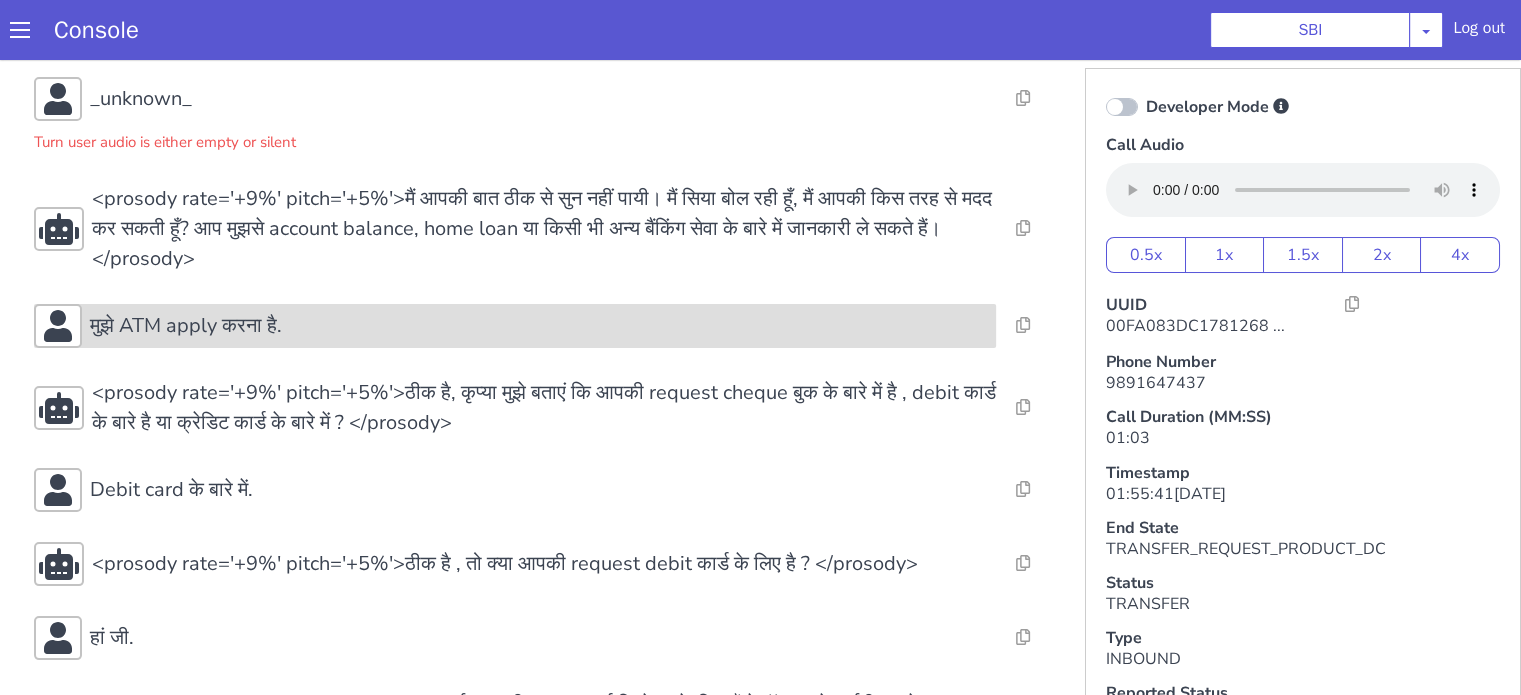 scroll, scrollTop: 288, scrollLeft: 0, axis: vertical 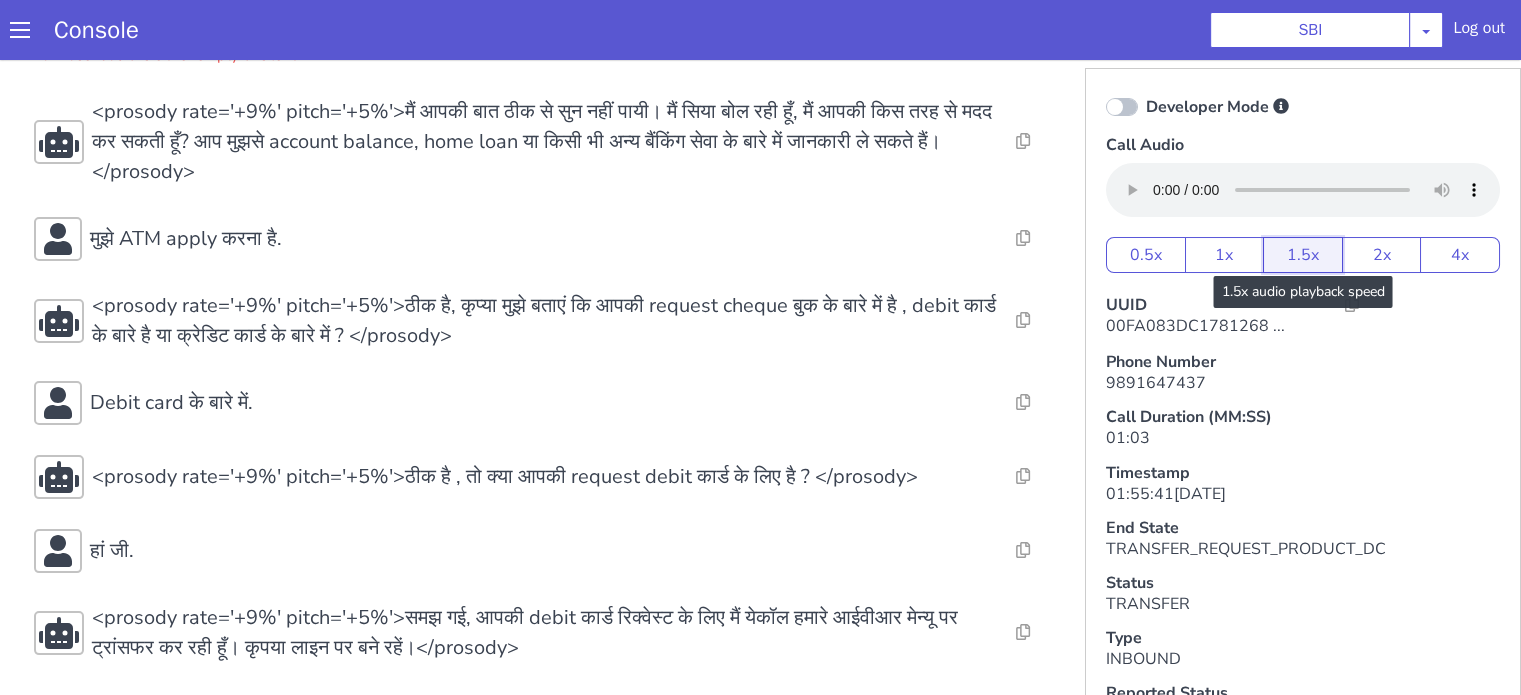 click on "1.5x" at bounding box center (1303, 255) 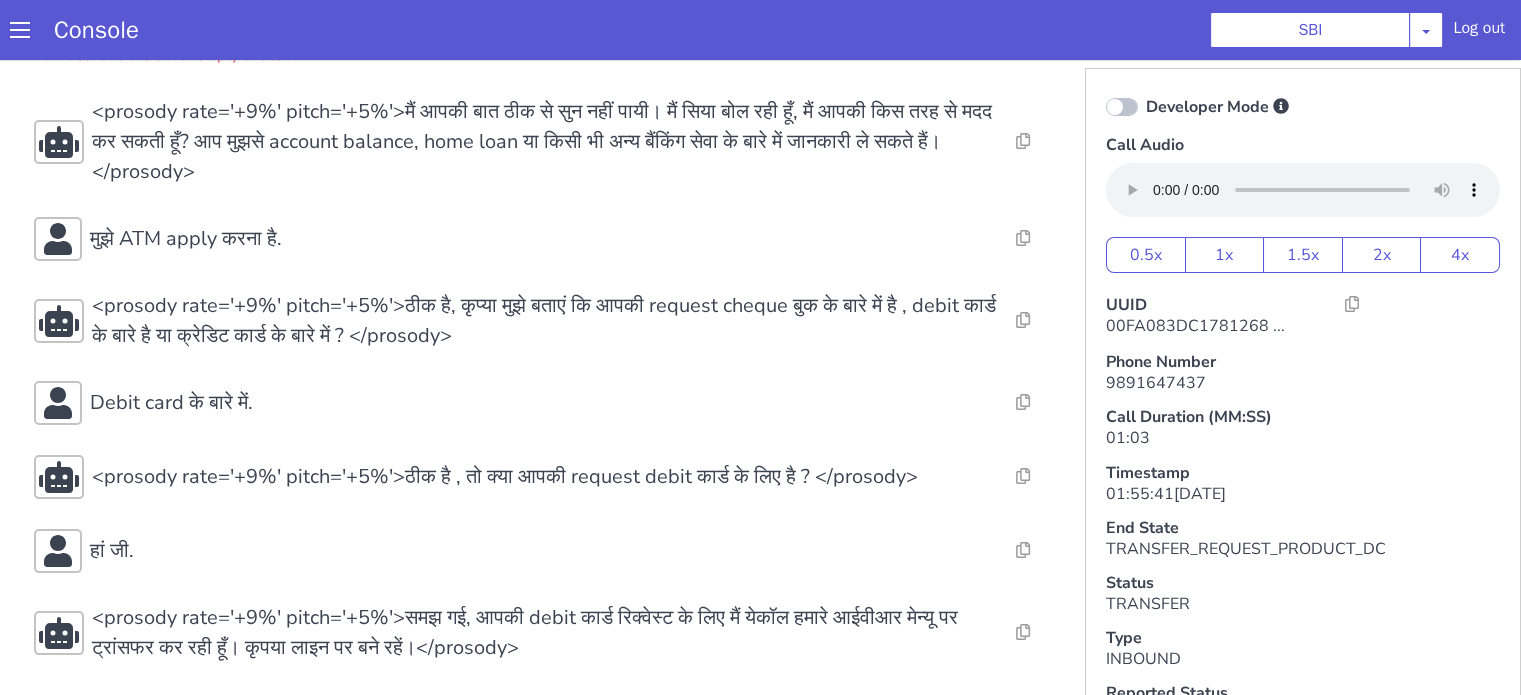 click on "Console SBI AO Smith Airtel DTH Pilot Airtel POC Alice Blue NT Aliceblue American Finance - US Apollo Apollo 24*7 Application - Collections Auto NPS feedback Avaya Devconnect Axis Axis AMC Axis Outbound BAGIC BALIC BALIC Old 2 Bajaj Autofinance Bajaj Fin Banking Demo Barbeque Nation Buy Now Pay Later Cars24 Cashe Central Bank of India Charles Tyrwhitt Cholamandalam Finance Consumer Durables Coverfox Covid19 Helpline Credgenics CreditMate DPDzero DUMMY Data collection Demo - Collections Dish TV ERCM Emeritus Eureka Forbes - LQ FFAM360 - US Familiarity Farming_Axis Finaccel Flipkart Flow Templates Fusion Microfinance Giorgos_TestBot Great Learning Grievance Bot HDB Finance HDFC HDFC Ergo HDFC Freedom CC HDFC Life Demo HDFC Securities Hathway Internet Hathway V2 Home Credit IBM IBM Banking Demo ICICI ICICI Bank Outbound ICICI Lombard Persistency ICICI Prudential ICICI securities ICICI_lombard IDFC First Bank IFFCO Tokio Insurance Iffco Tokio Indiamart Indigo IndusInd - Settlement IndusInd CC Insurance Jarvis" at bounding box center (760, 30) 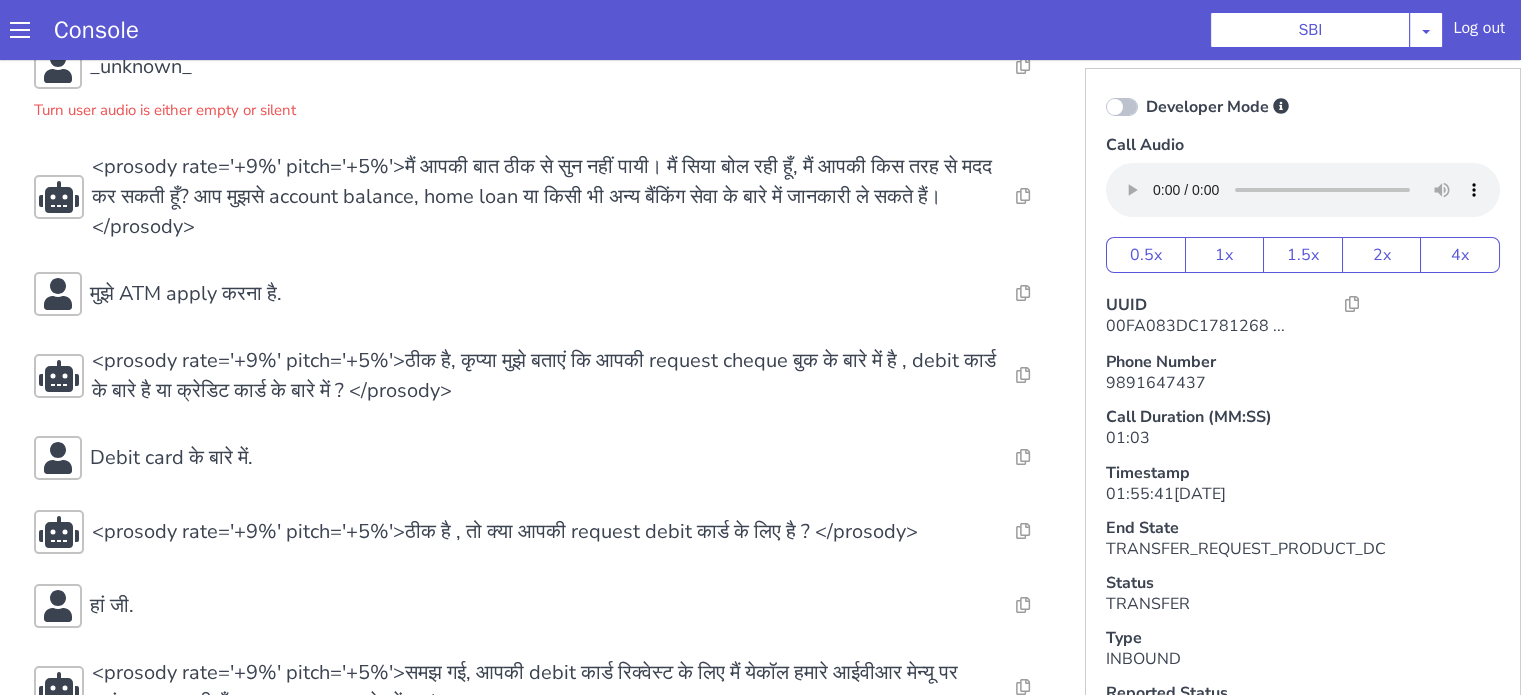 scroll, scrollTop: 288, scrollLeft: 0, axis: vertical 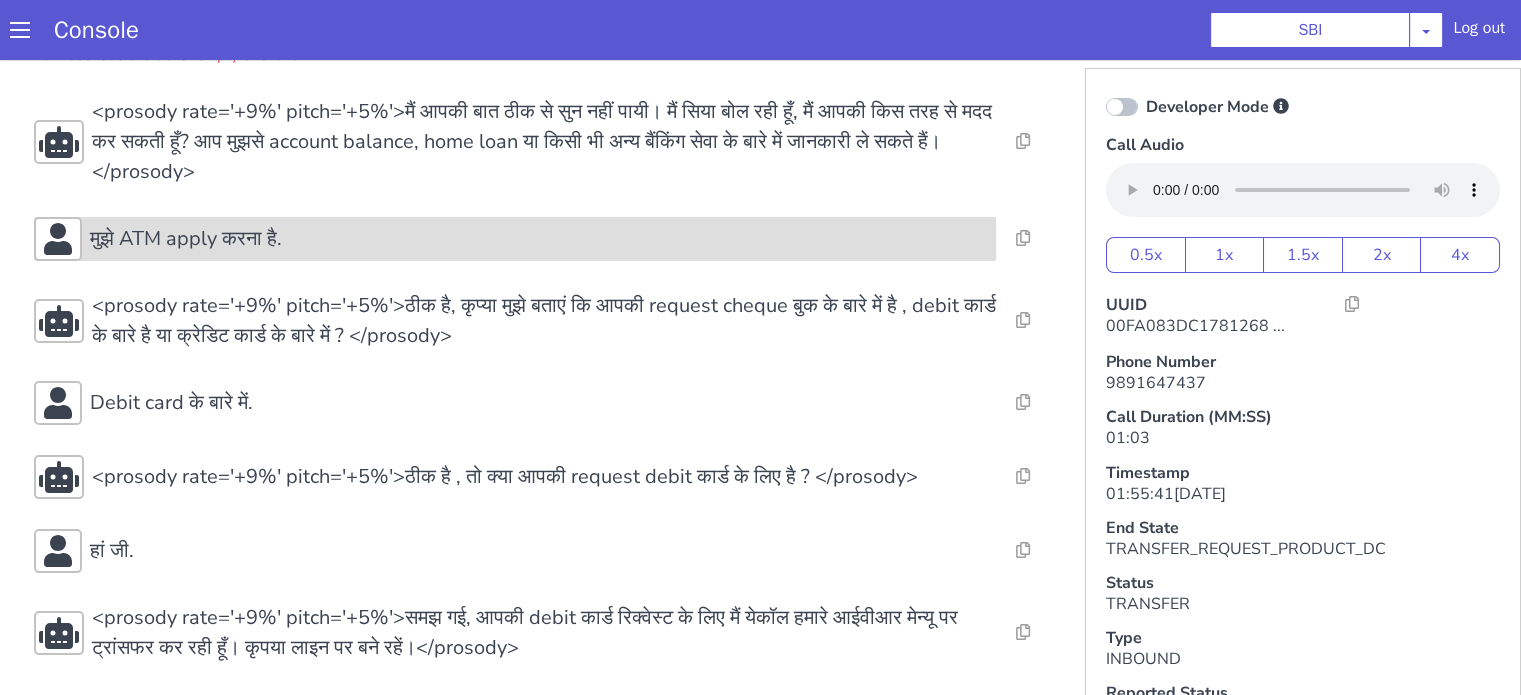 click on "मुझे ATM apply करना है." at bounding box center [186, 239] 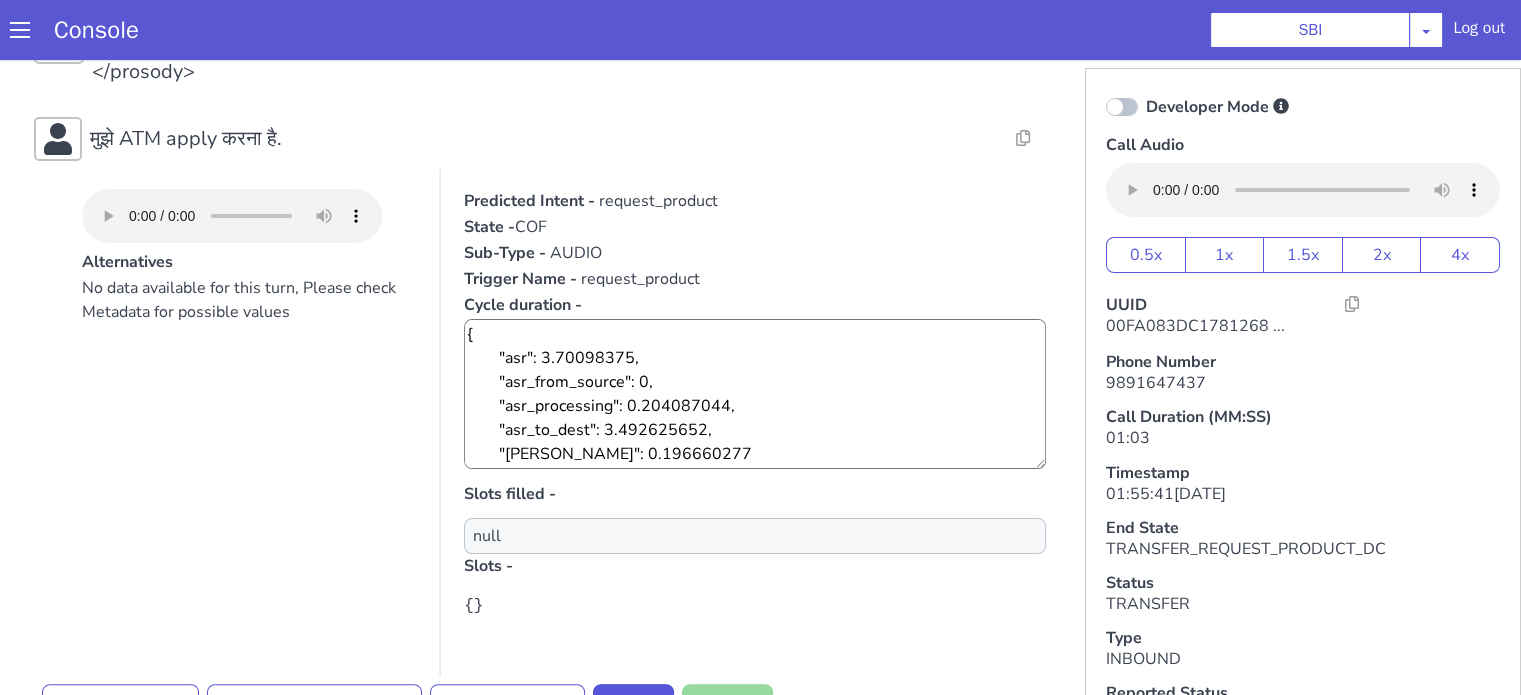 scroll, scrollTop: 188, scrollLeft: 0, axis: vertical 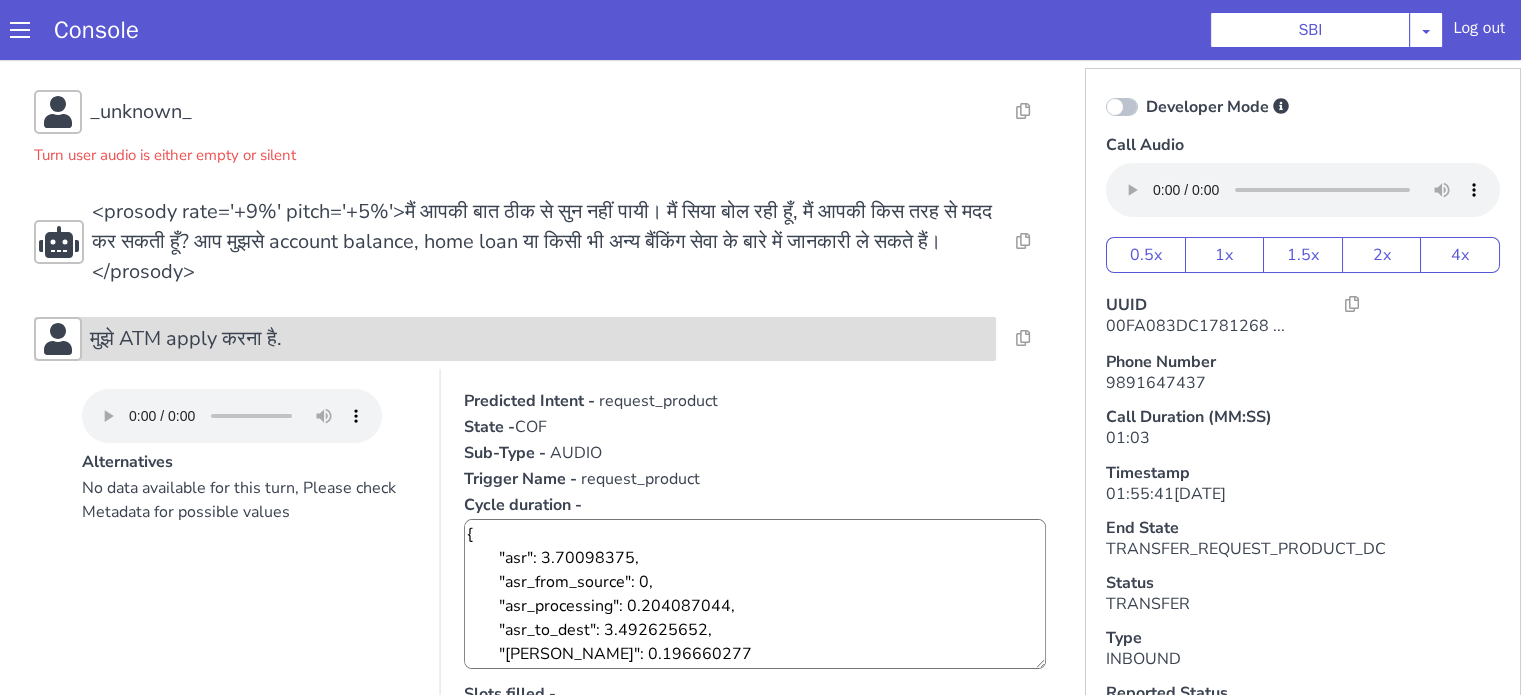 click on "मुझे ATM apply करना है." at bounding box center [186, 339] 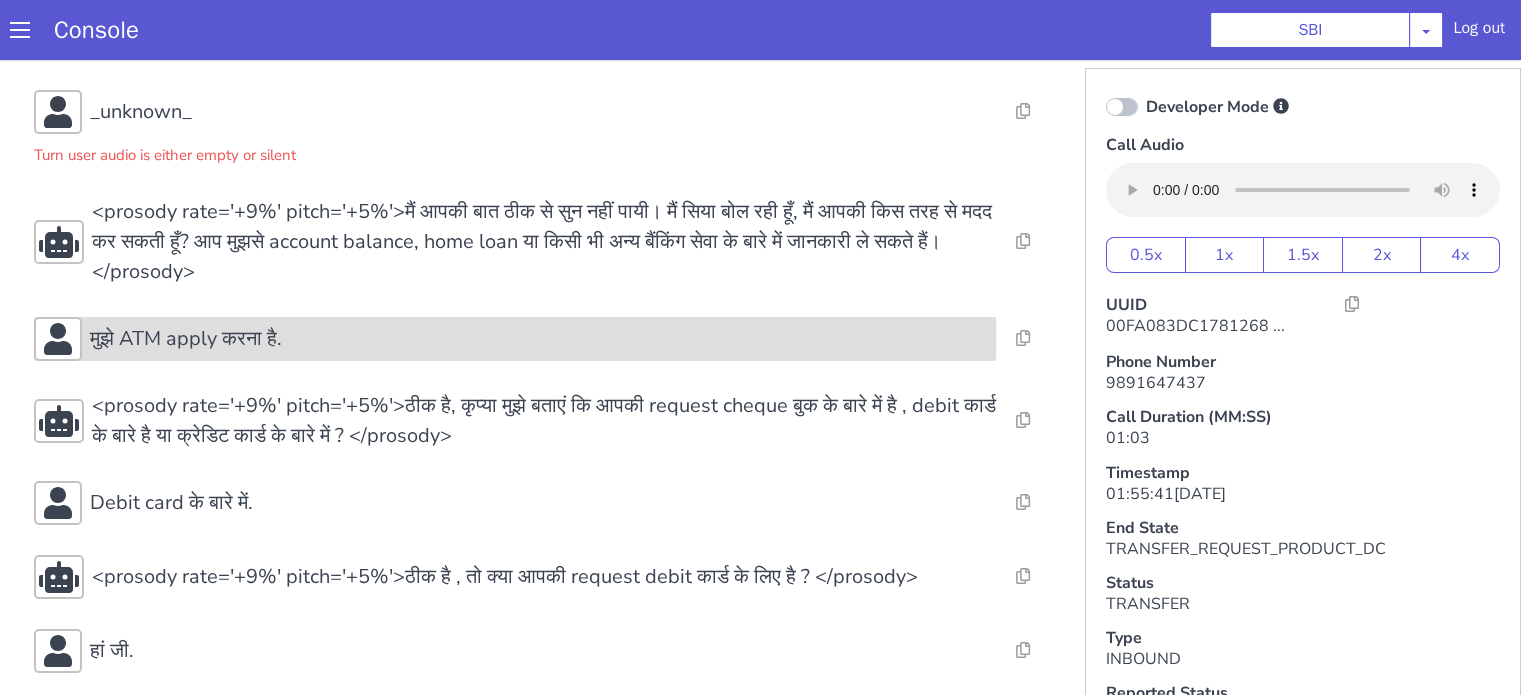 scroll, scrollTop: 288, scrollLeft: 0, axis: vertical 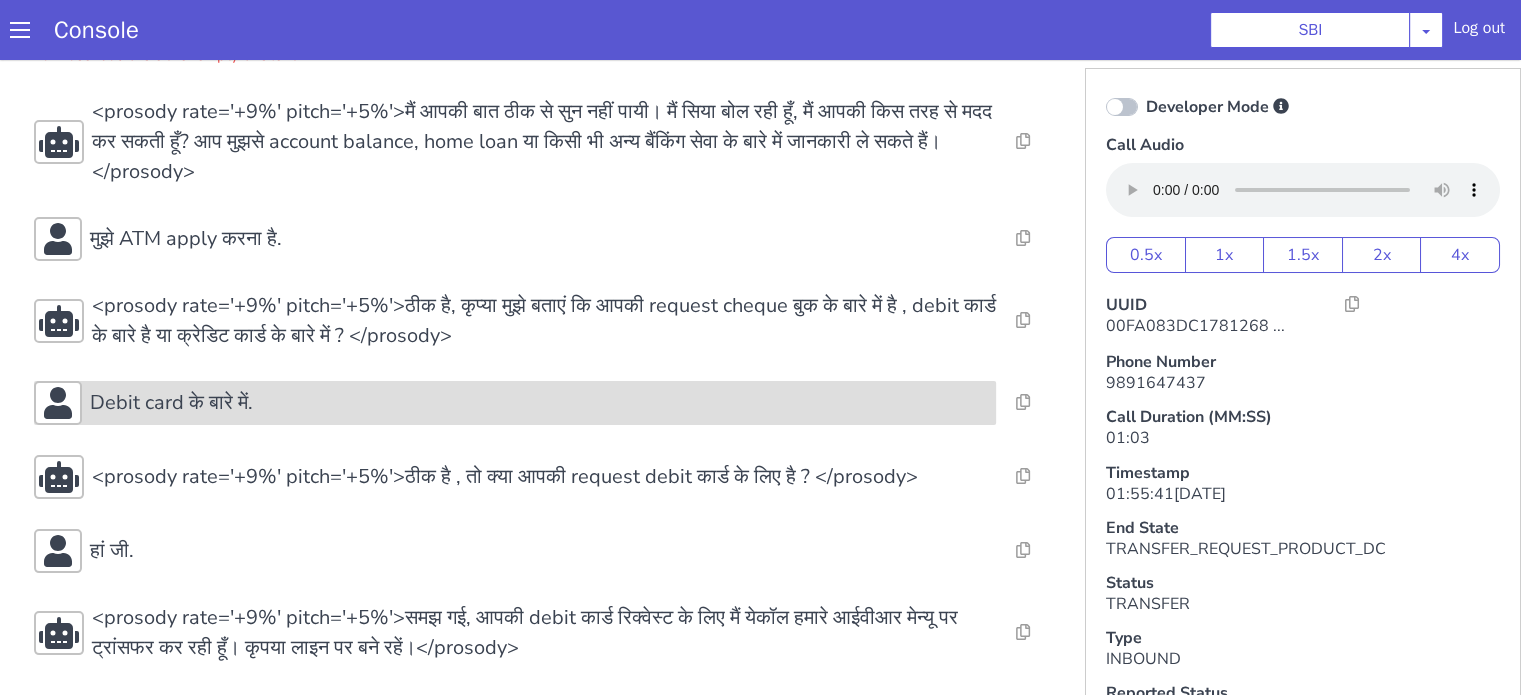 click on "Debit card के बारे में." at bounding box center [539, 403] 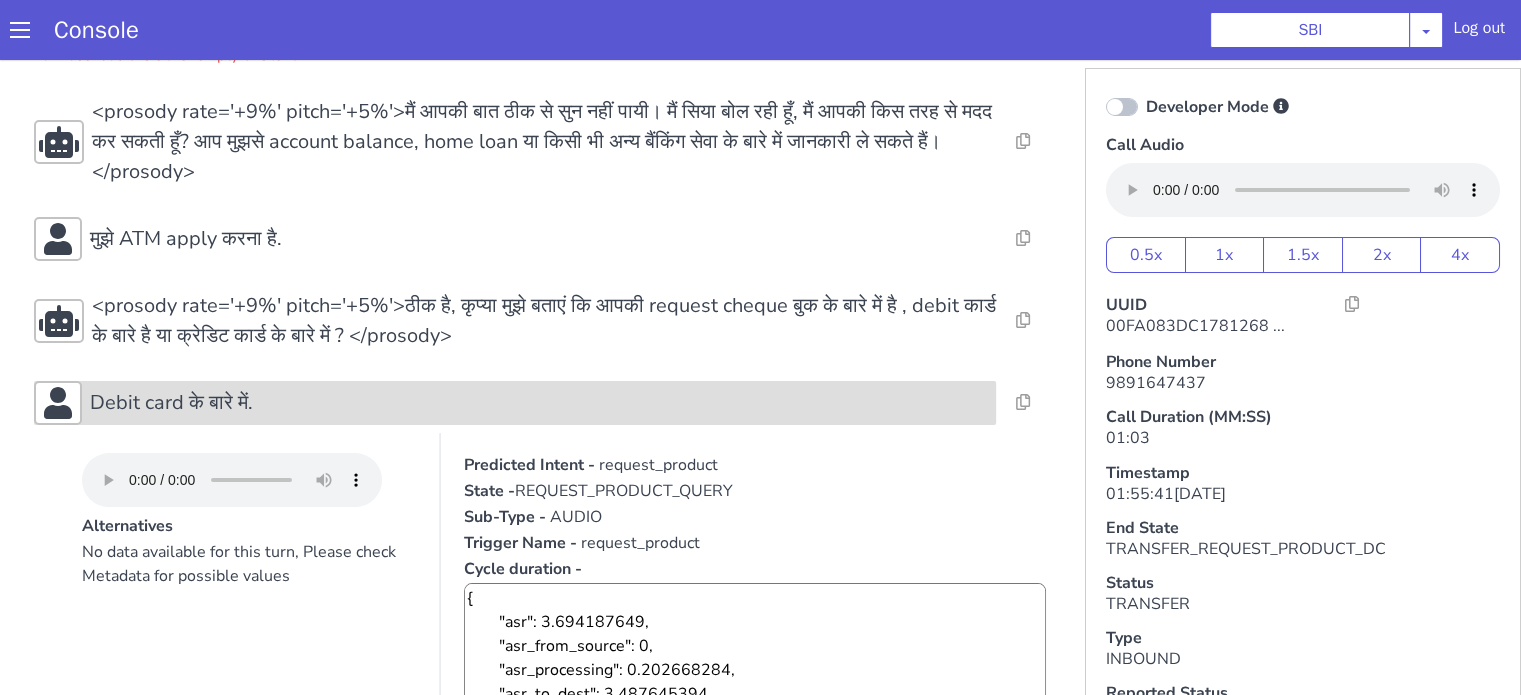 click on "Debit card के बारे में." at bounding box center (539, 403) 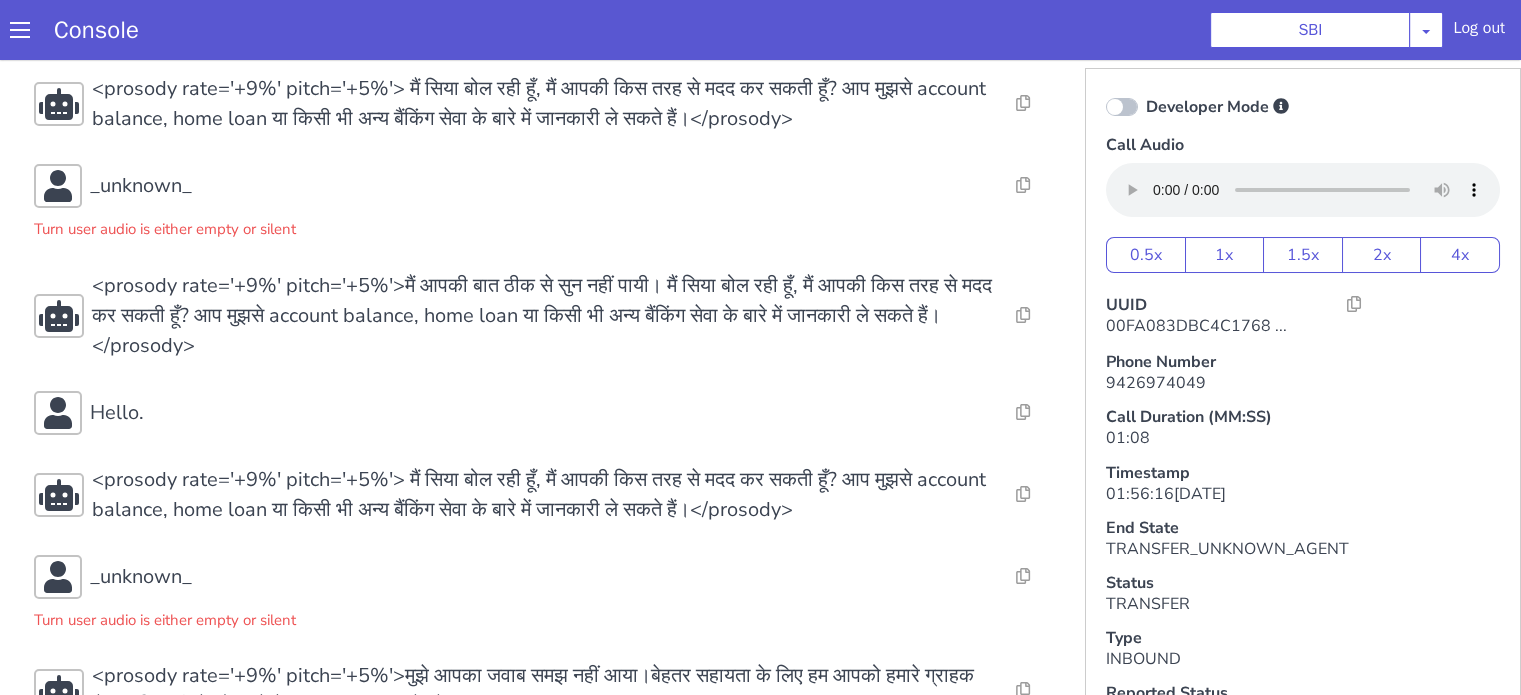 scroll, scrollTop: 174, scrollLeft: 0, axis: vertical 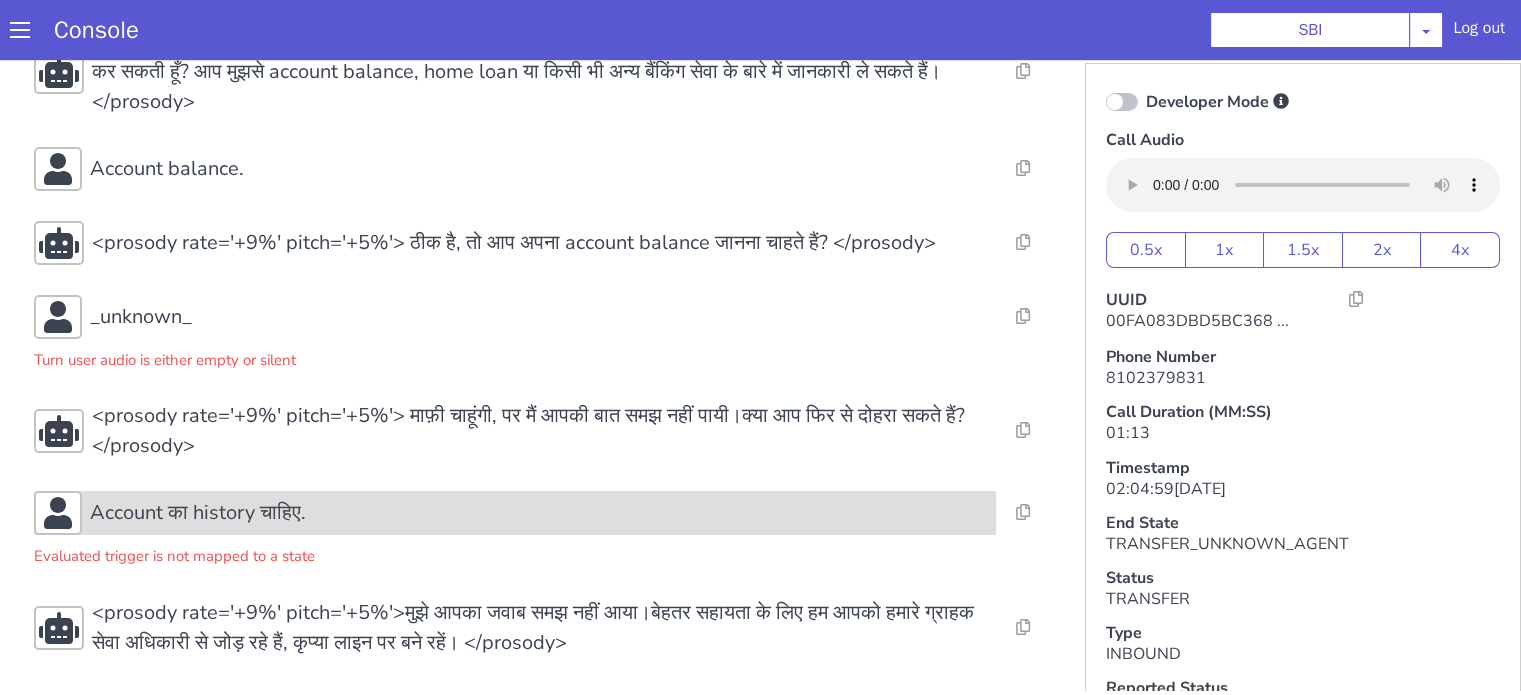 click on "Account का history चाहिए." at bounding box center [539, 513] 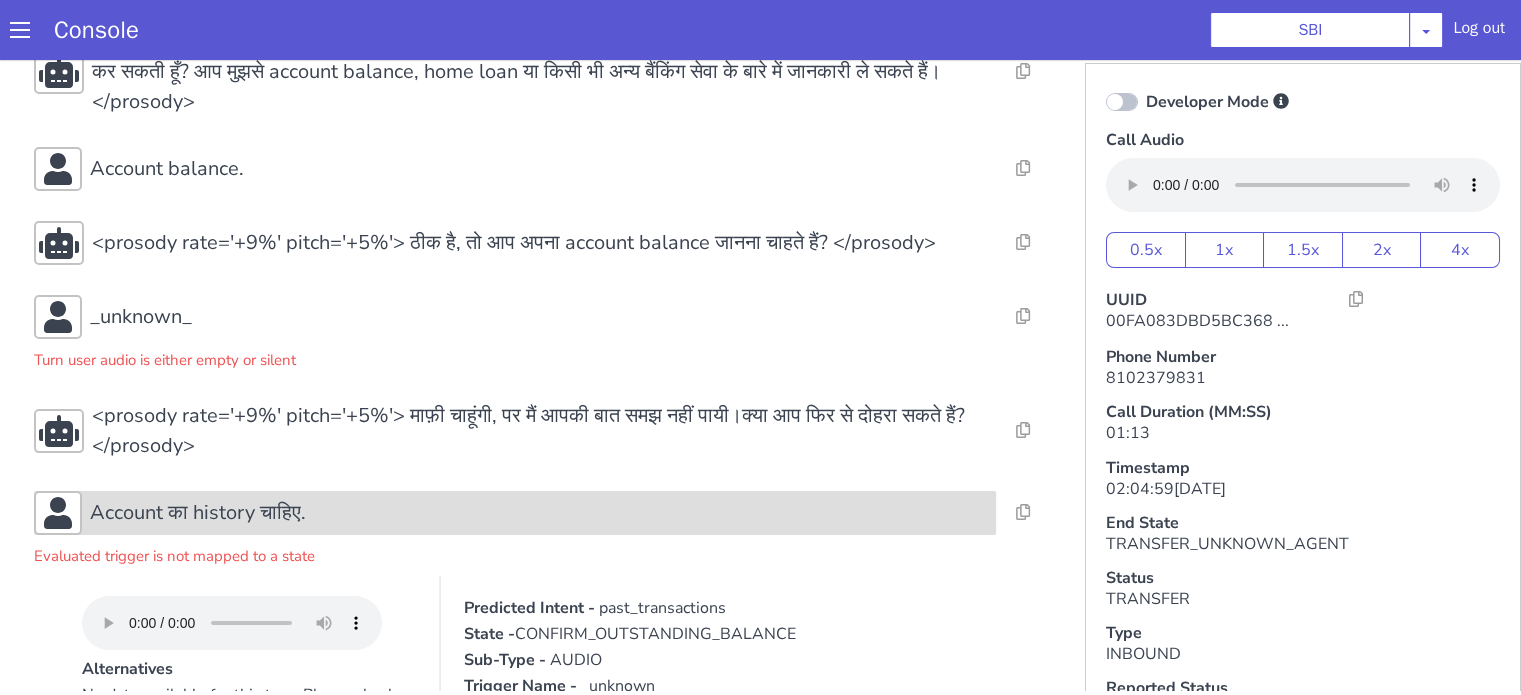 click on "Account का history चाहिए." at bounding box center (539, 513) 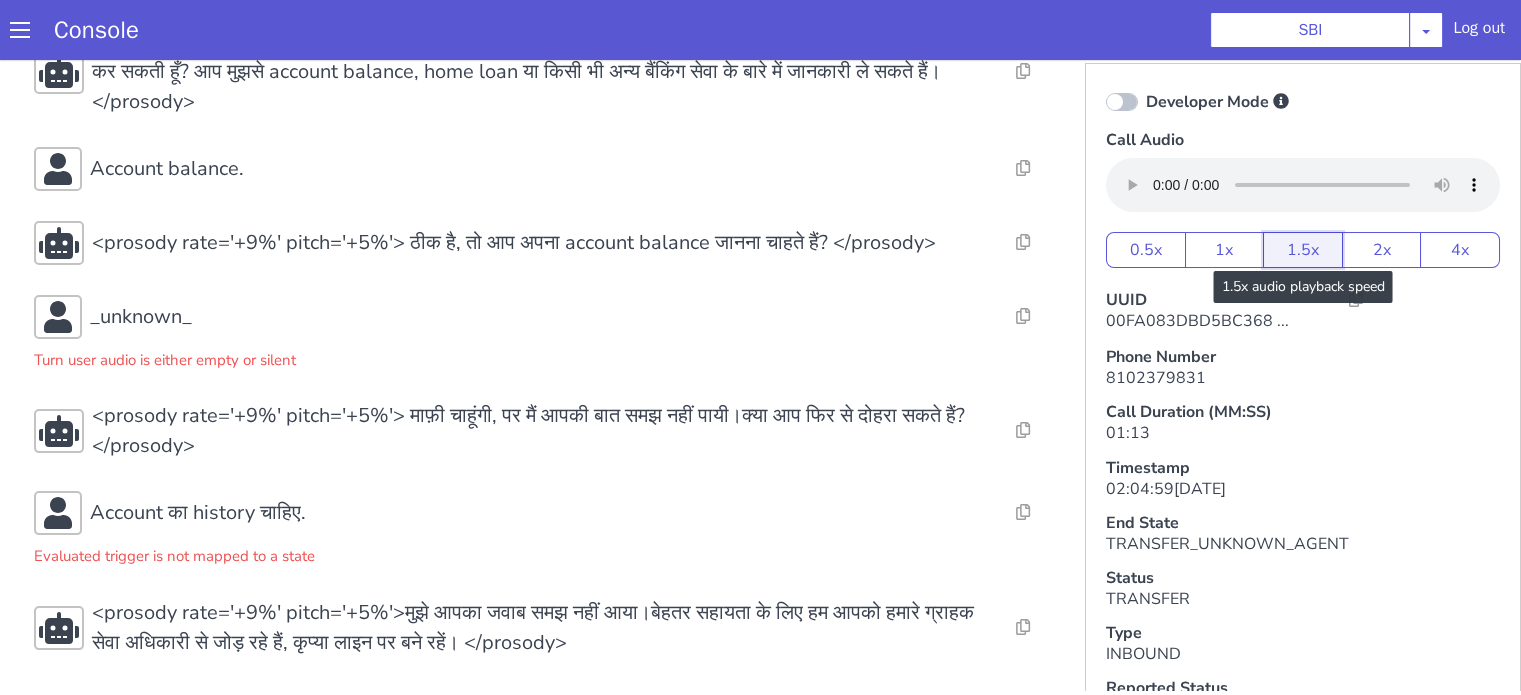 click on "1.5x" at bounding box center (1303, 250) 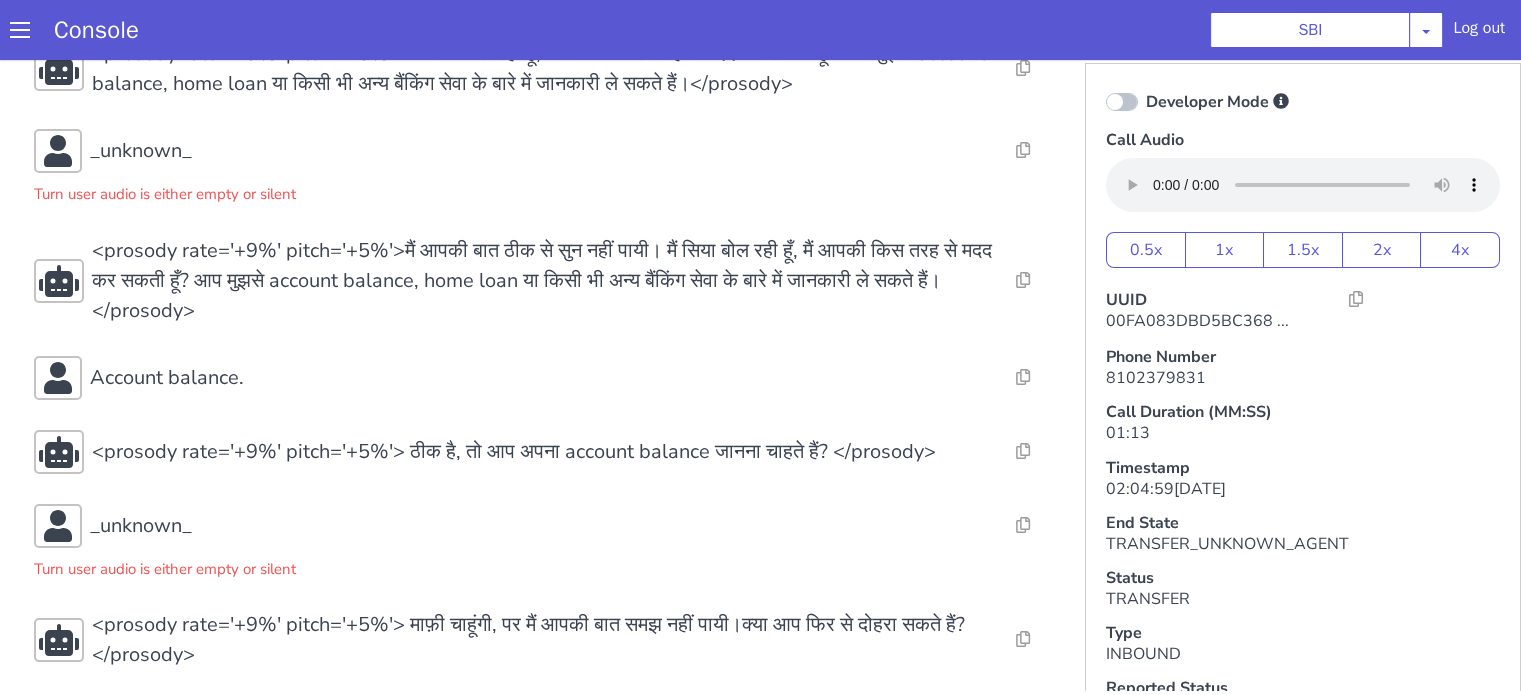 scroll, scrollTop: 200, scrollLeft: 0, axis: vertical 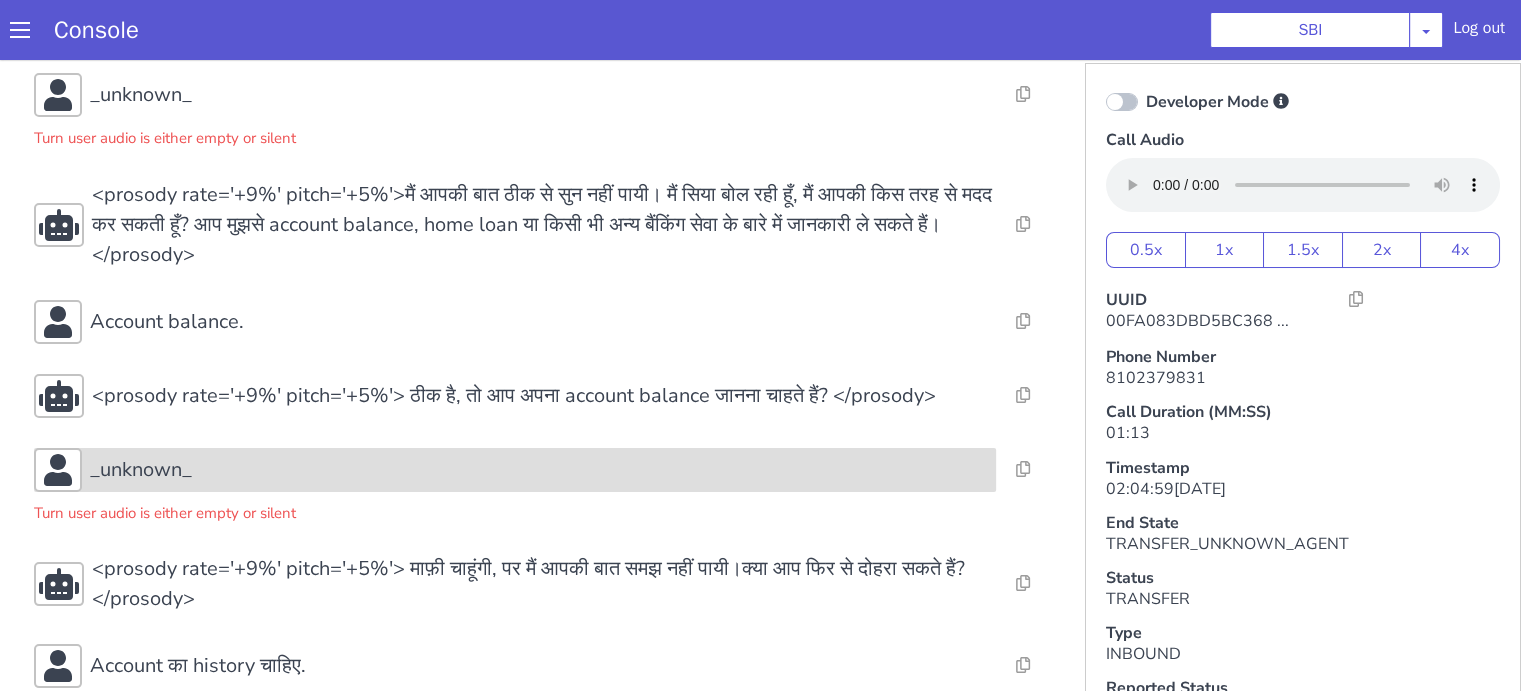 click on "_unknown_" at bounding box center [539, 470] 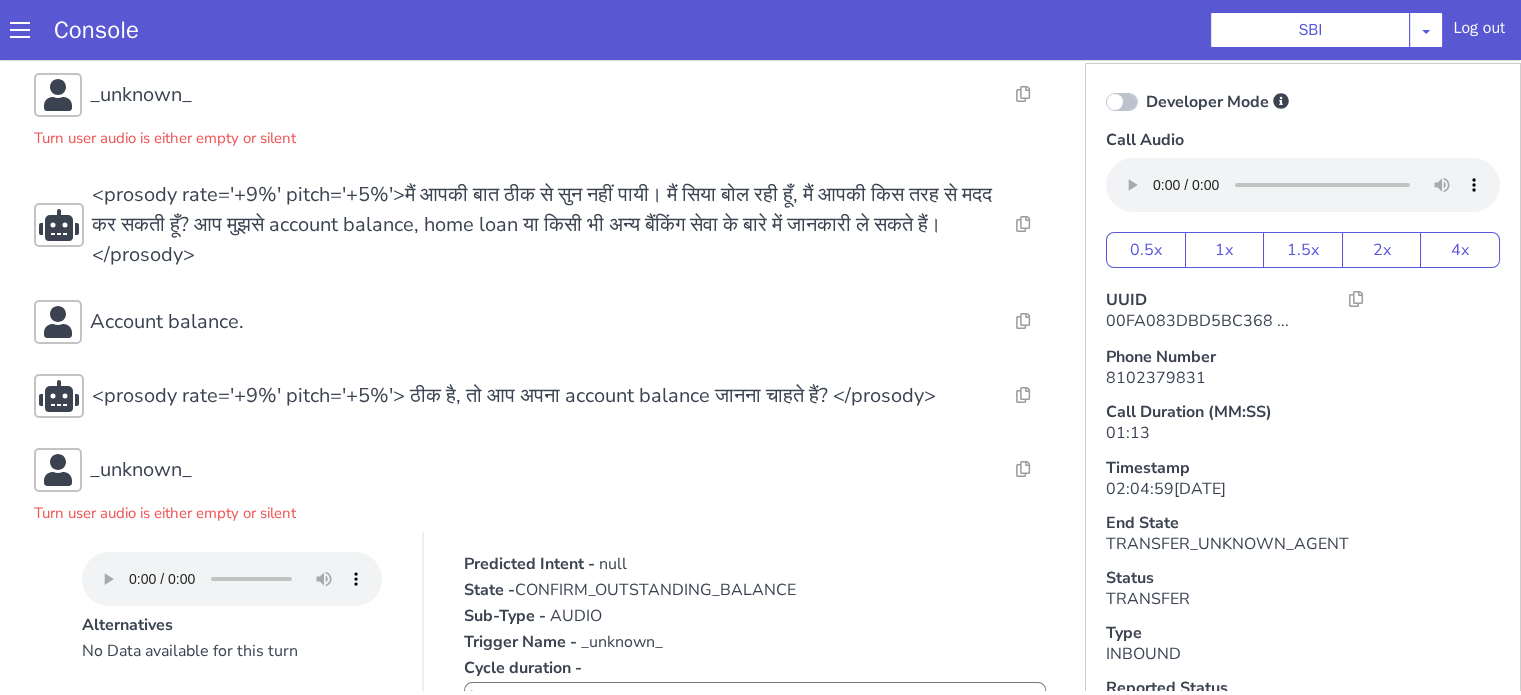 scroll, scrollTop: 300, scrollLeft: 0, axis: vertical 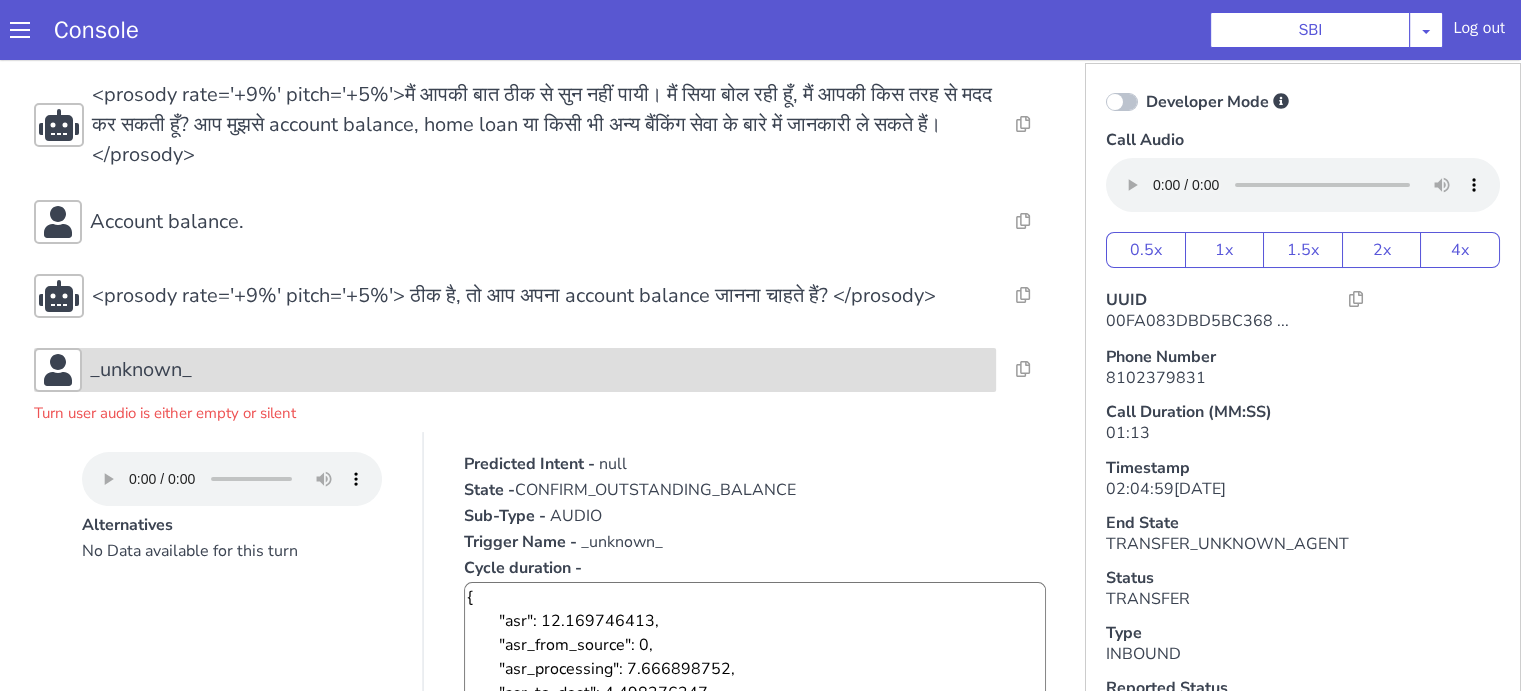 click on "_unknown_" at bounding box center [539, 370] 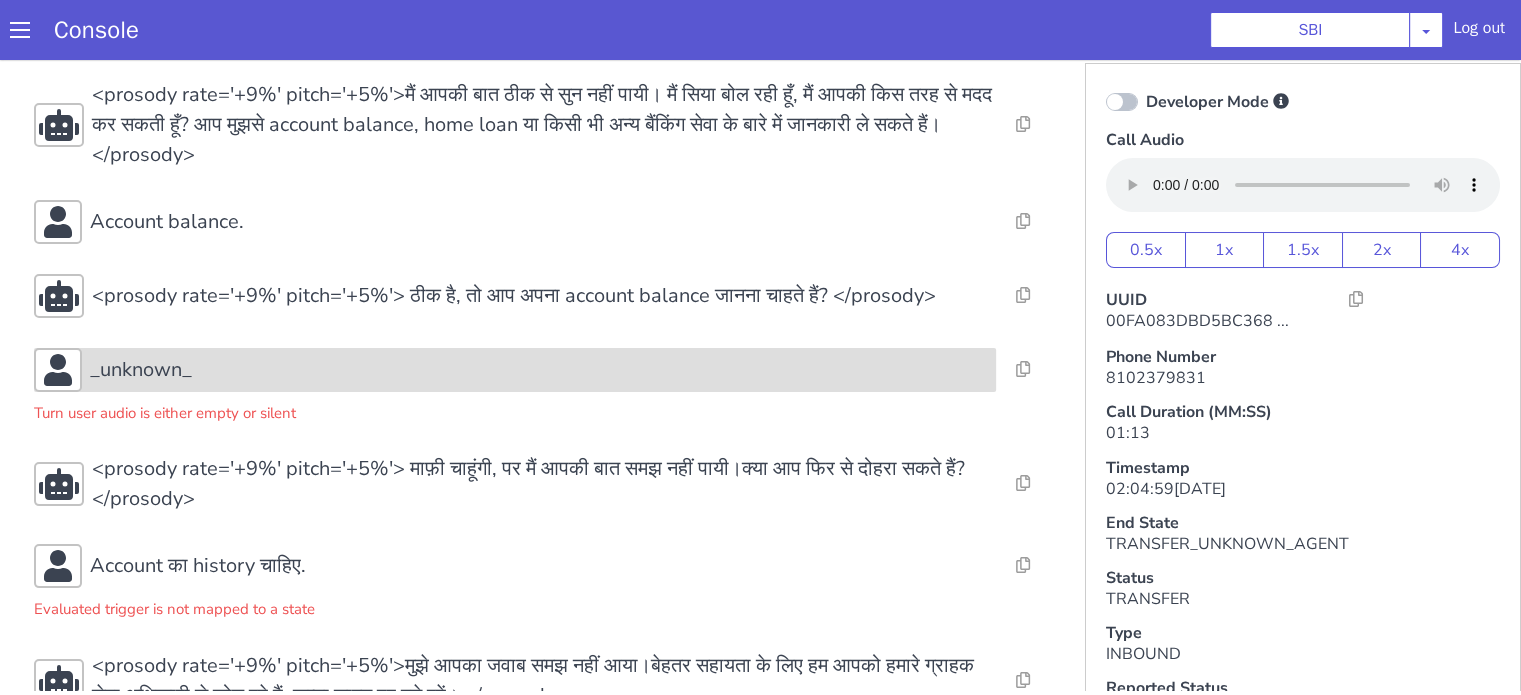 scroll, scrollTop: 353, scrollLeft: 0, axis: vertical 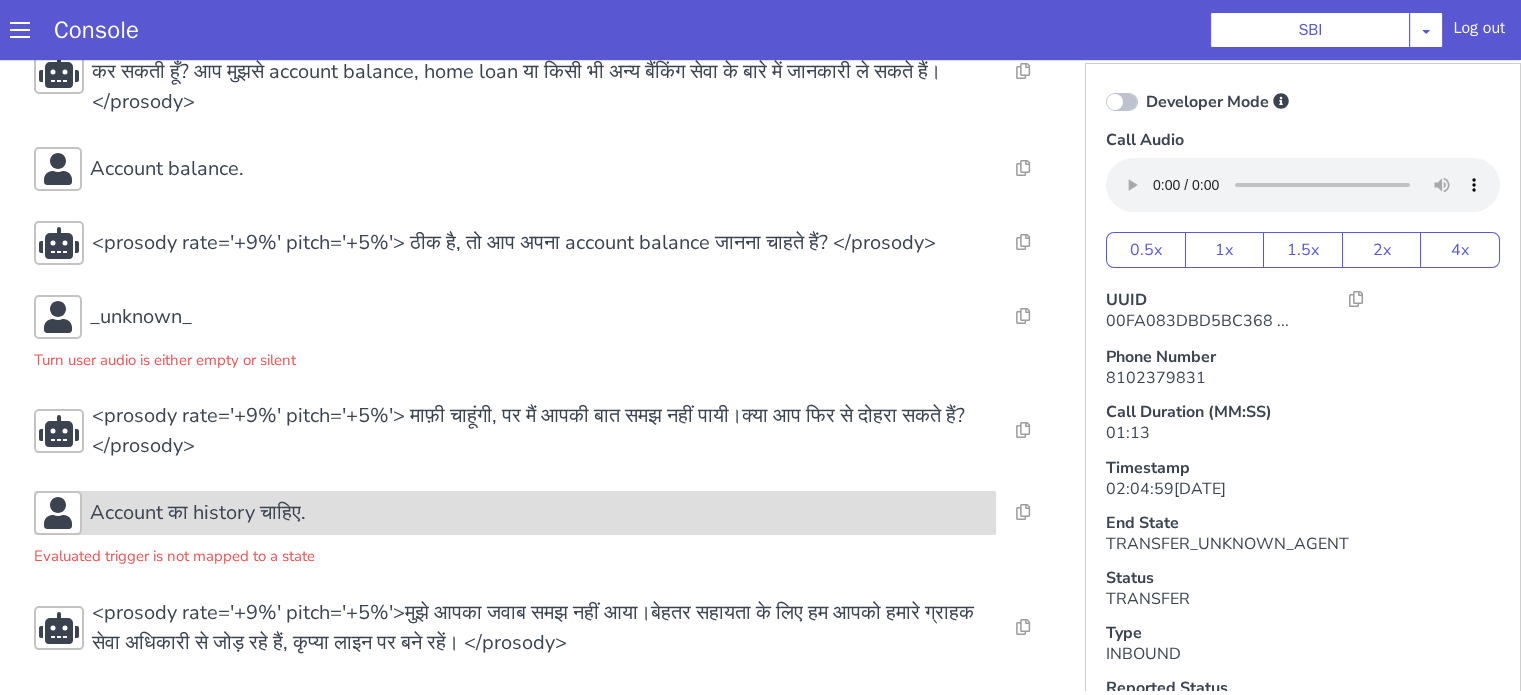 click on "Account का history चाहिए." at bounding box center (539, 513) 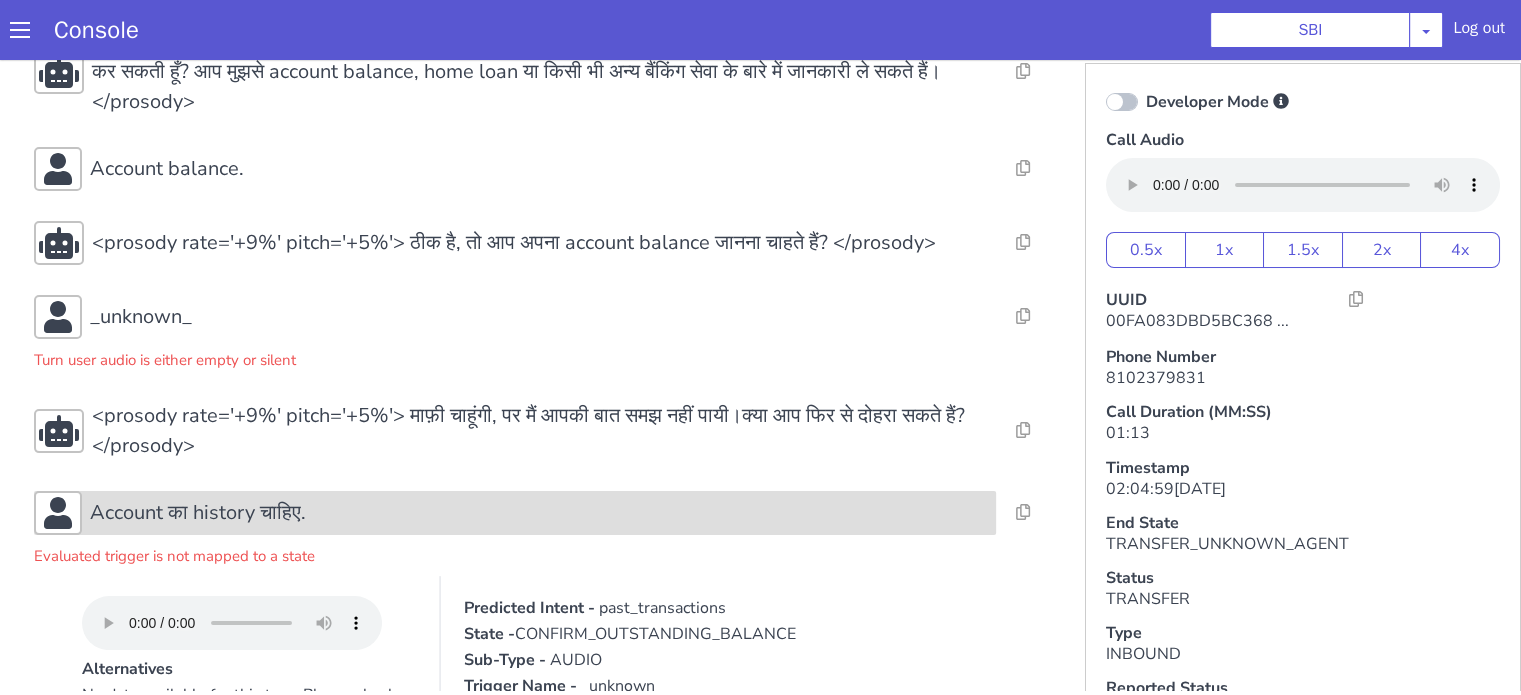 click on "Account का history चाहिए." at bounding box center [539, 513] 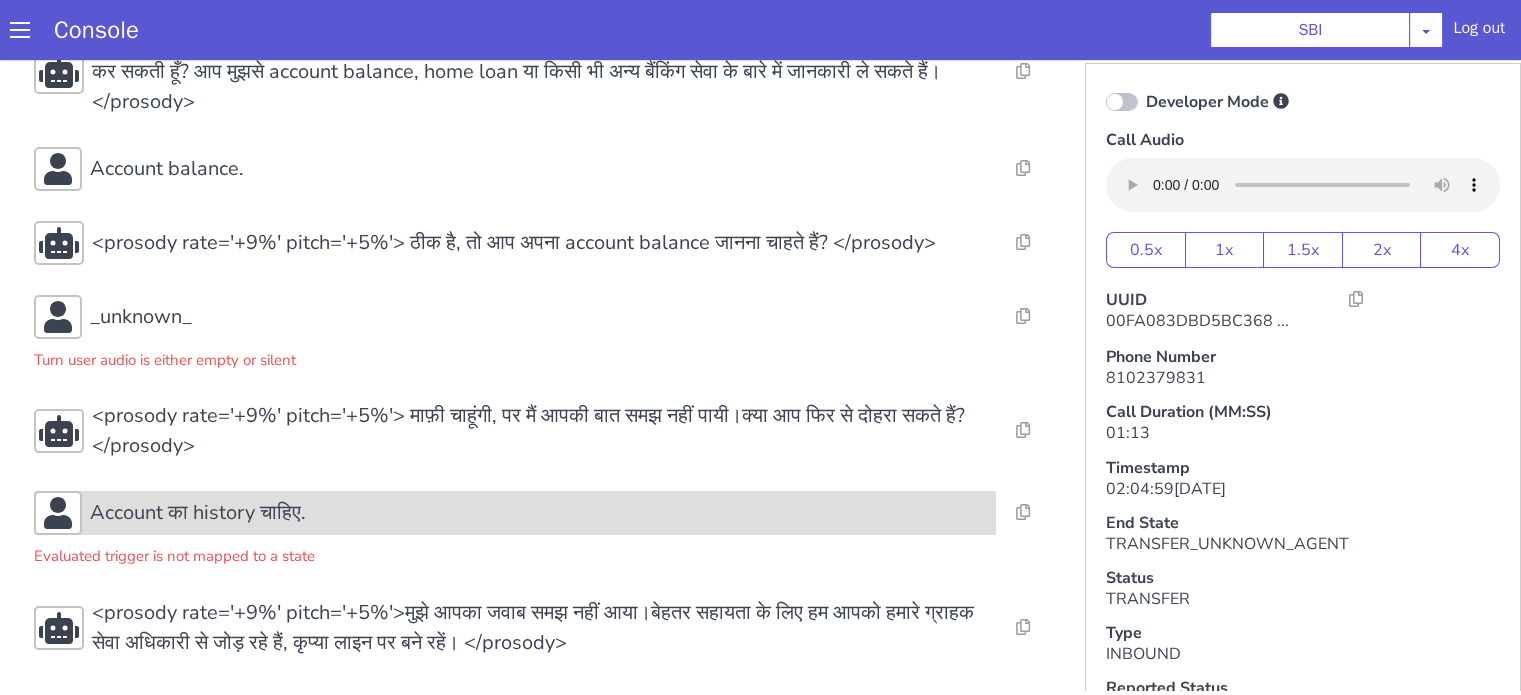click on "Account का history चाहिए." at bounding box center [198, 513] 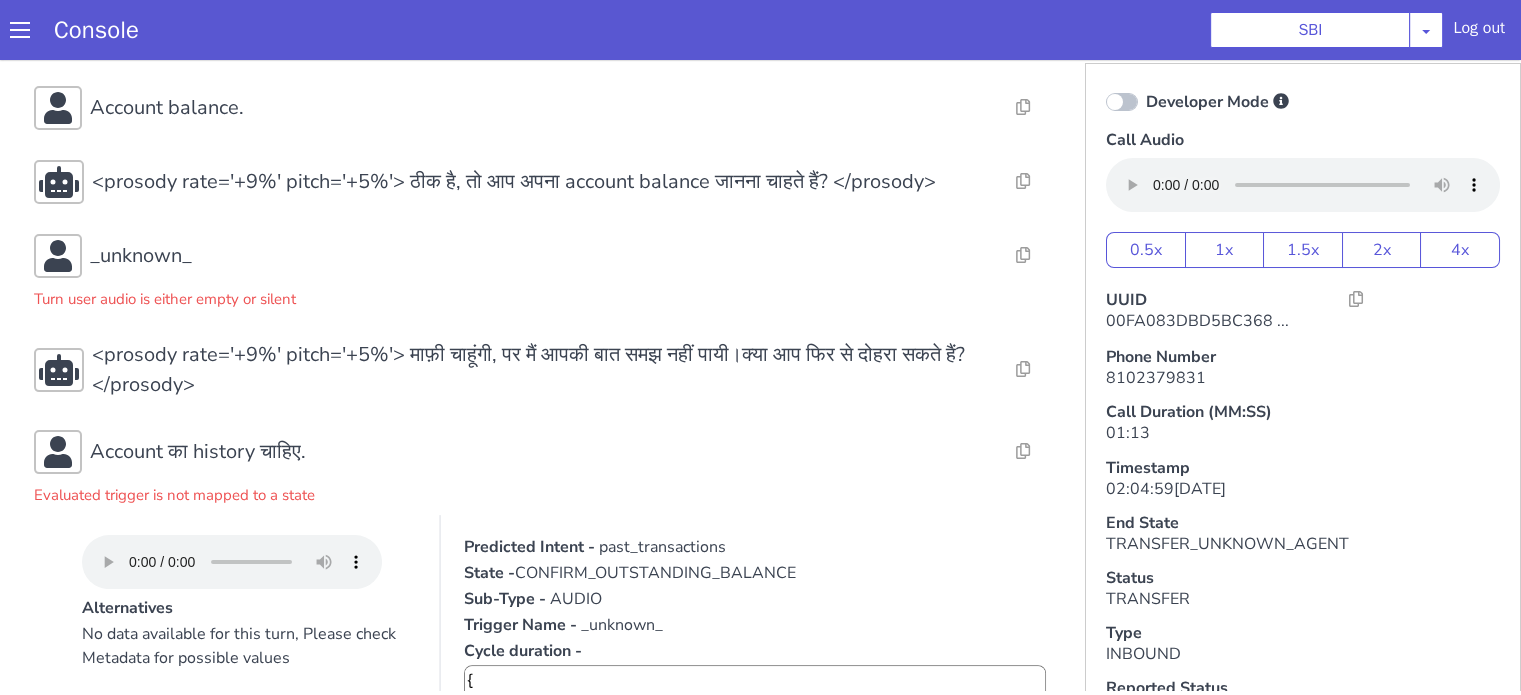 scroll, scrollTop: 553, scrollLeft: 0, axis: vertical 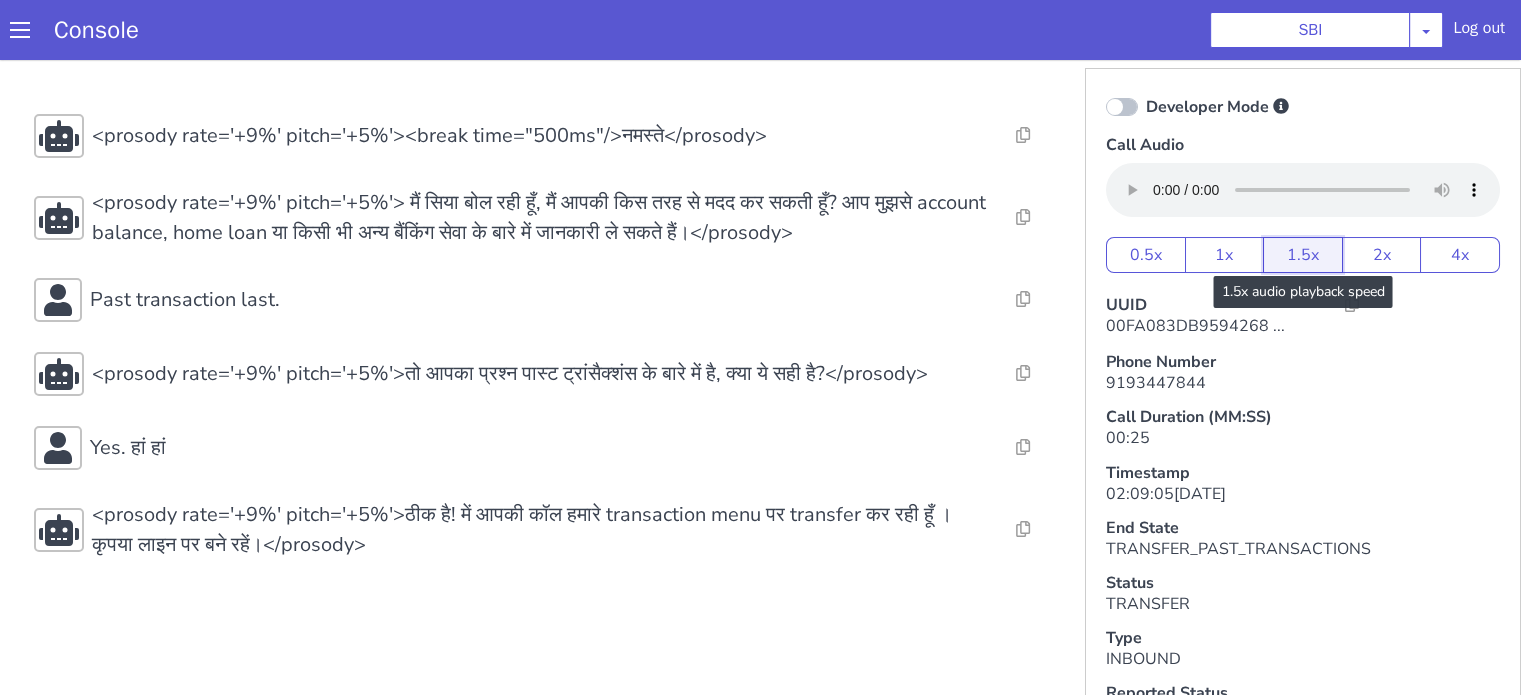 click on "1.5x" at bounding box center [1303, 255] 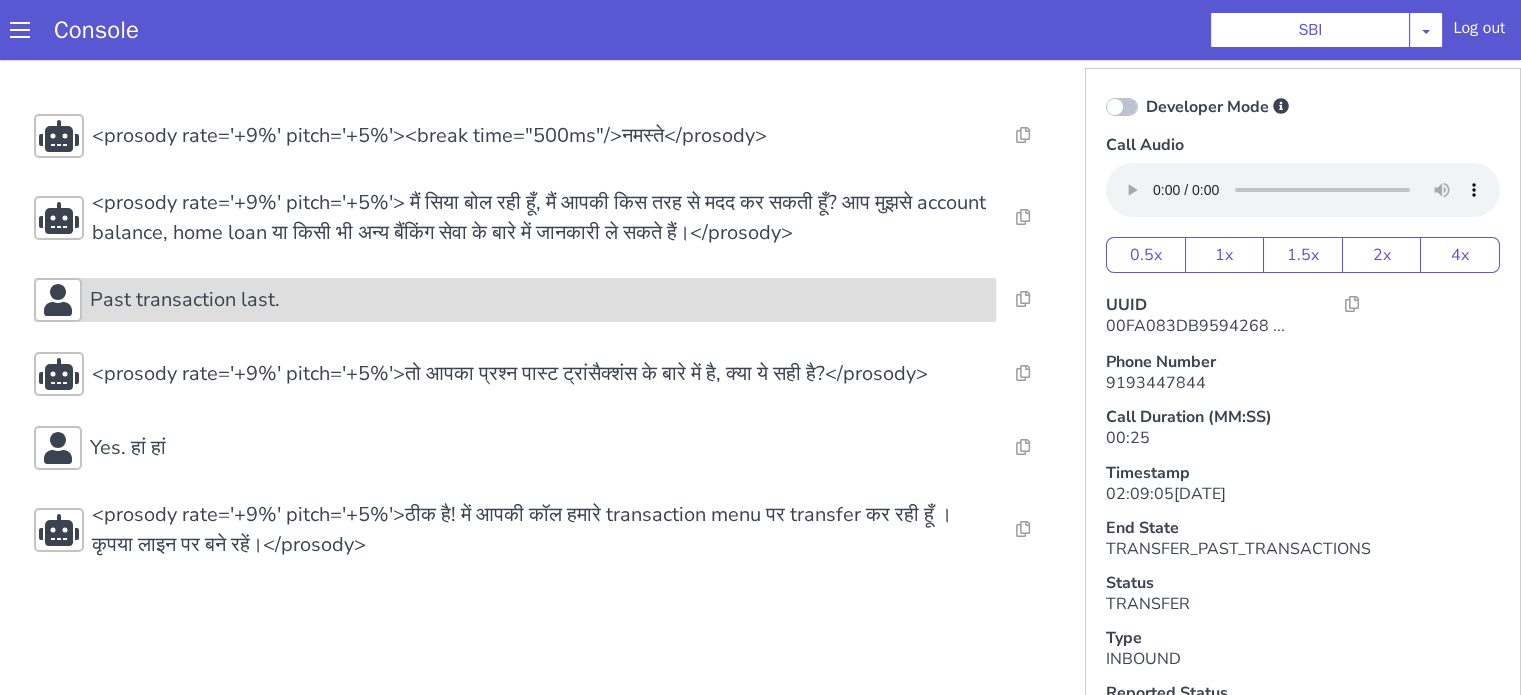 click on "Past transaction last." at bounding box center [515, 300] 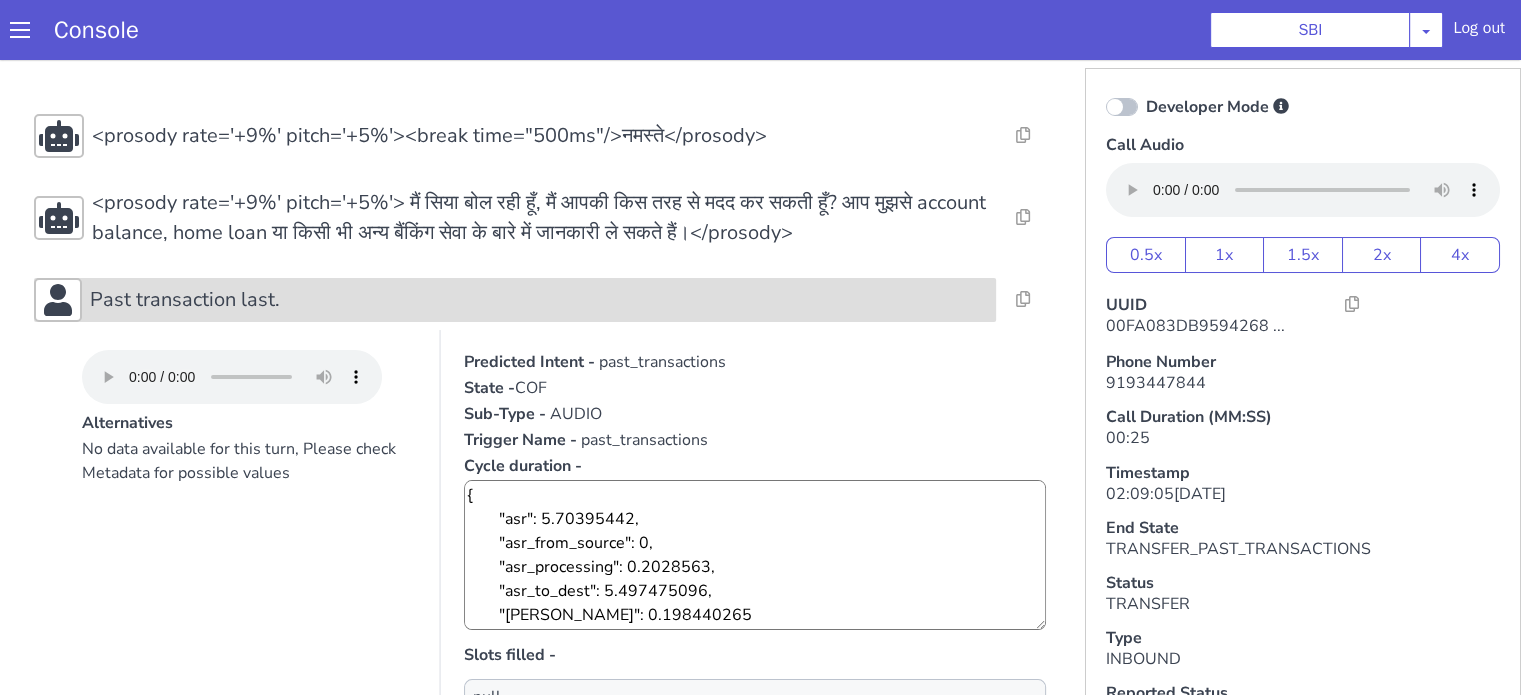 click on "Past transaction last." at bounding box center (515, 300) 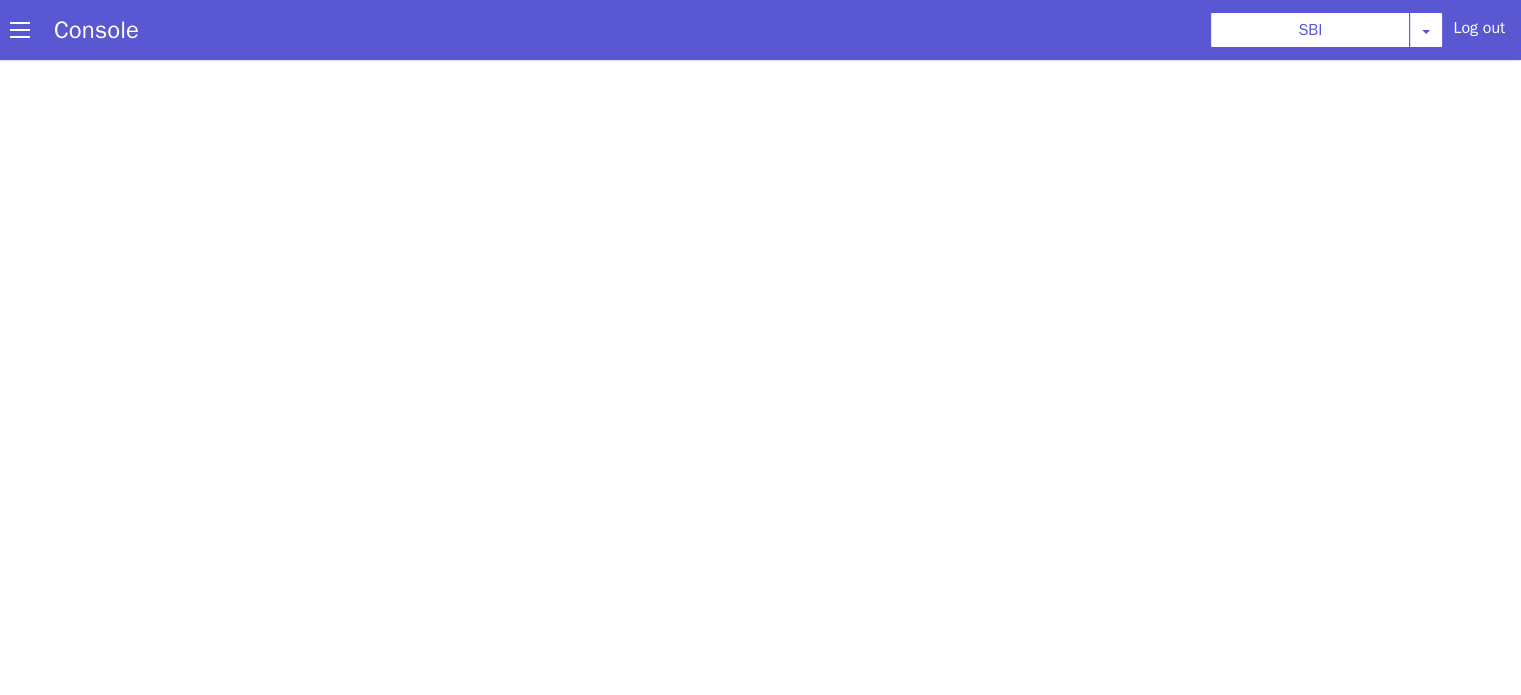 scroll, scrollTop: 0, scrollLeft: 0, axis: both 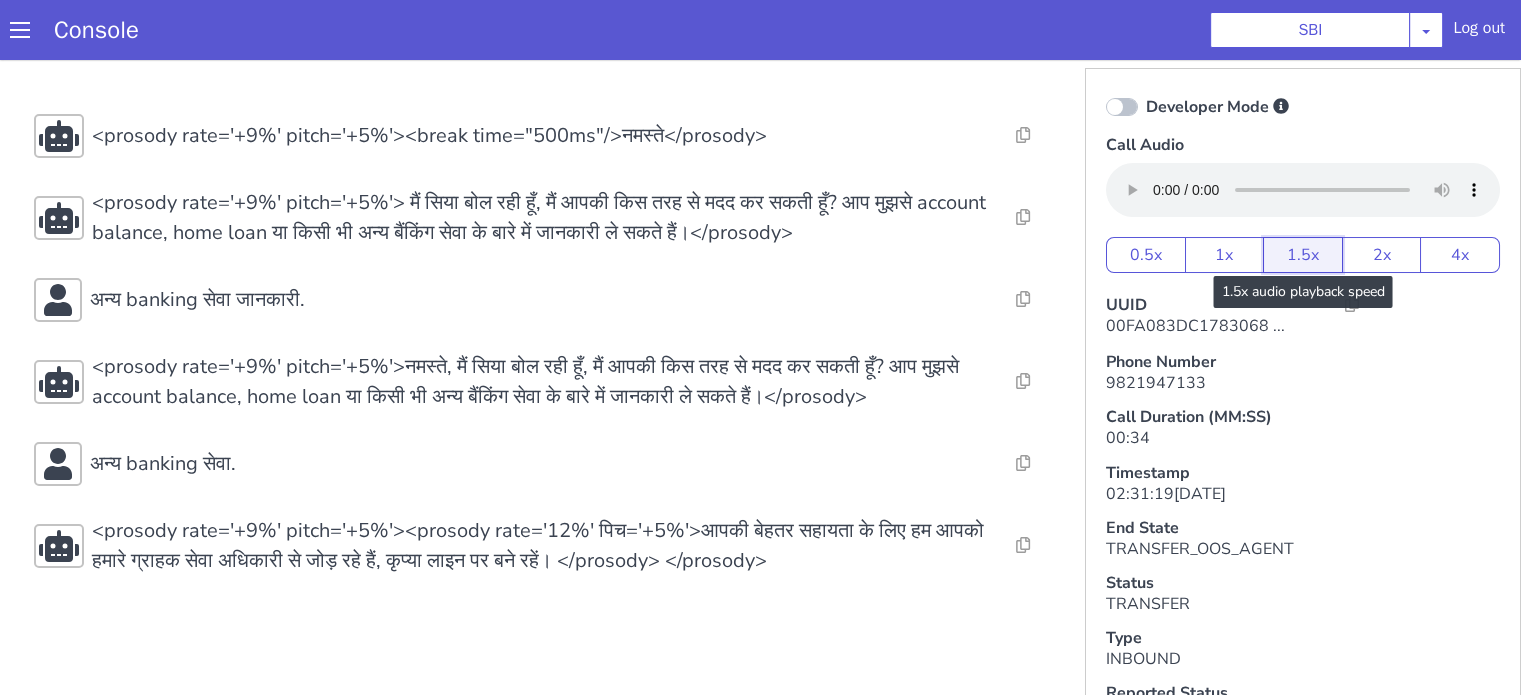 click on "1.5x" at bounding box center [1303, 255] 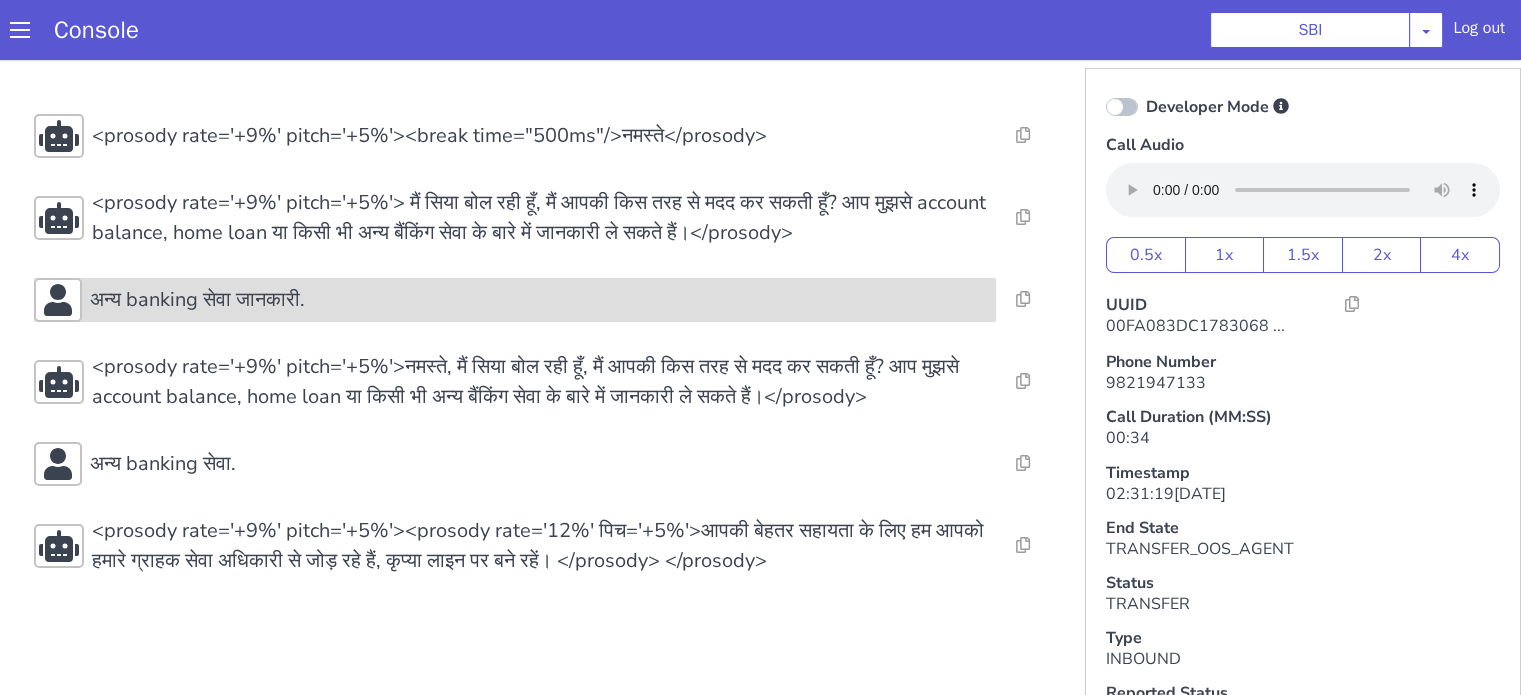 drag, startPoint x: 472, startPoint y: 322, endPoint x: 458, endPoint y: 293, distance: 32.202484 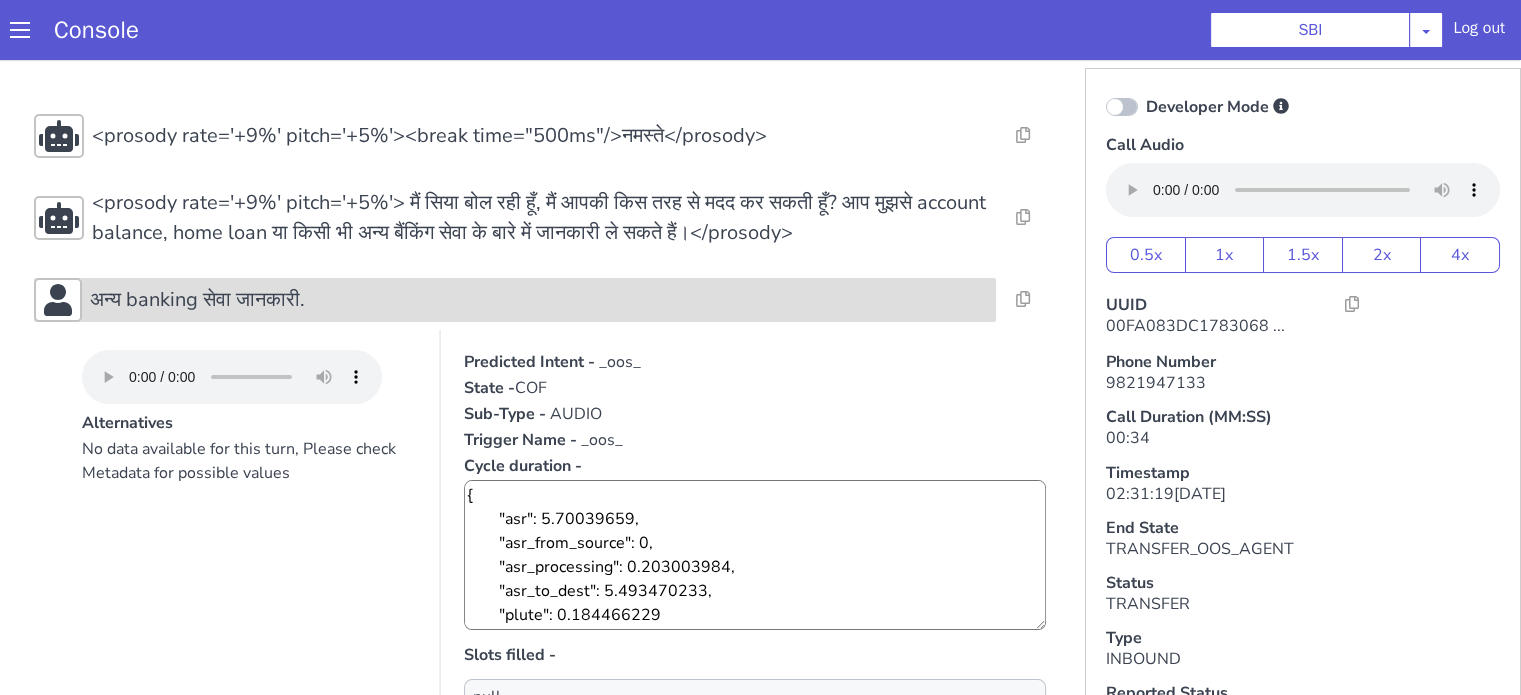 click on "अन्य banking सेवा जानकारी." at bounding box center (539, 300) 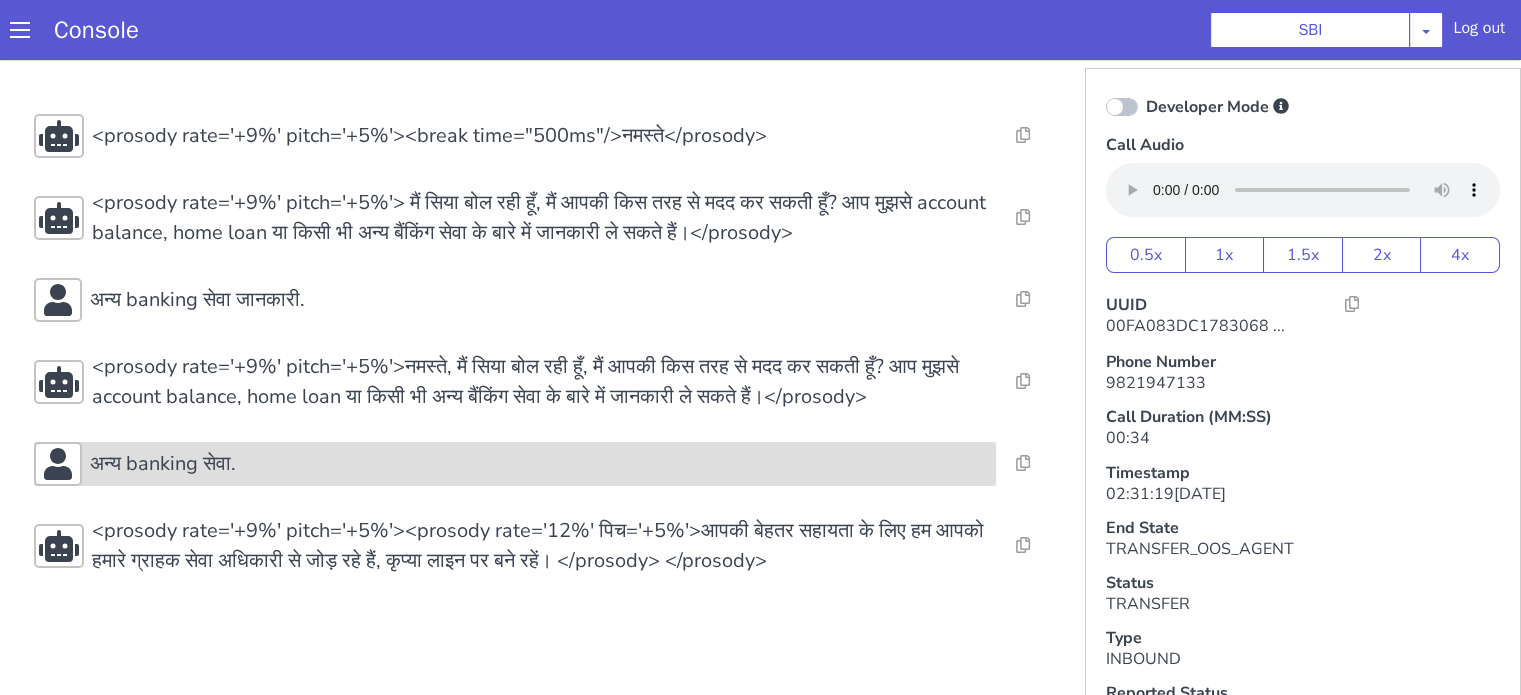 click on "अन्य banking सेवा." at bounding box center [539, 464] 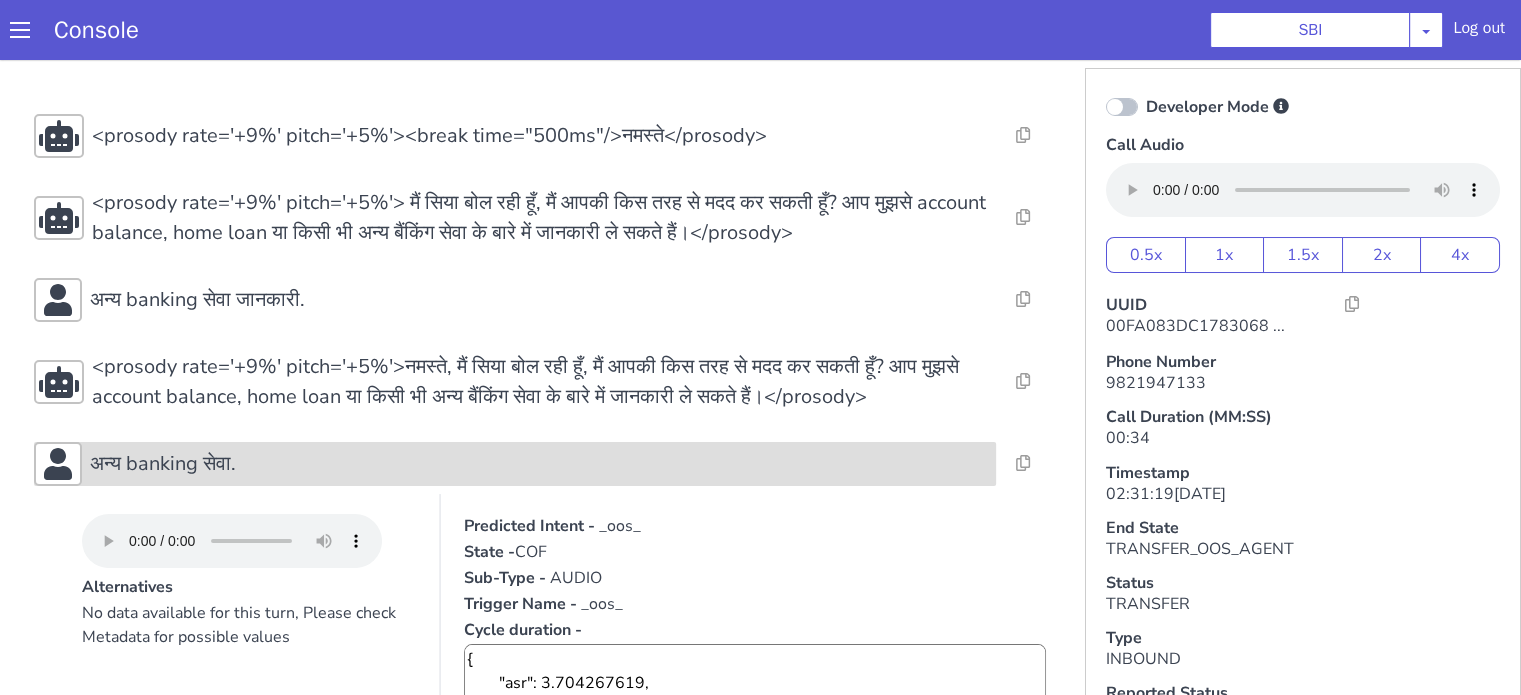 click on "अन्य banking सेवा." at bounding box center (539, 464) 